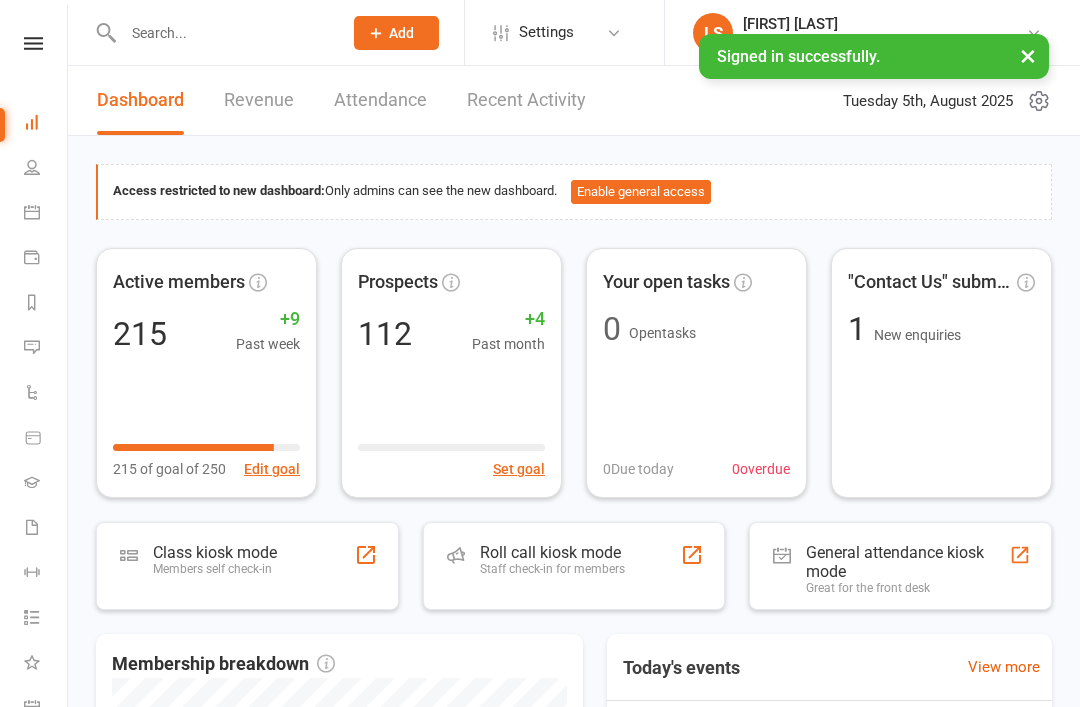 scroll, scrollTop: 0, scrollLeft: 0, axis: both 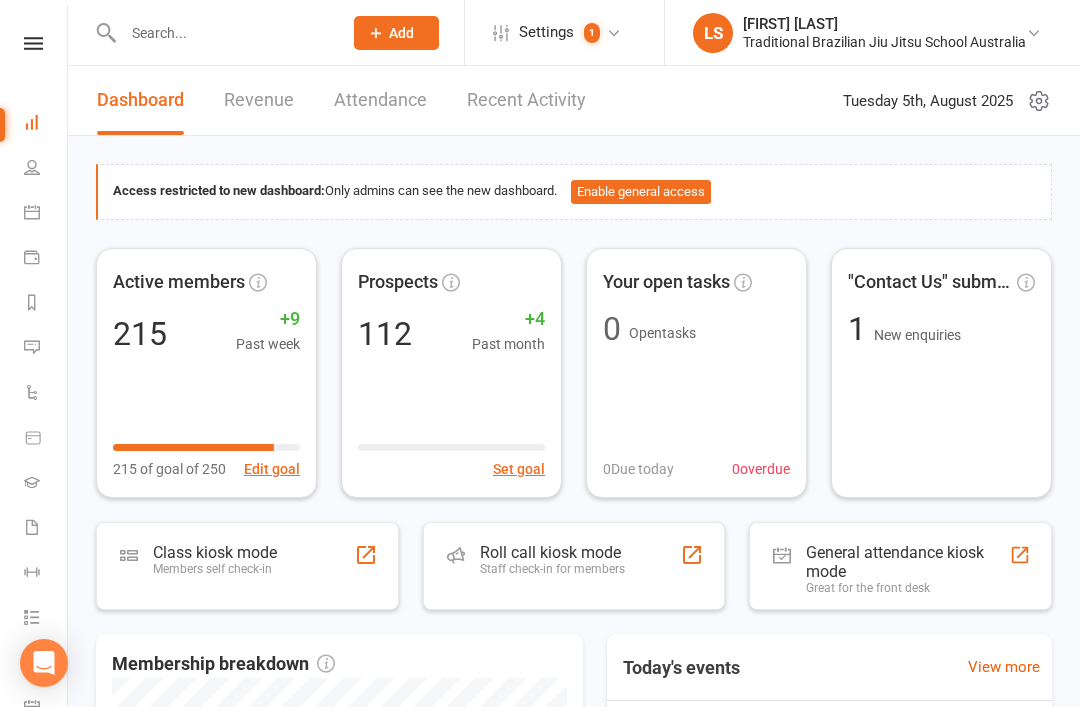 click on "Roll call kiosk mode Staff check-in for members" at bounding box center (552, 569) 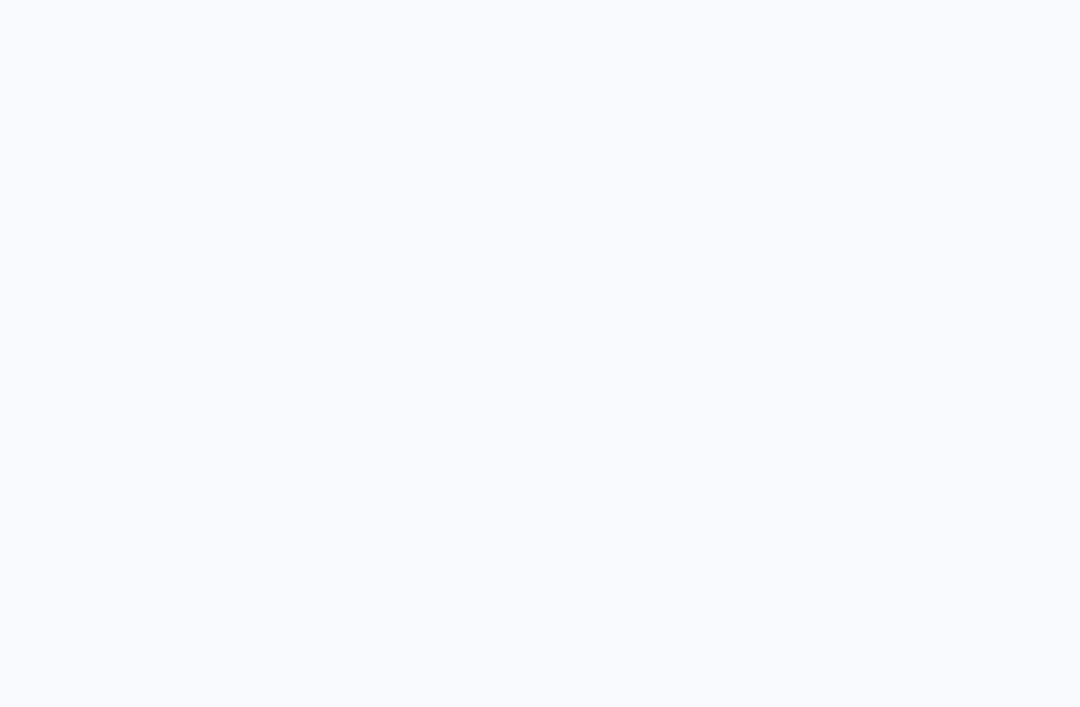 scroll, scrollTop: 0, scrollLeft: 0, axis: both 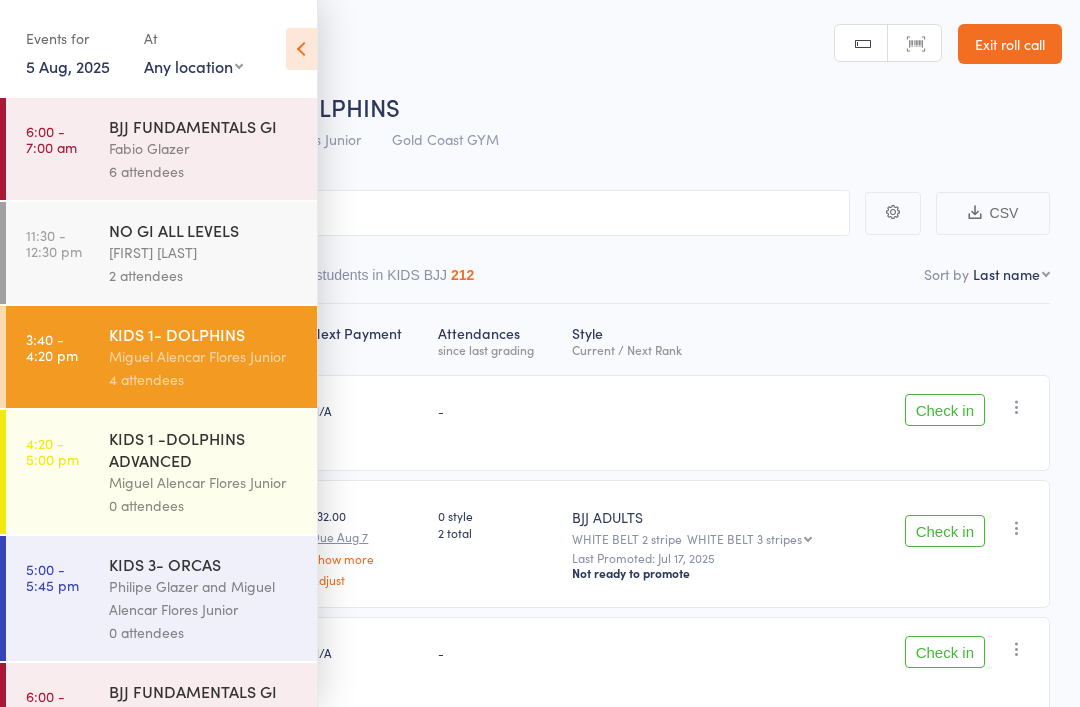 click at bounding box center (301, 49) 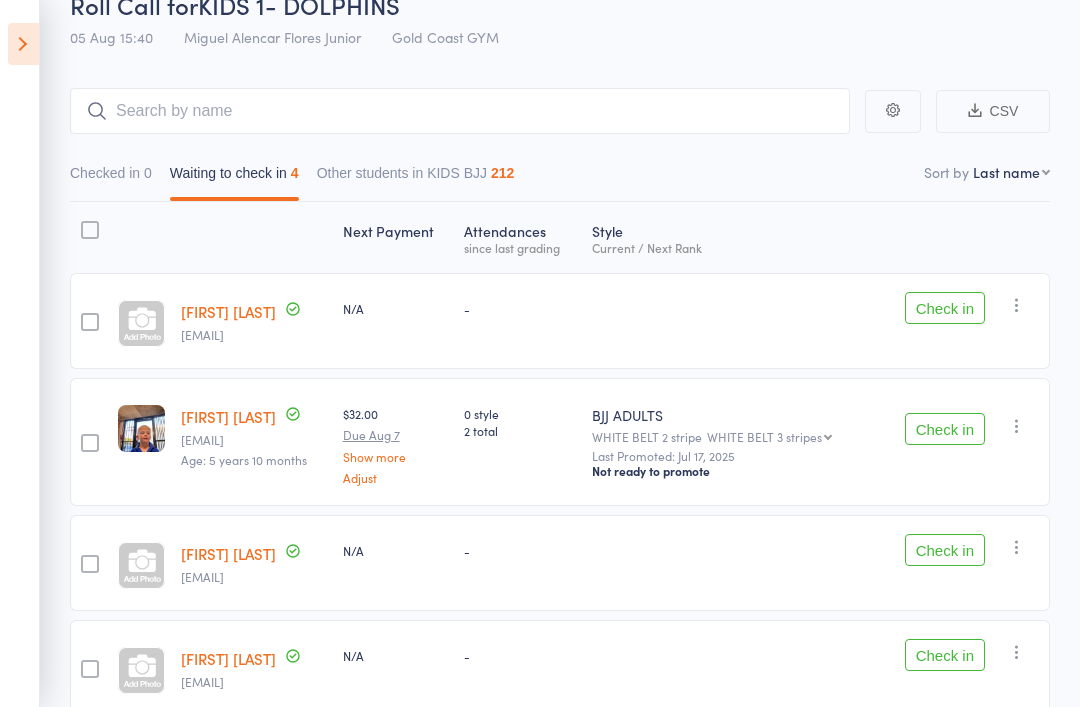 scroll, scrollTop: 140, scrollLeft: 0, axis: vertical 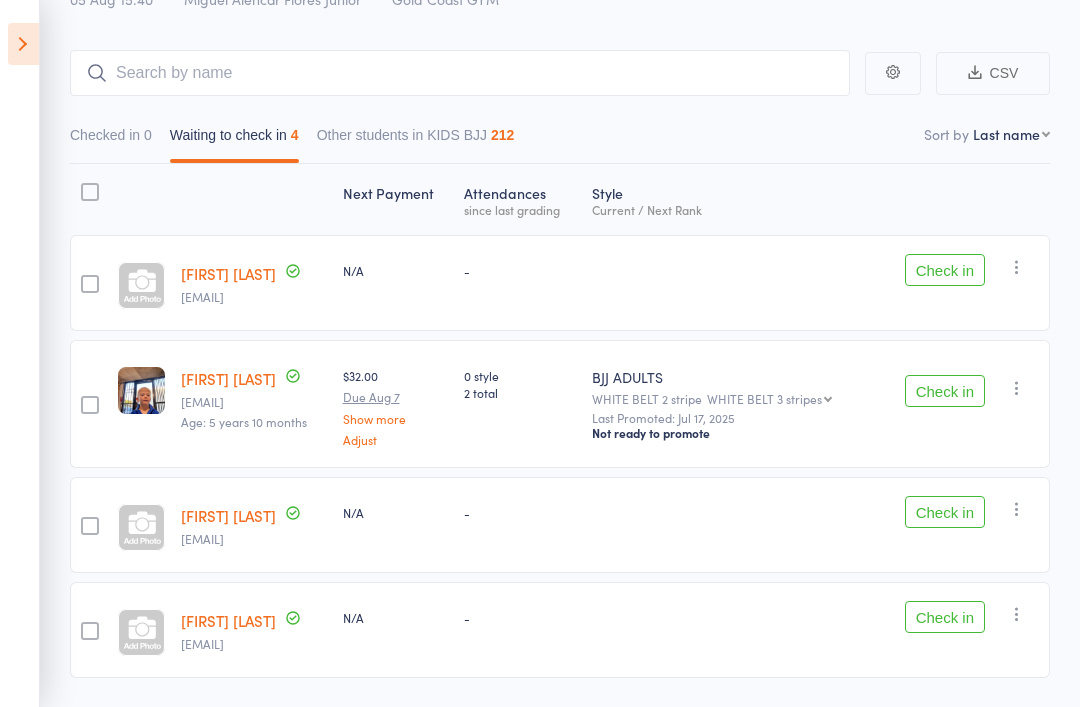 click on "Checked in  0" at bounding box center (111, 140) 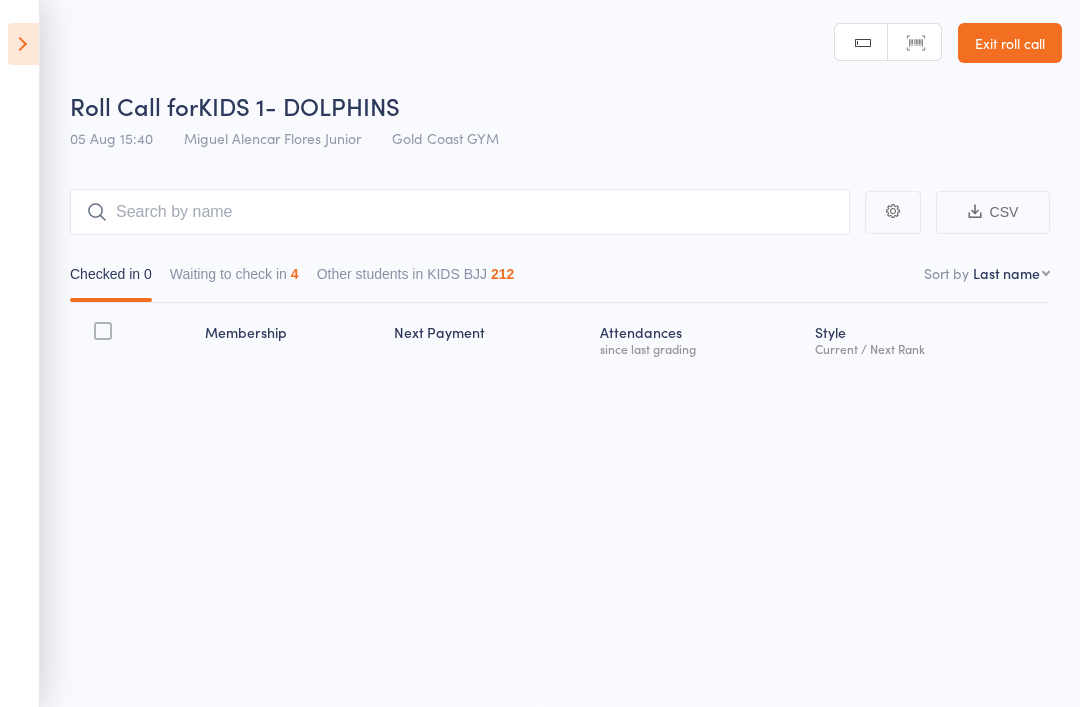 scroll, scrollTop: 14, scrollLeft: 0, axis: vertical 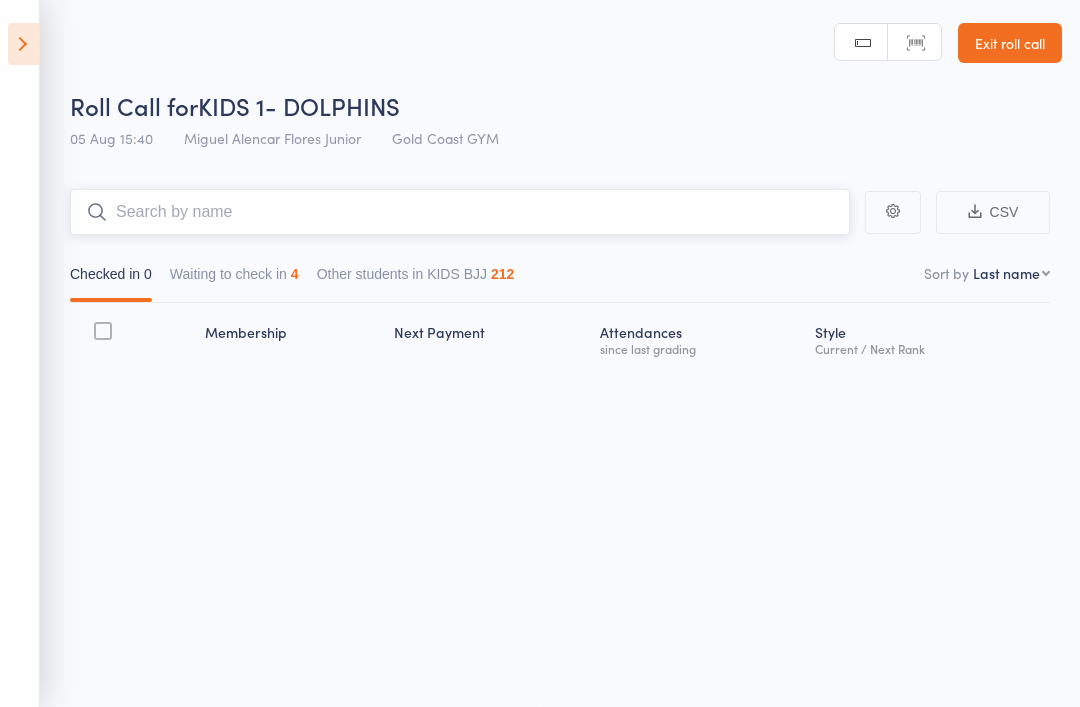 click at bounding box center (460, 212) 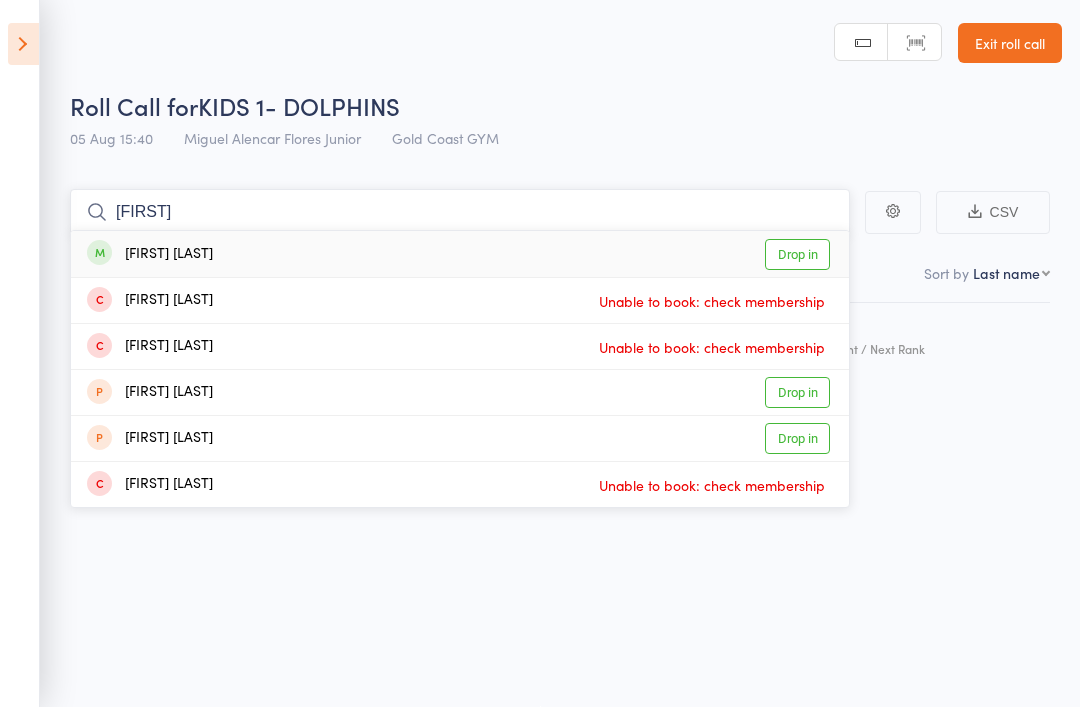 click on "Milahni" at bounding box center (460, 212) 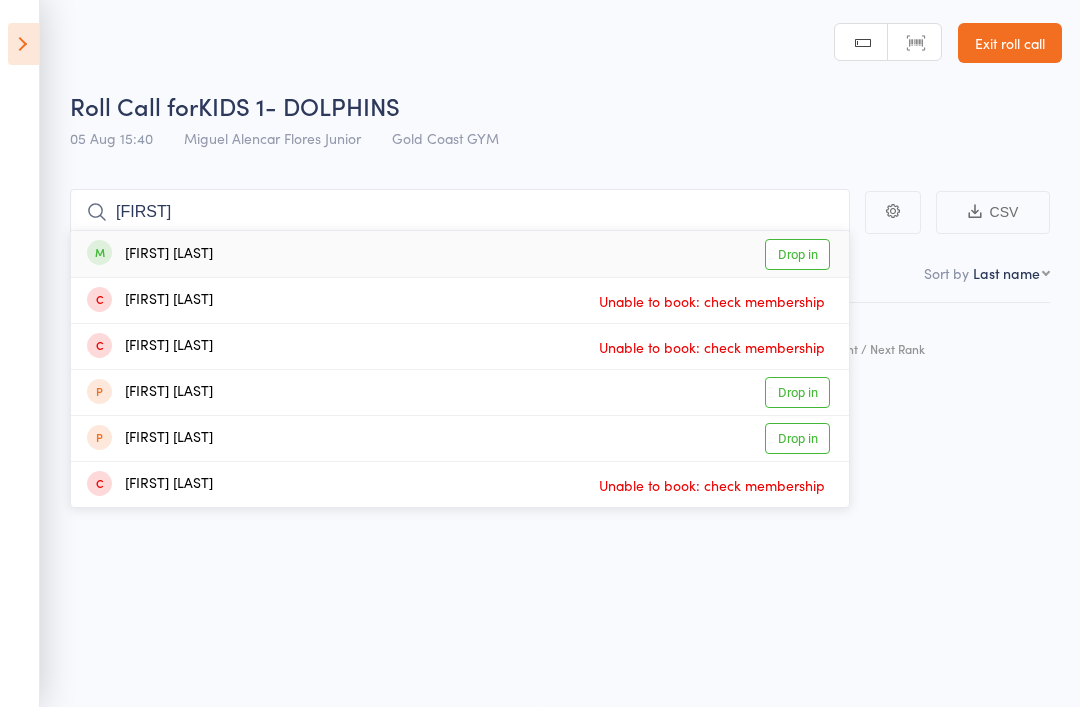 click on "Drop in" at bounding box center (797, 254) 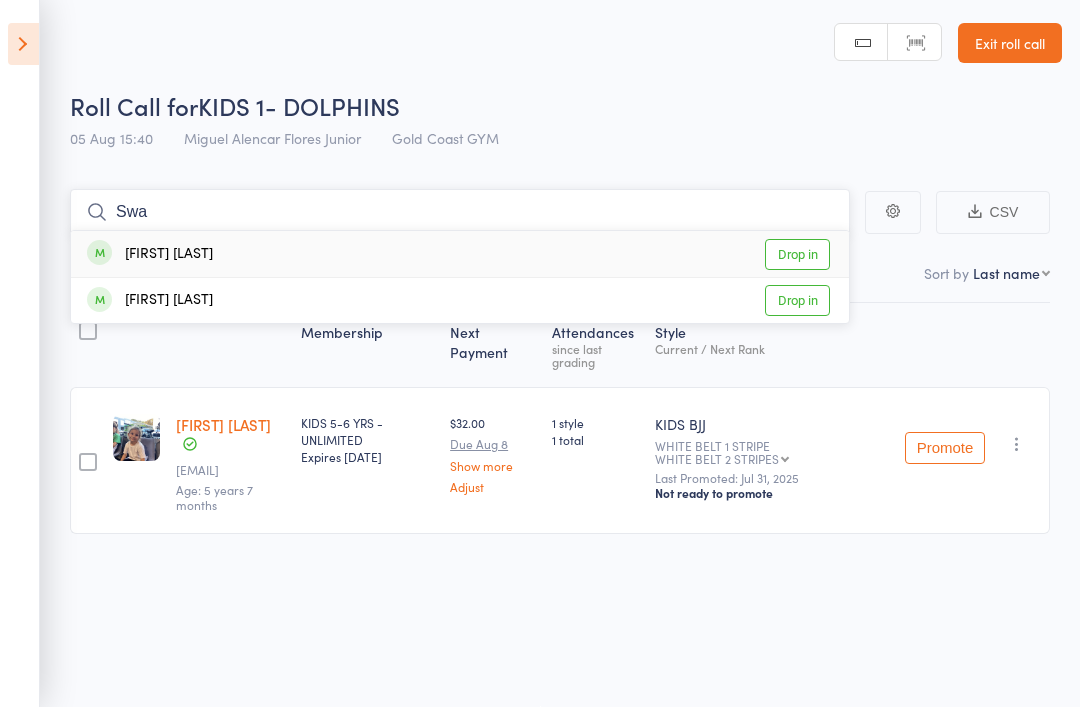 type on "Swa" 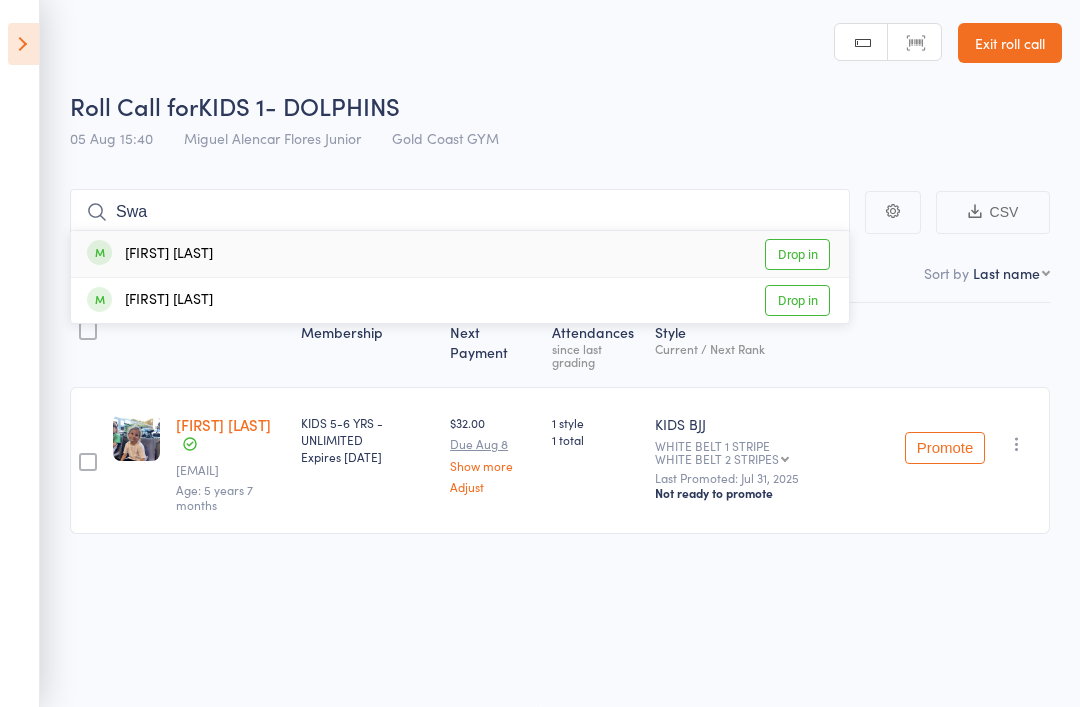 click on "Swae Allsop Drop in" at bounding box center (460, 254) 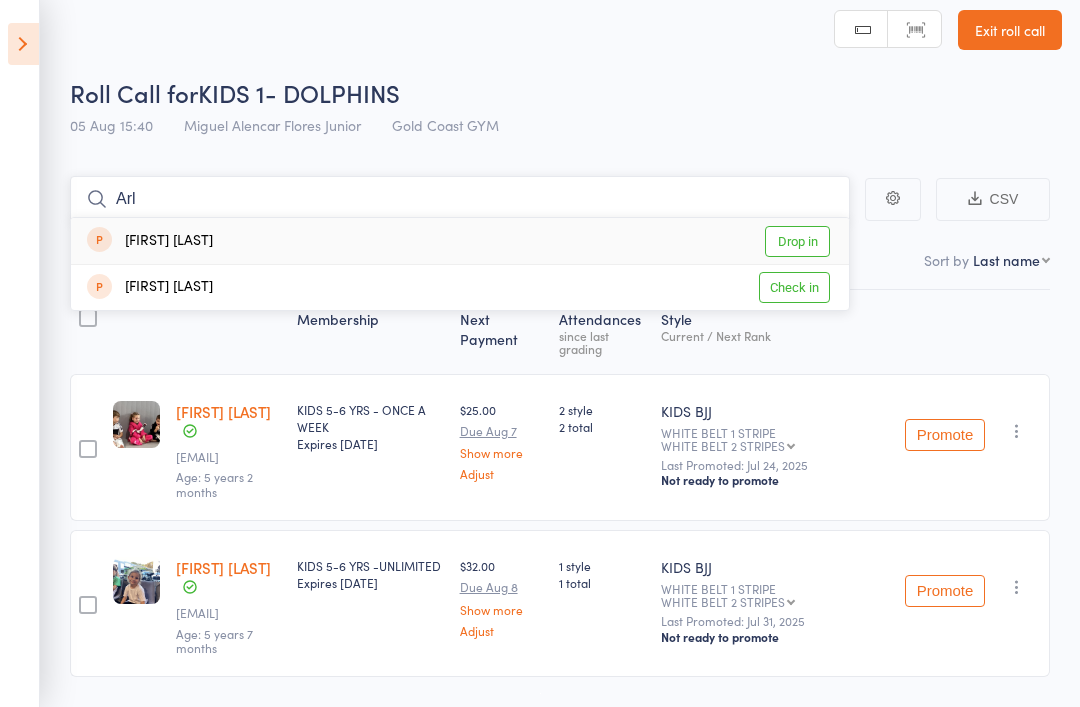 click on "Checked in  2 Waiting to check in  4 Other students in KIDS BJJ  210" at bounding box center (560, 266) 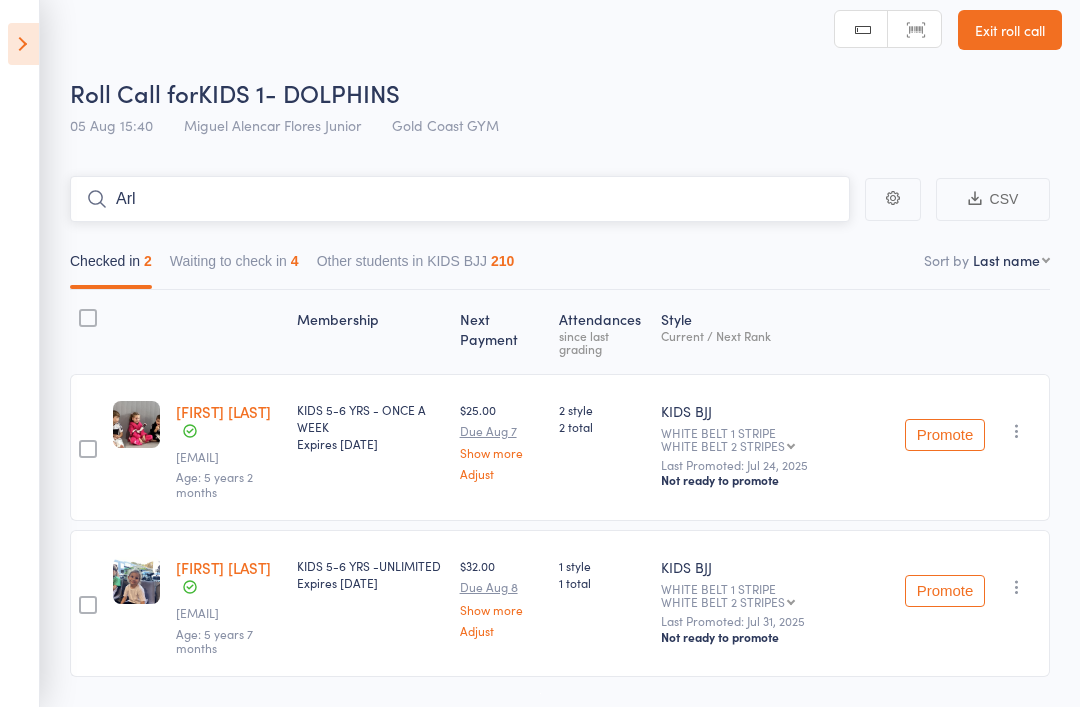 click on "Arl" at bounding box center (460, 199) 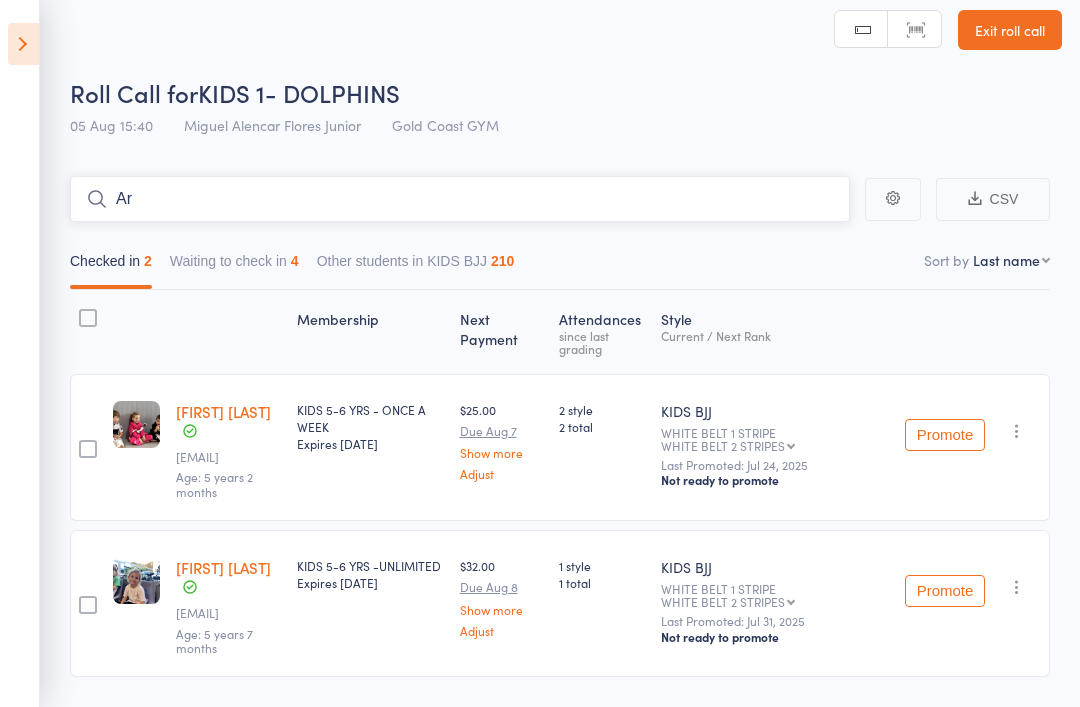 type on "A" 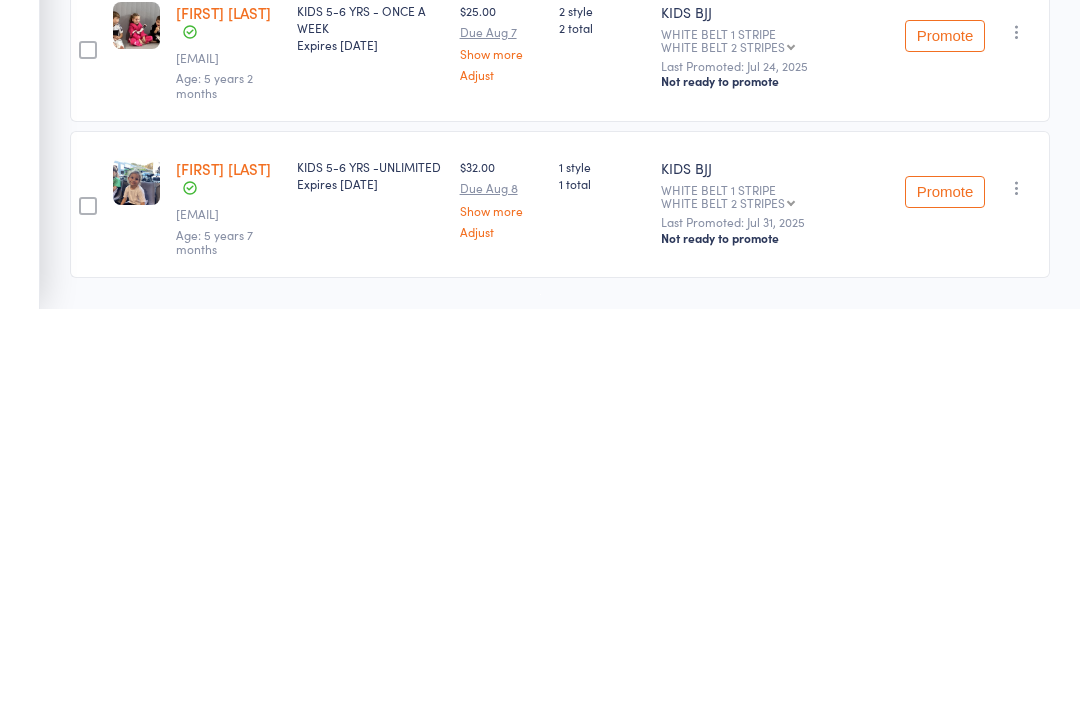 scroll, scrollTop: 58, scrollLeft: 0, axis: vertical 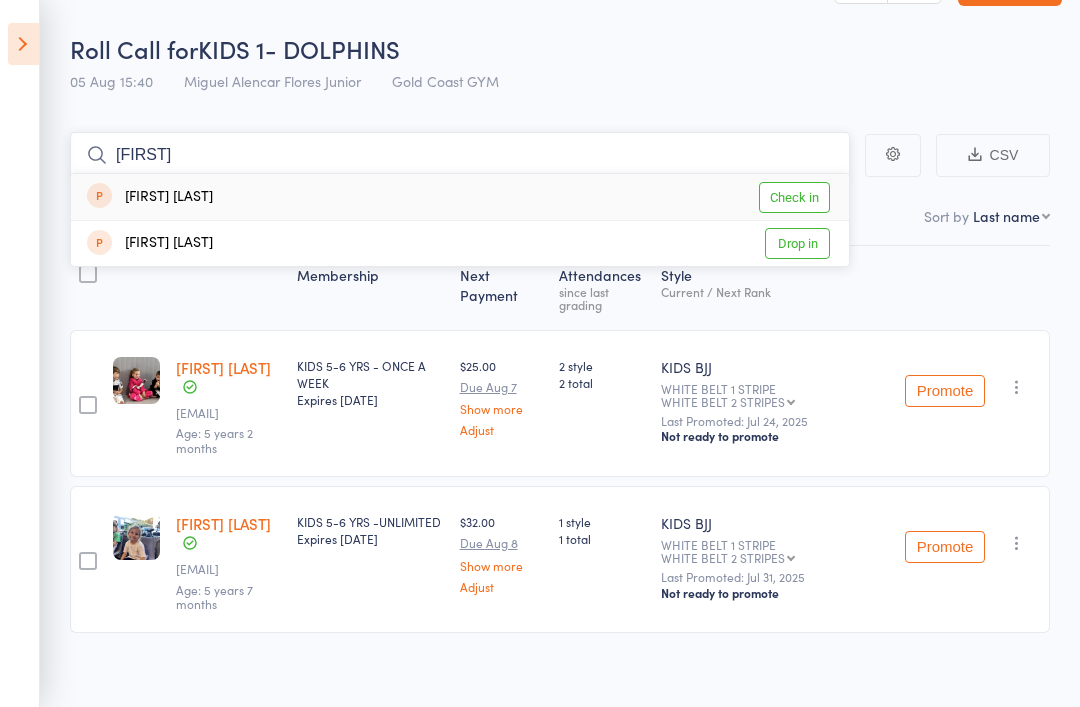 type on "Arco" 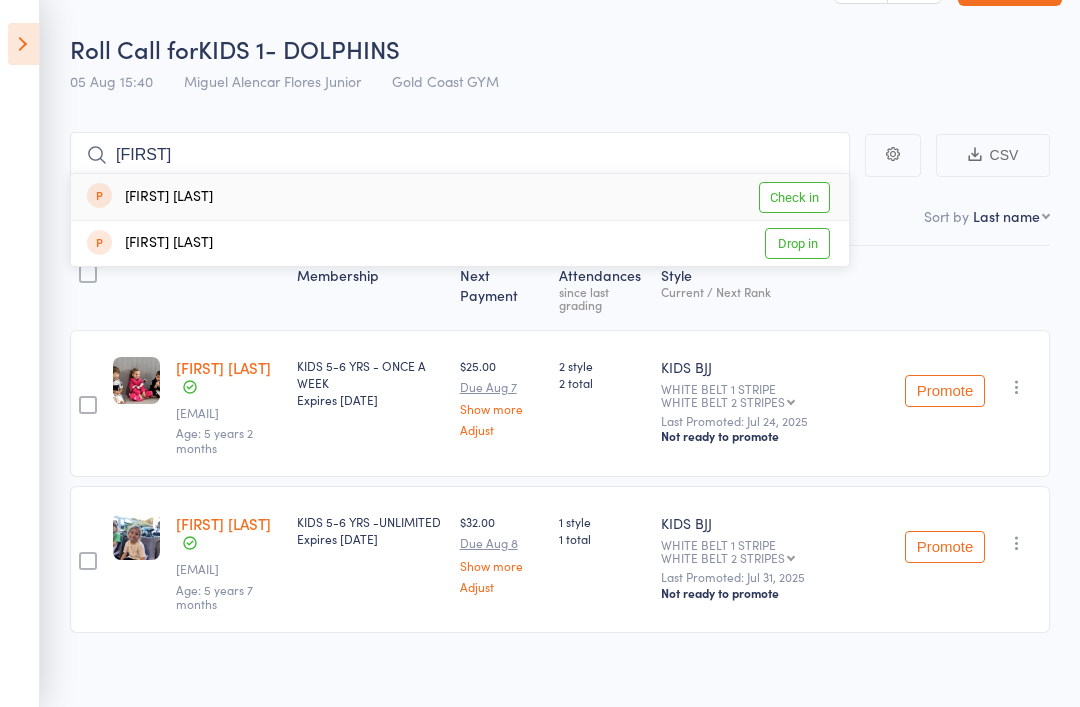 click on "Arlo Trayfoot Check in" at bounding box center [460, 197] 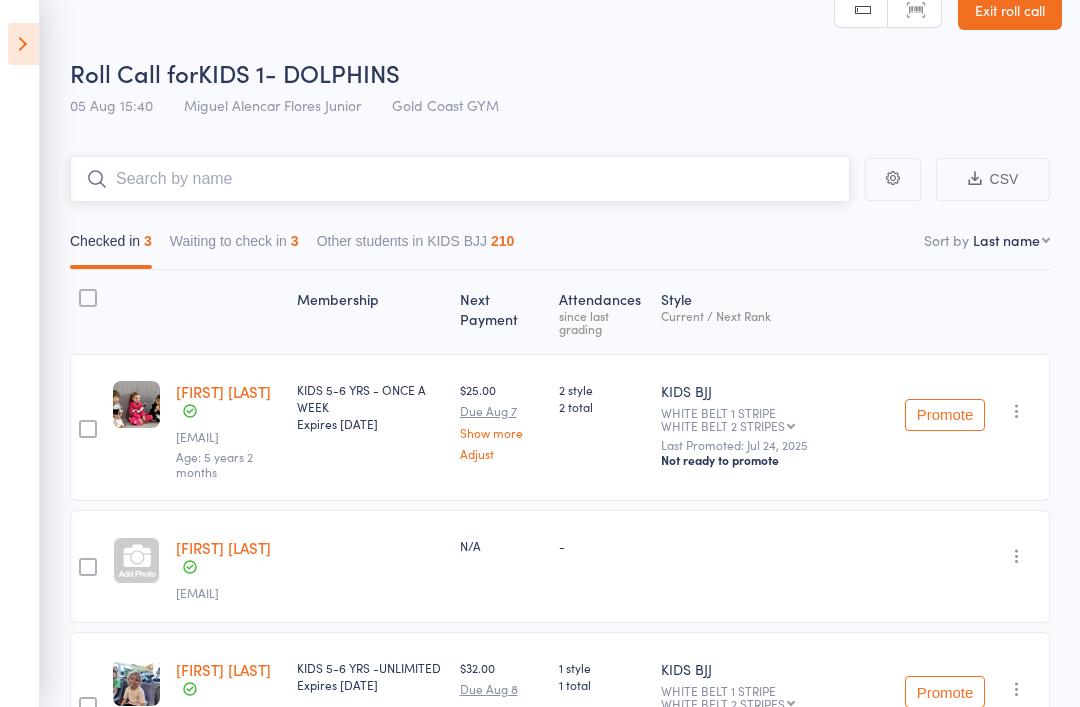 scroll, scrollTop: 0, scrollLeft: 0, axis: both 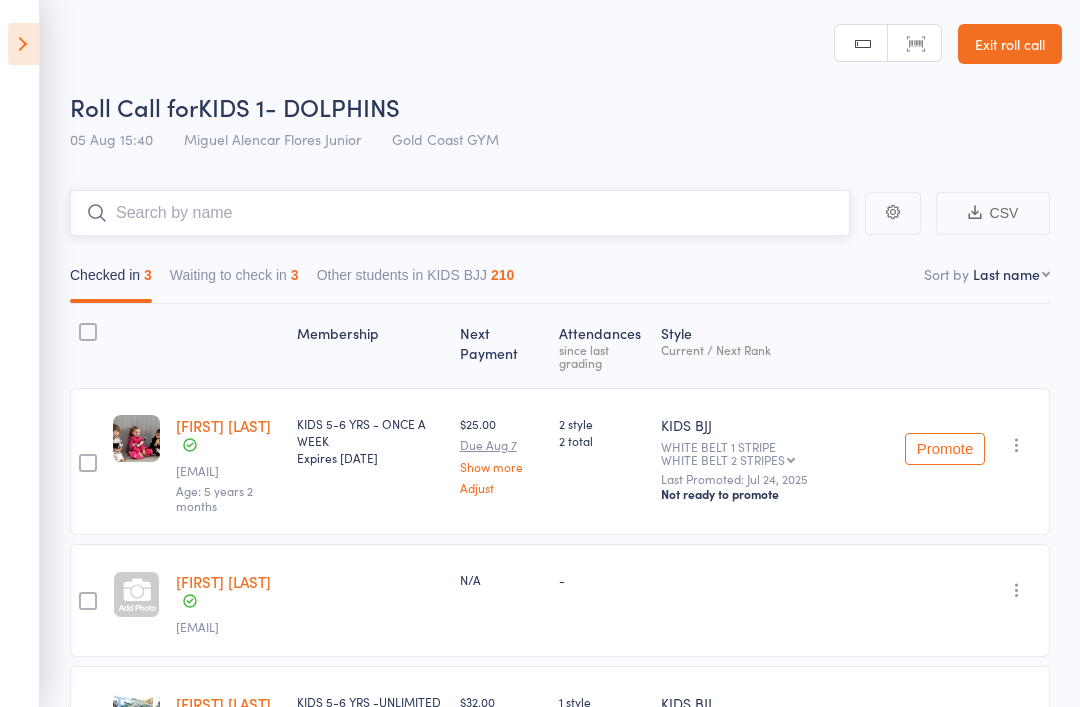 click at bounding box center [460, 213] 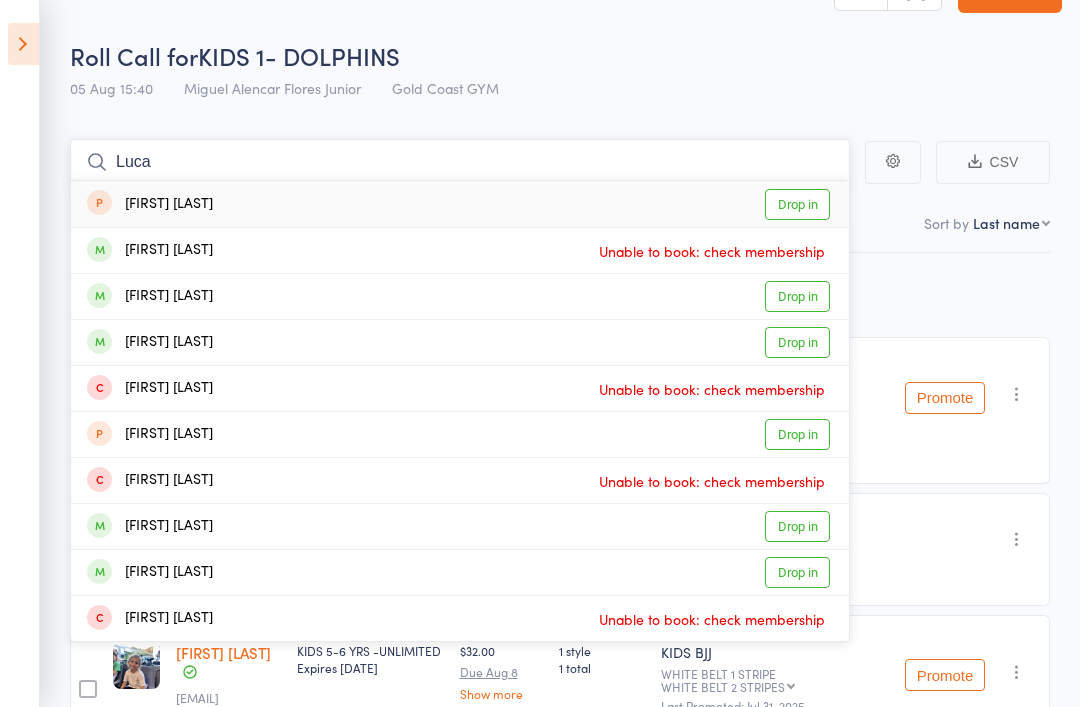 scroll, scrollTop: 0, scrollLeft: 0, axis: both 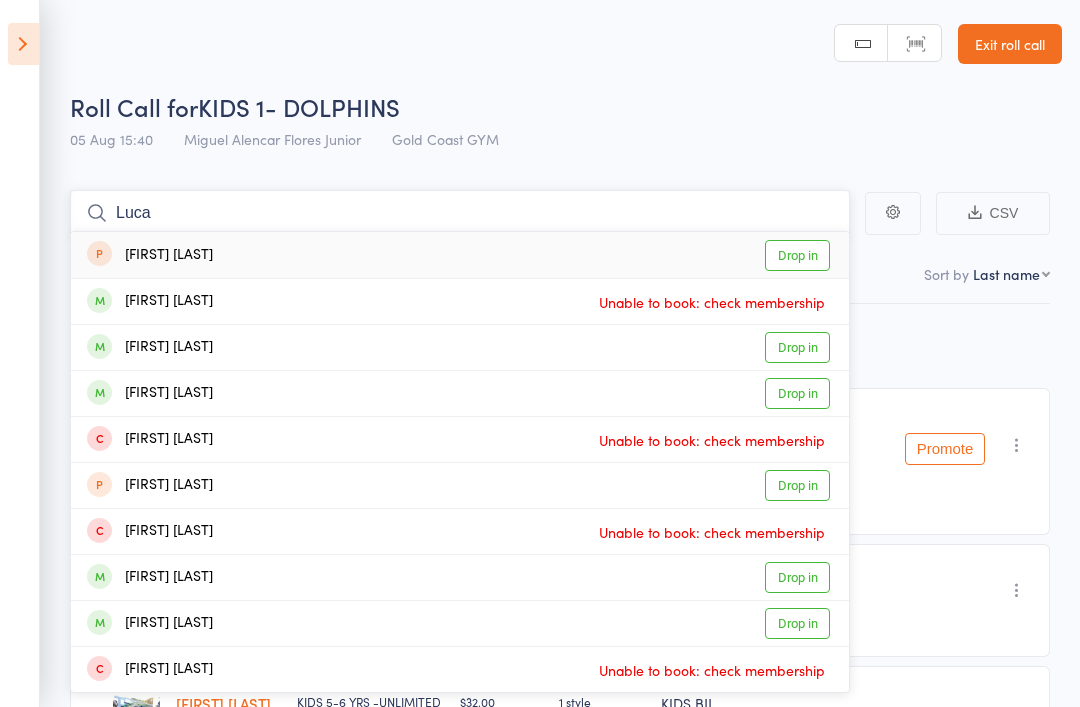 type on "Luca" 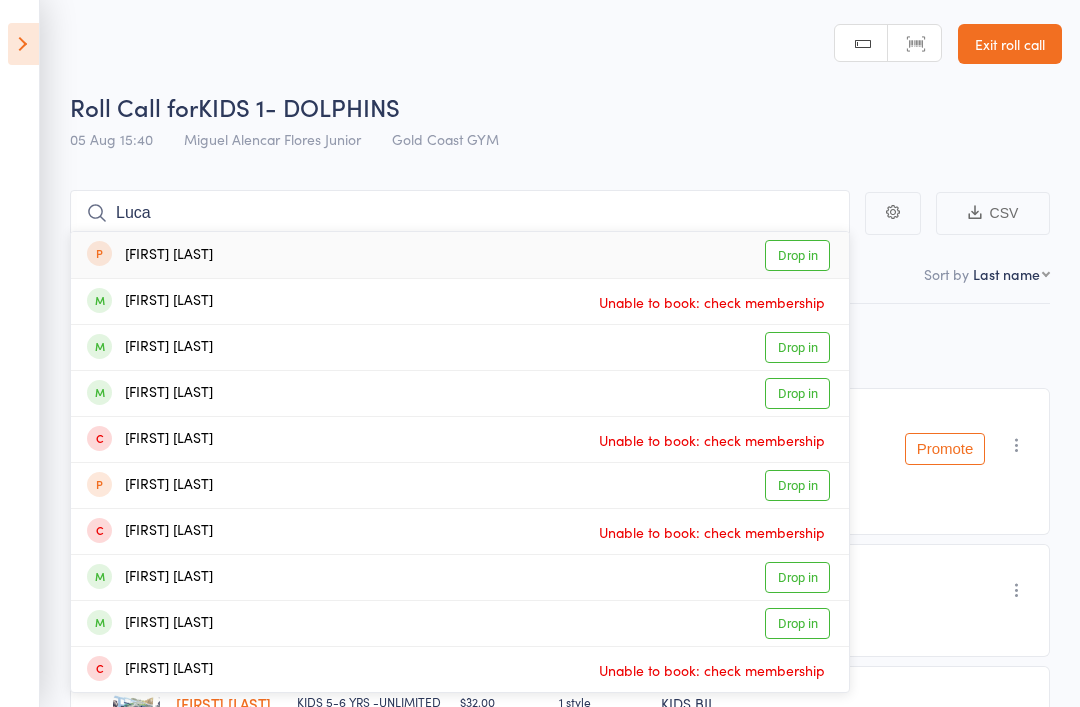 click on "Exit roll call" at bounding box center (1010, 44) 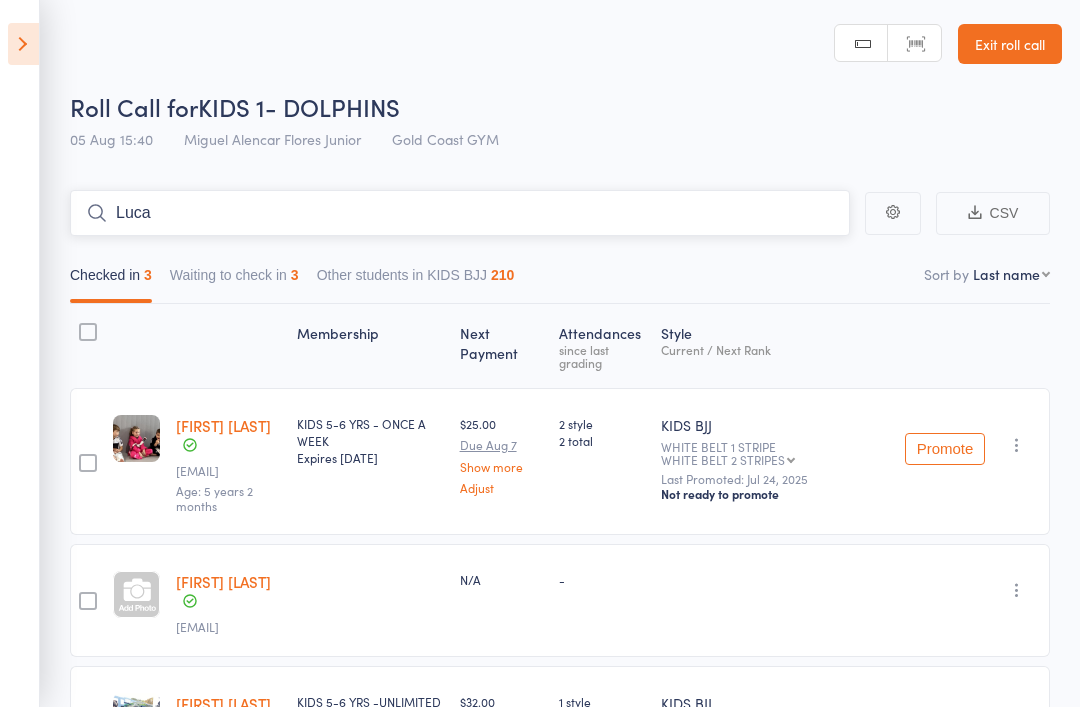 click on "Luca" at bounding box center [460, 213] 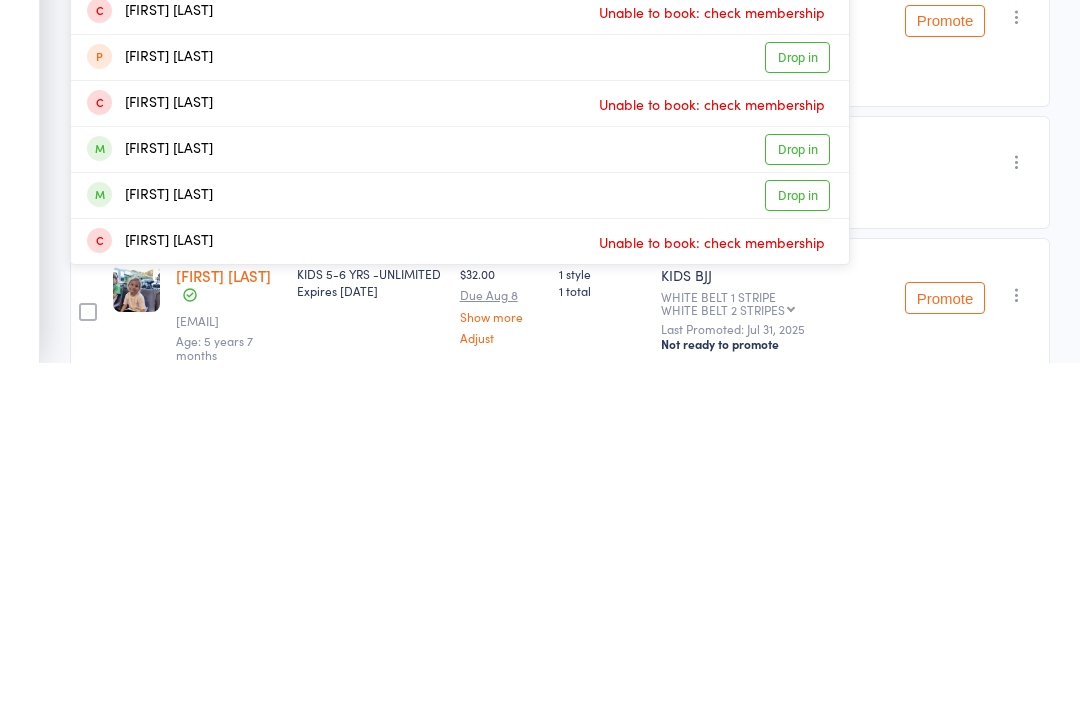 scroll, scrollTop: 104, scrollLeft: 0, axis: vertical 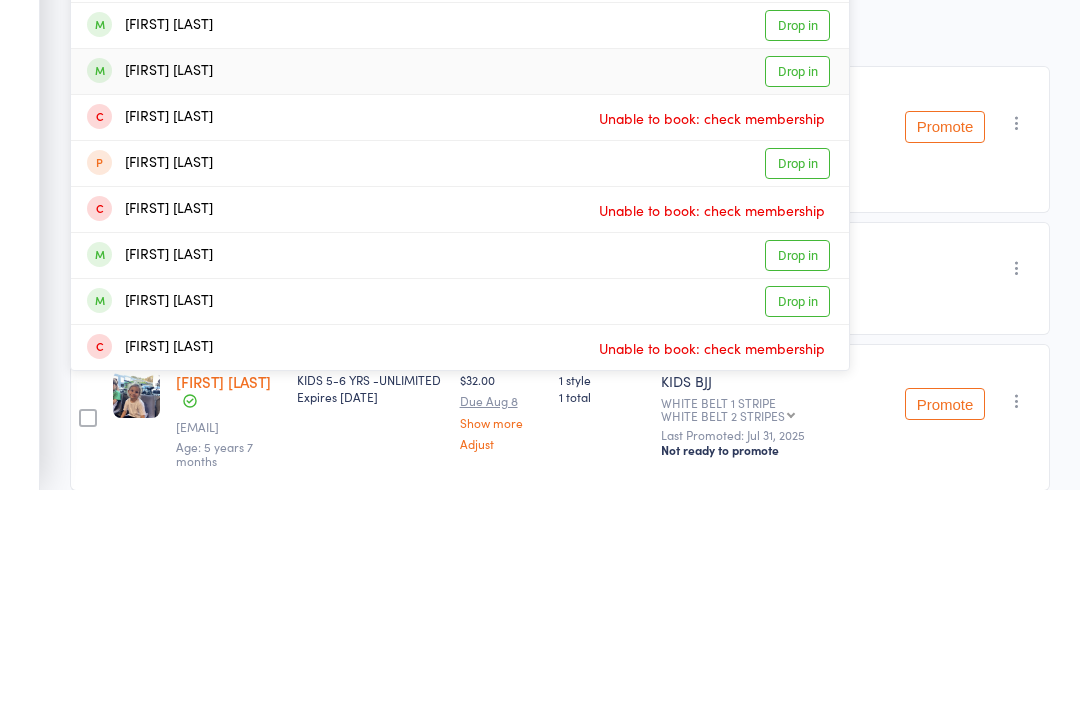 type on "Luca" 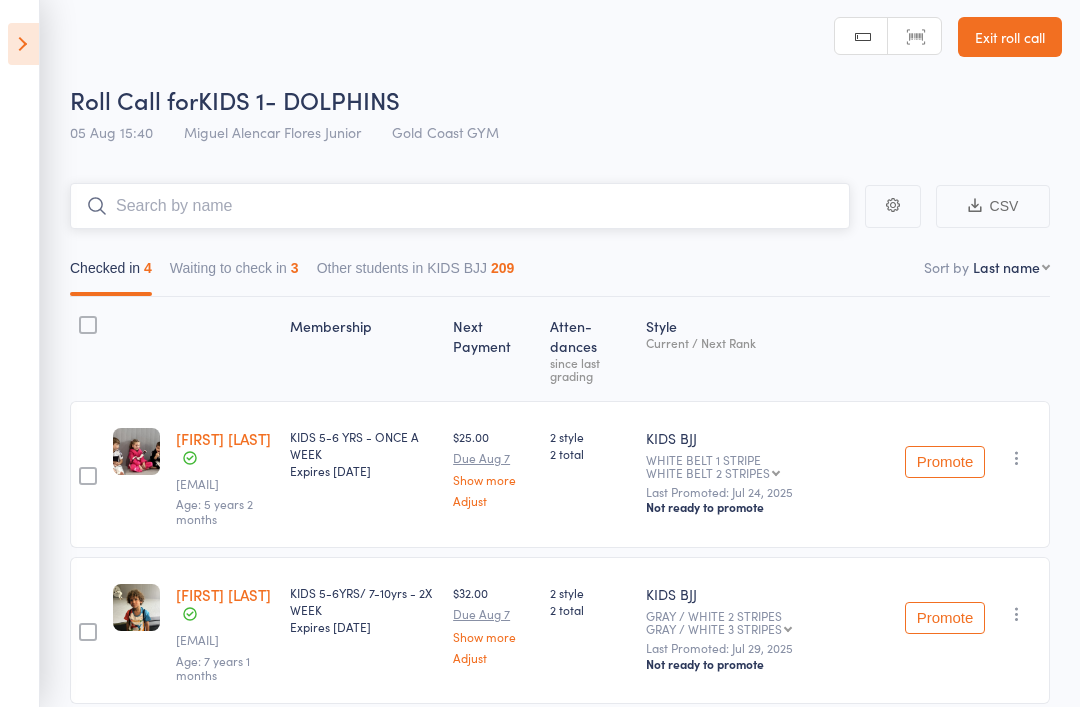 scroll, scrollTop: 0, scrollLeft: 0, axis: both 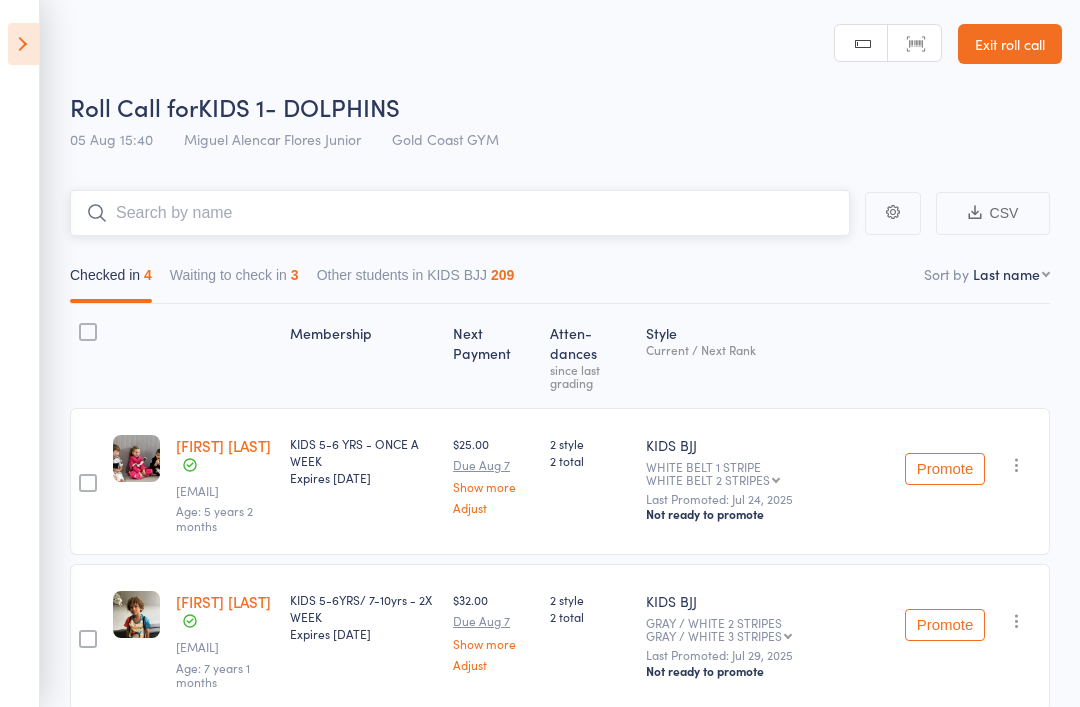 click at bounding box center (460, 213) 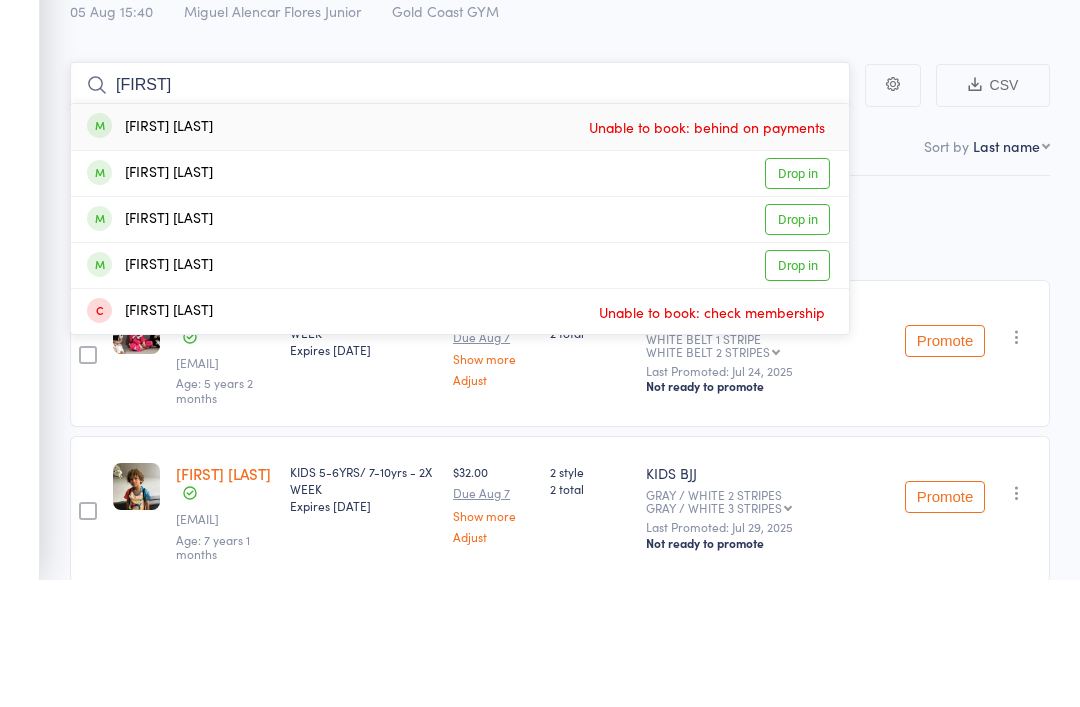 type on "Hend" 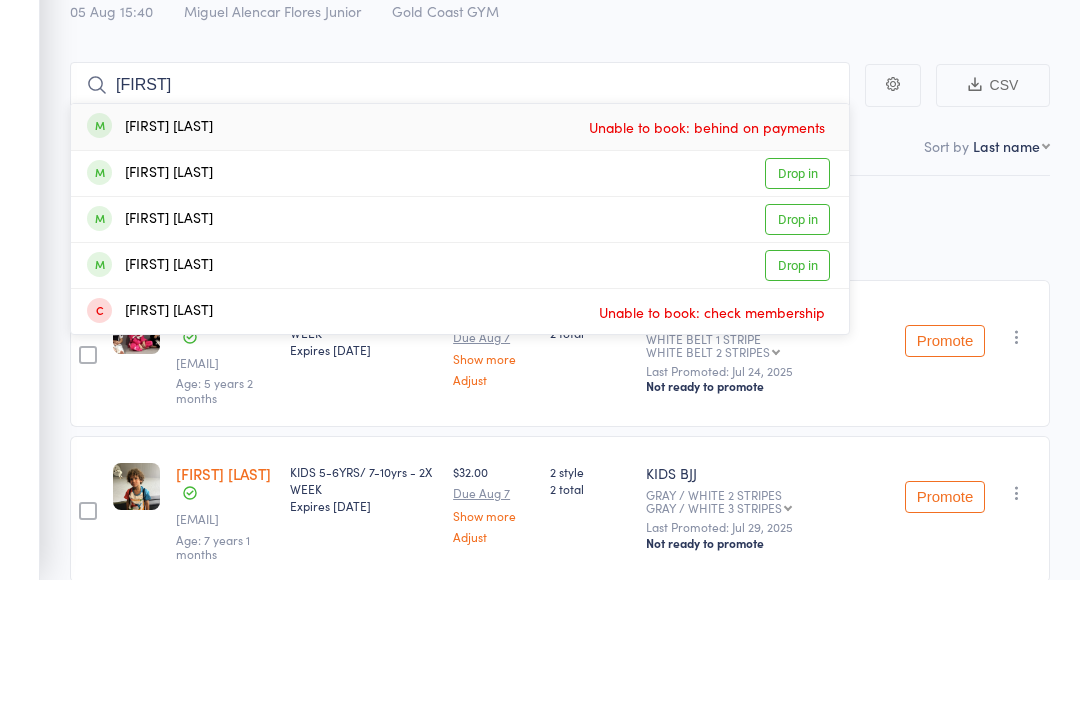 click on "hendrix Delaney" at bounding box center [150, 347] 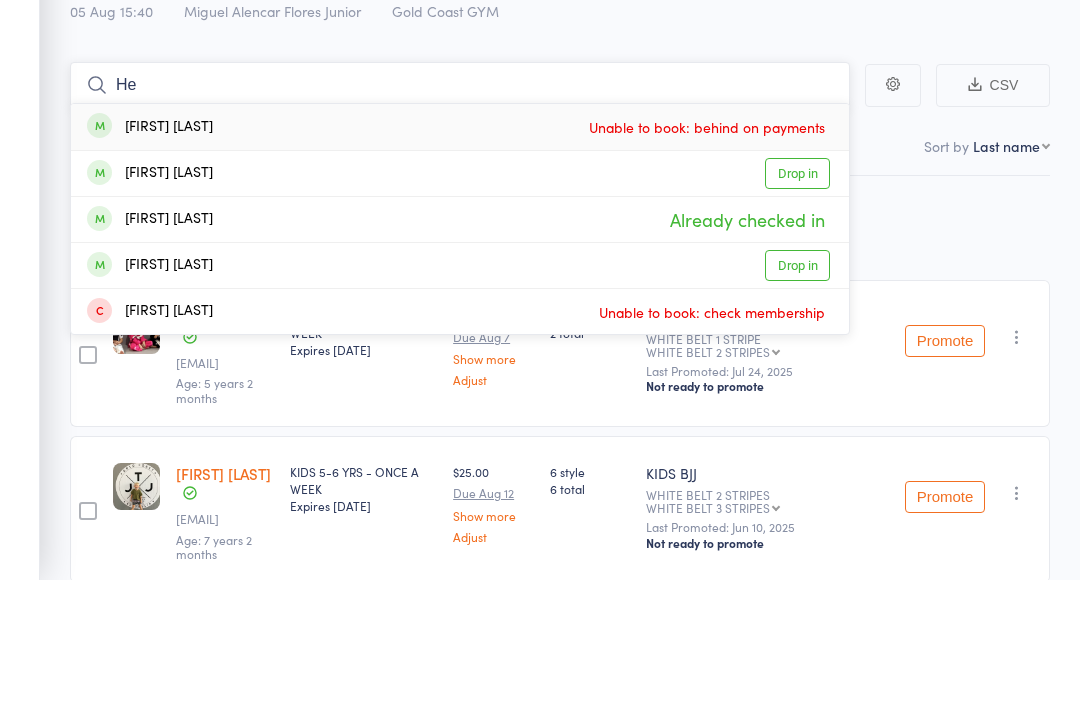 type on "H" 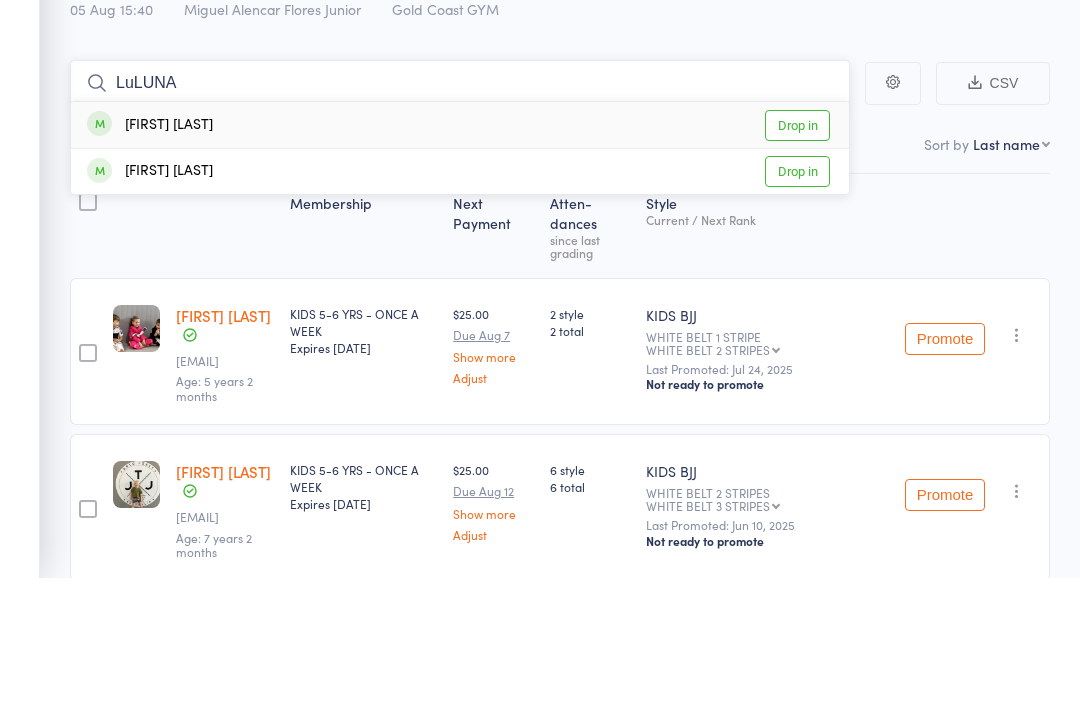 type on "LuLUNA" 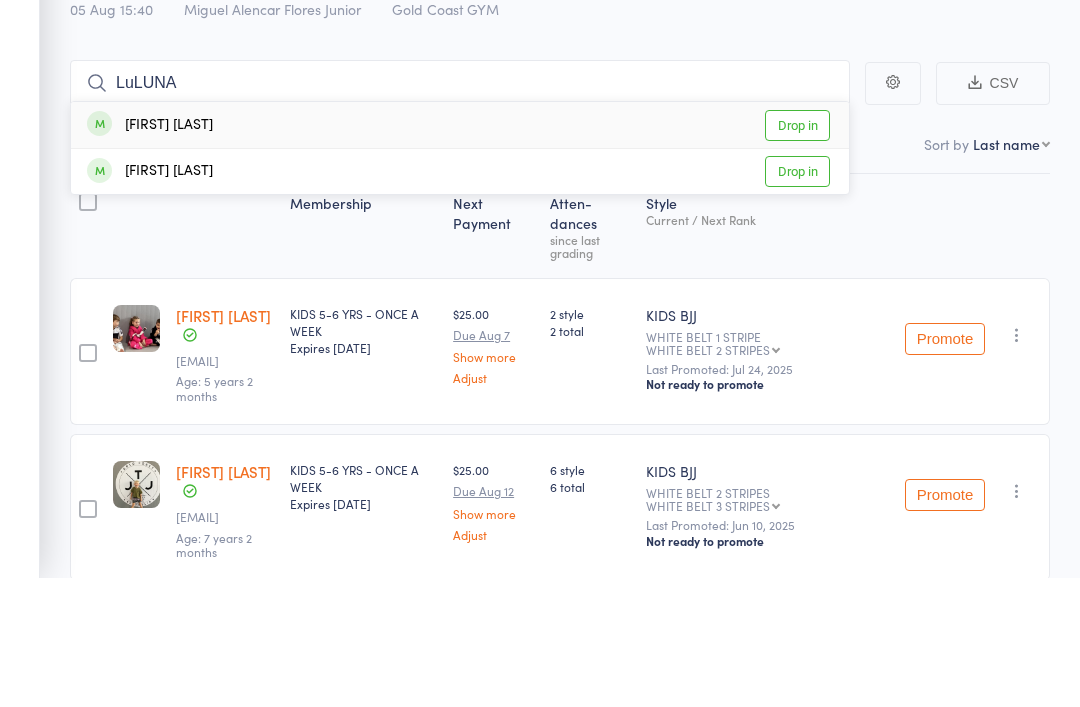 click on "luna rae" at bounding box center (150, 255) 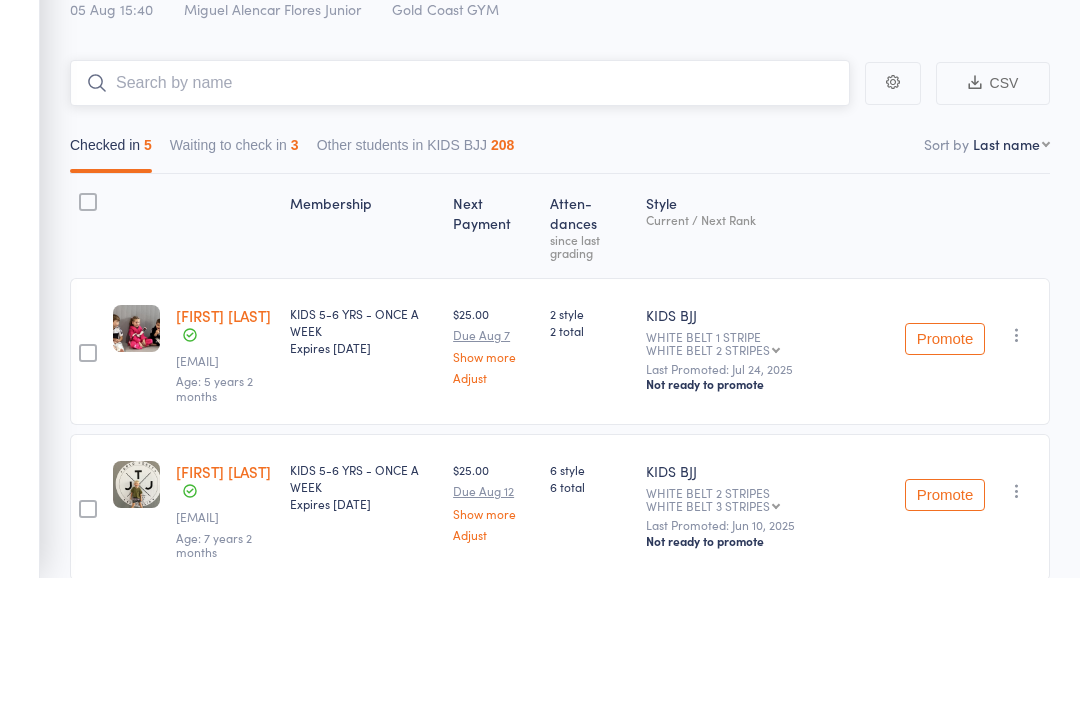 scroll, scrollTop: 130, scrollLeft: 0, axis: vertical 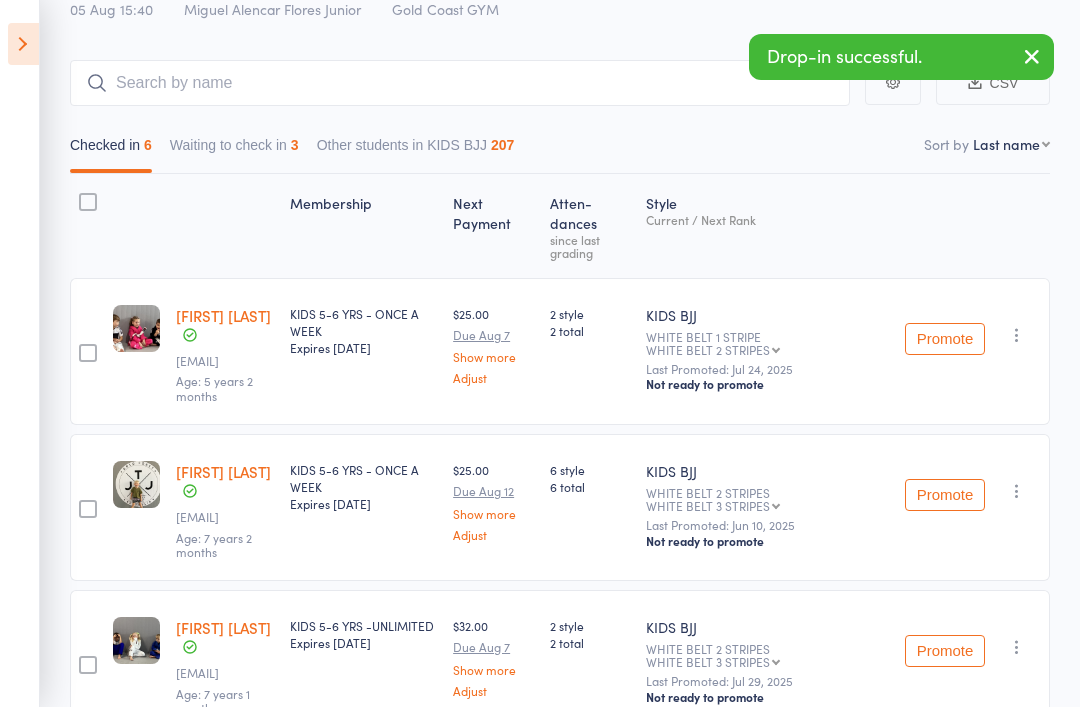 click at bounding box center [88, 665] 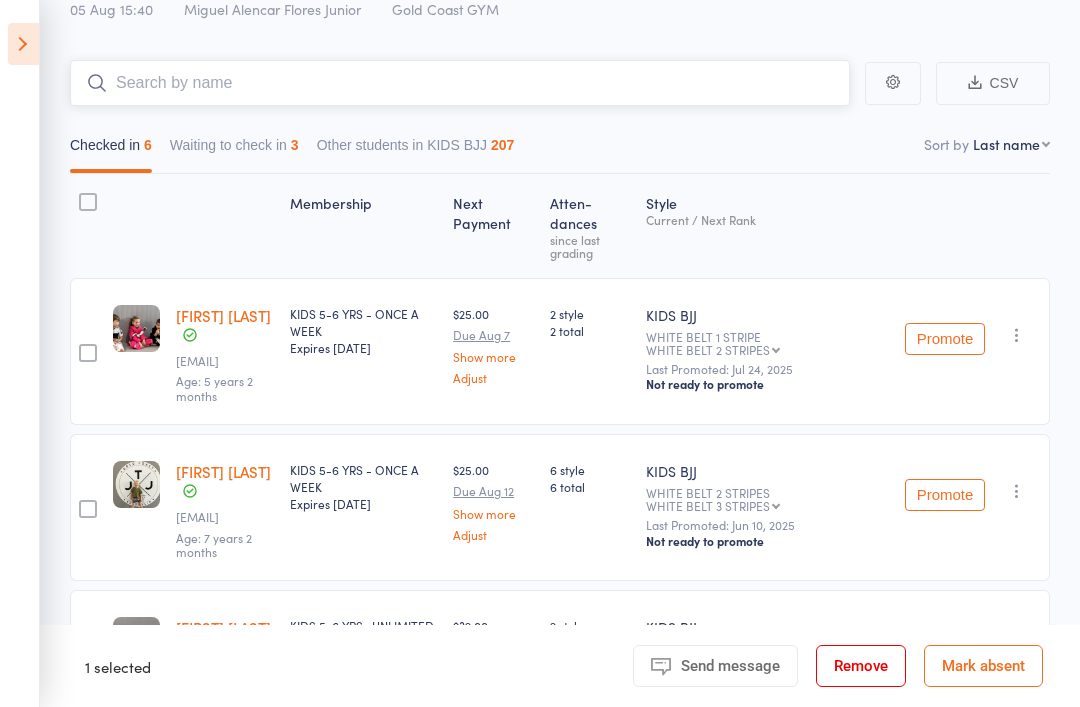 click at bounding box center (460, 83) 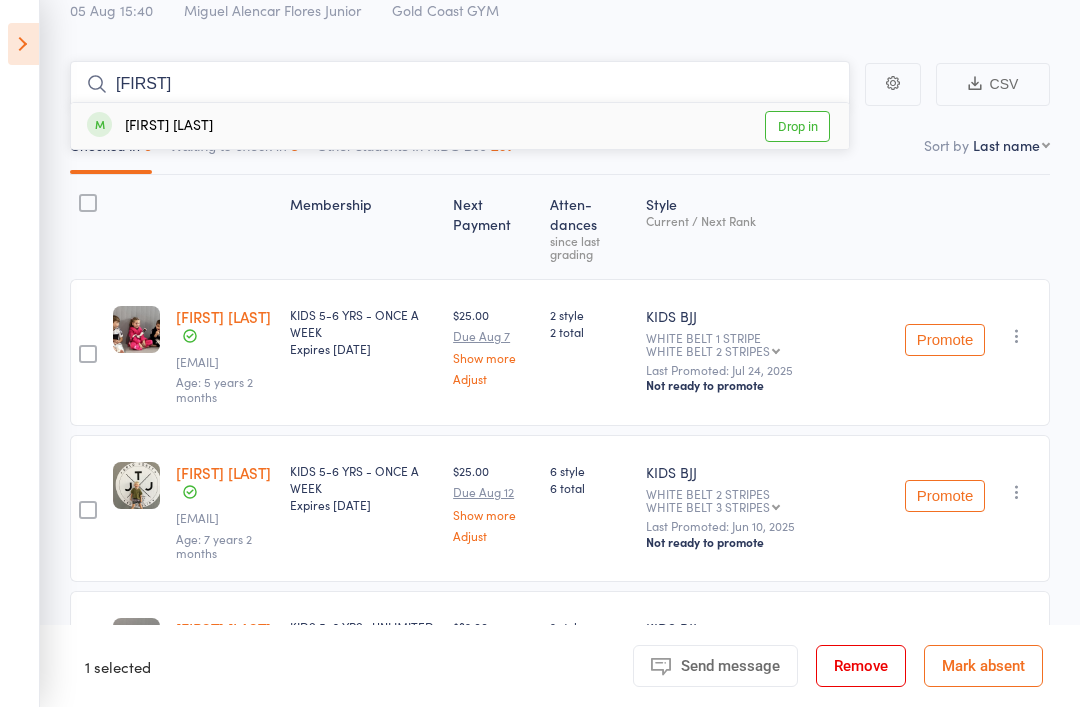 type on "Alfie" 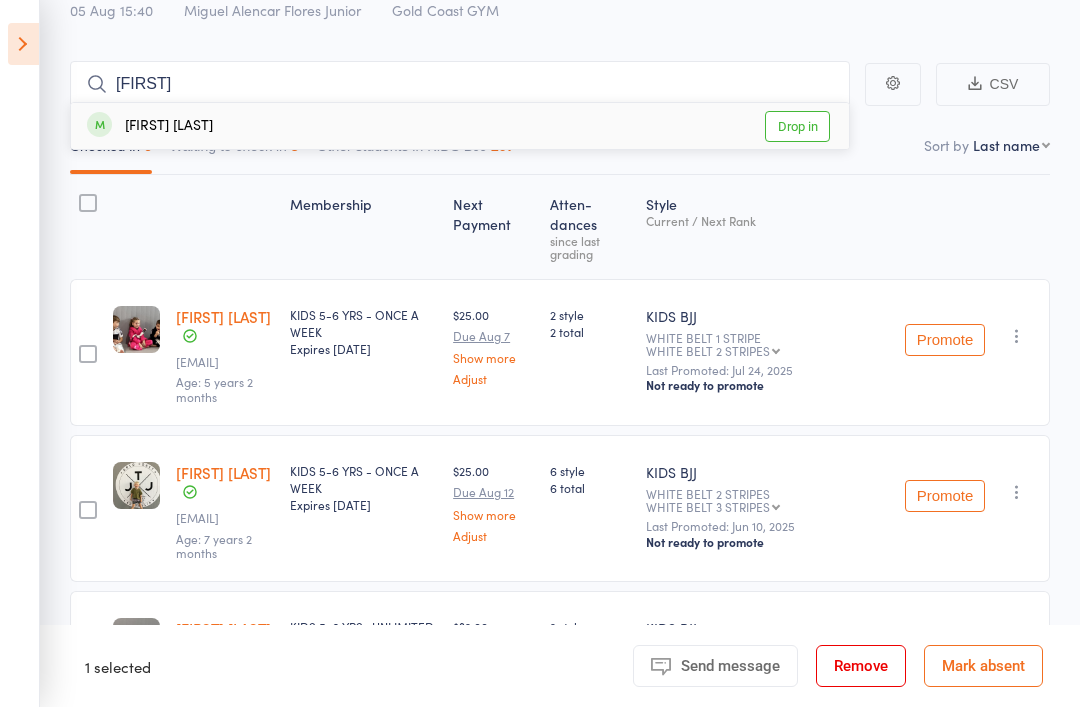click on "Drop in" at bounding box center [797, 126] 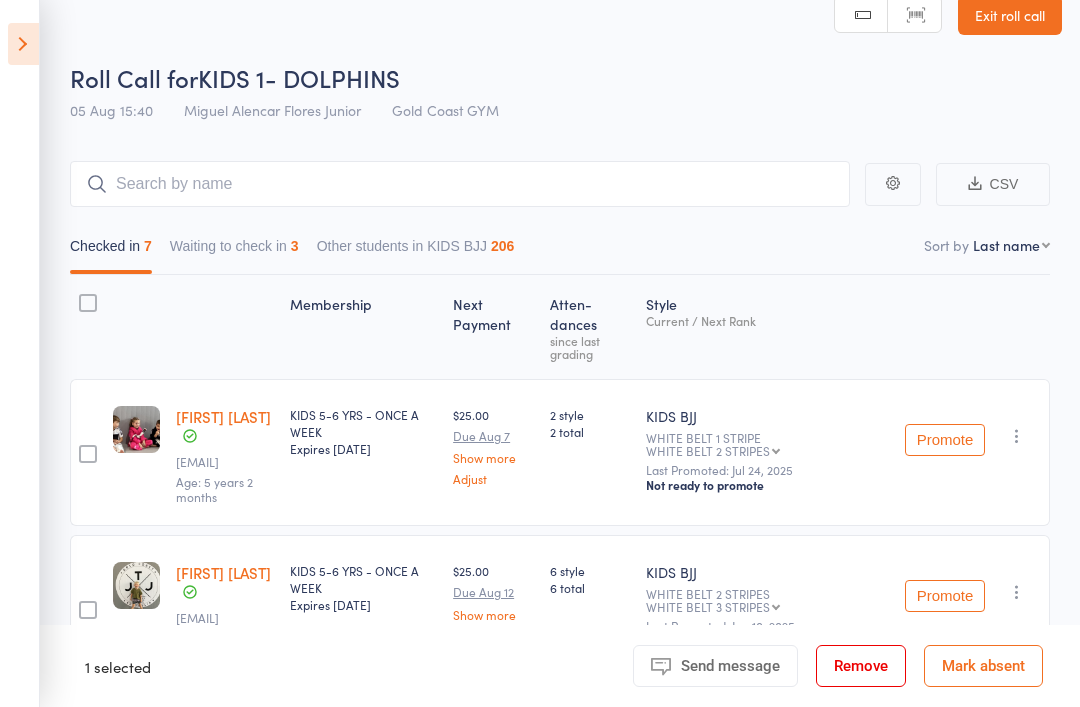 scroll, scrollTop: 0, scrollLeft: 0, axis: both 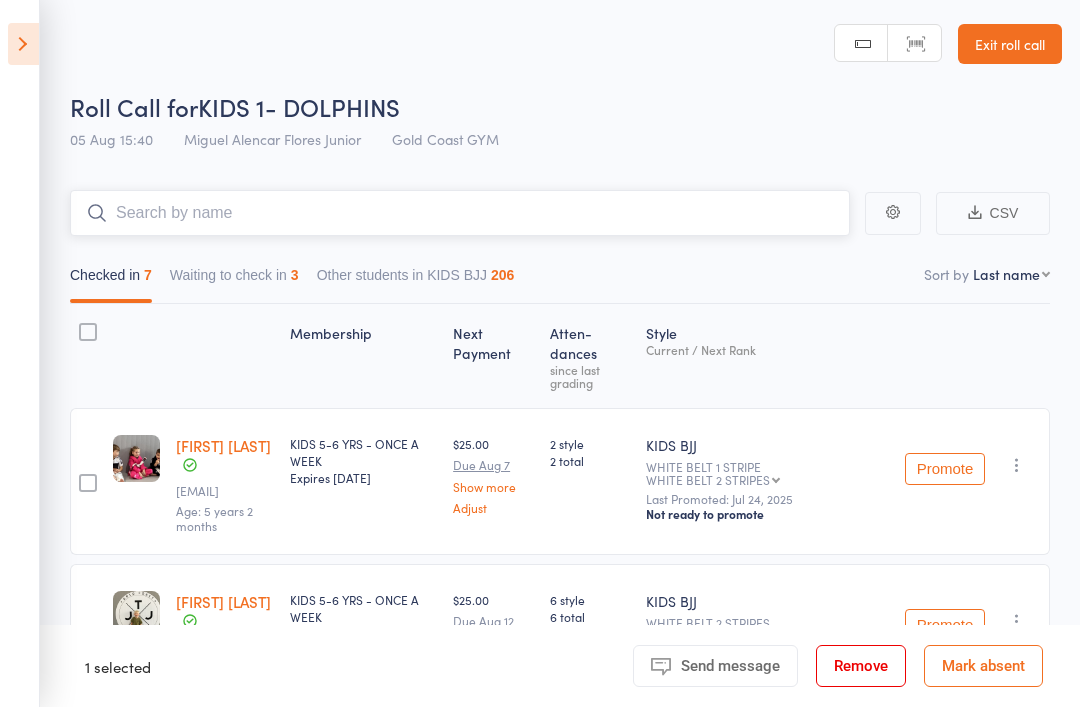 click on "Waiting to check in  3" at bounding box center (234, 280) 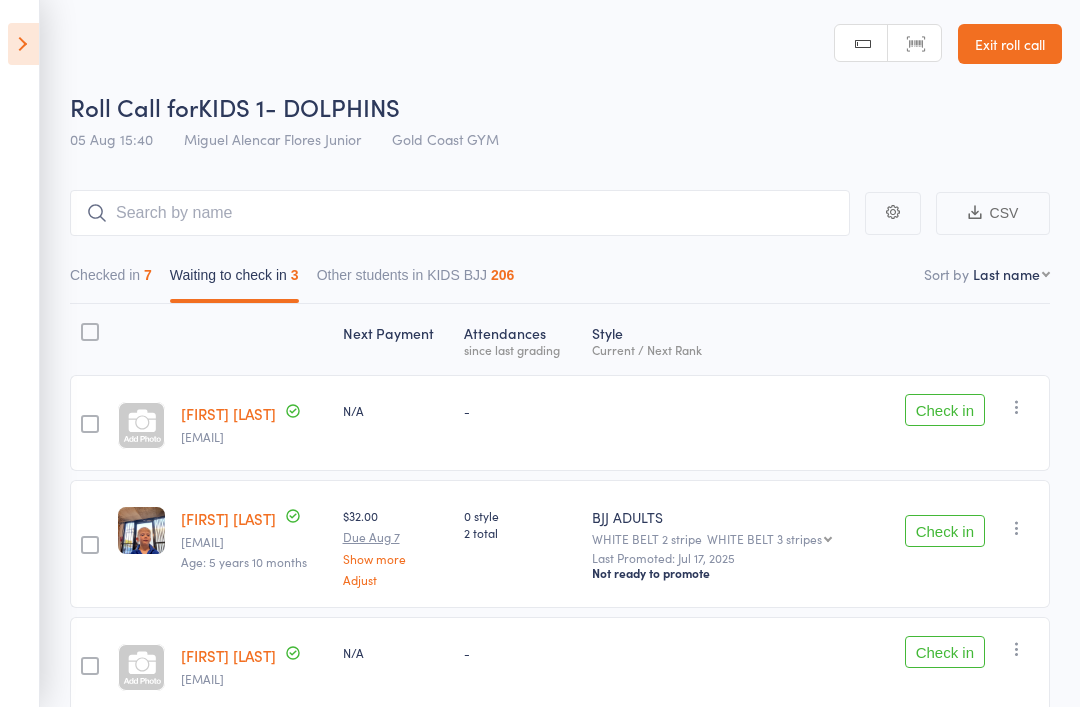 click on "Check in" at bounding box center (945, 531) 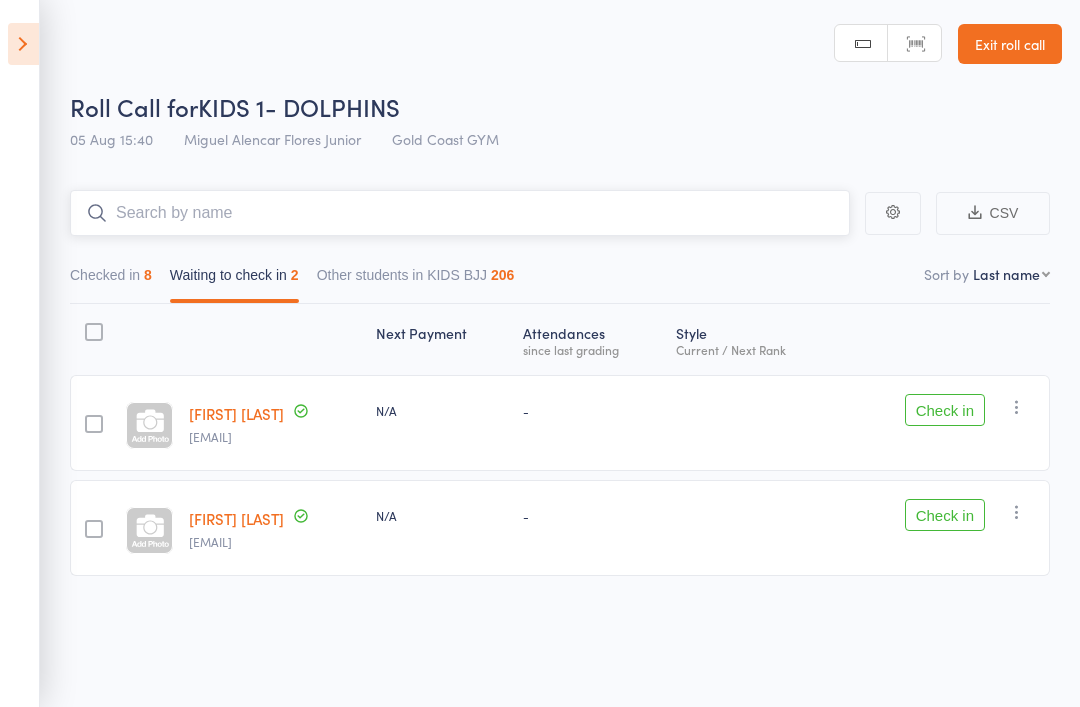 click at bounding box center [460, 213] 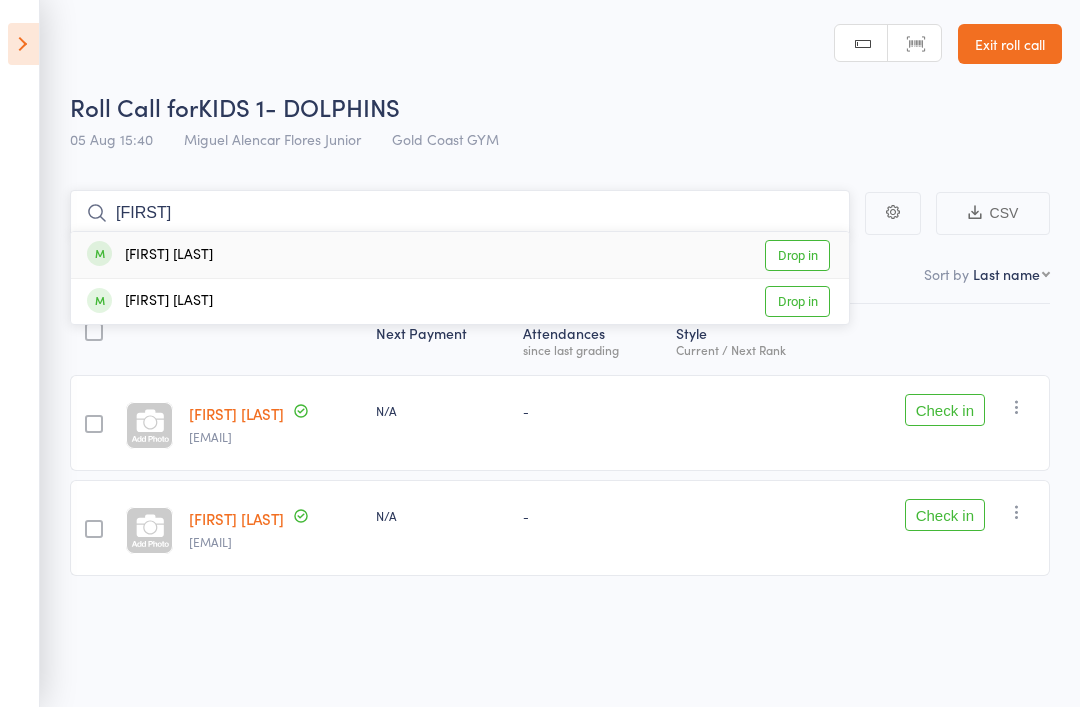 type on "Wolfe" 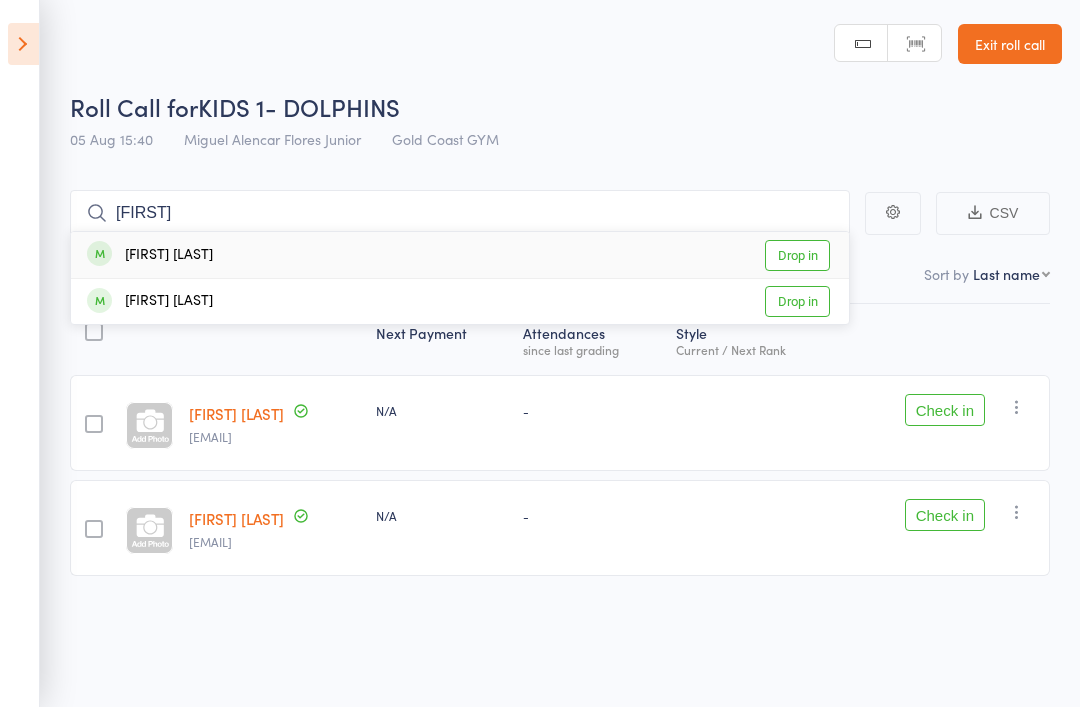 click on "Drop in" at bounding box center [797, 255] 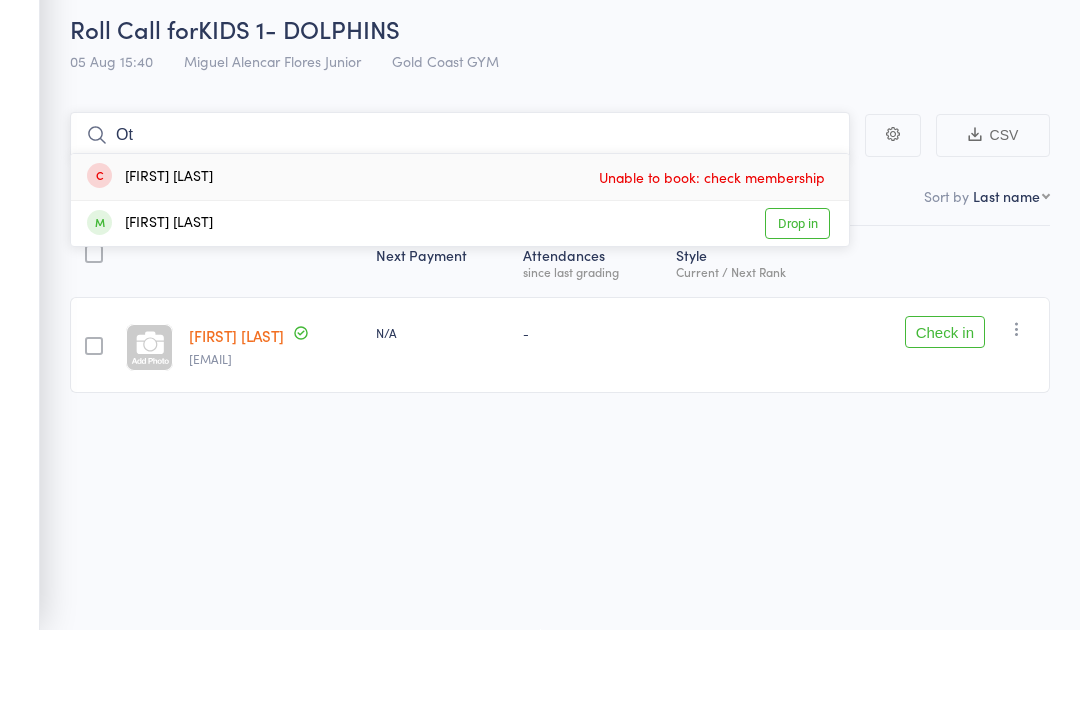 type on "Ot" 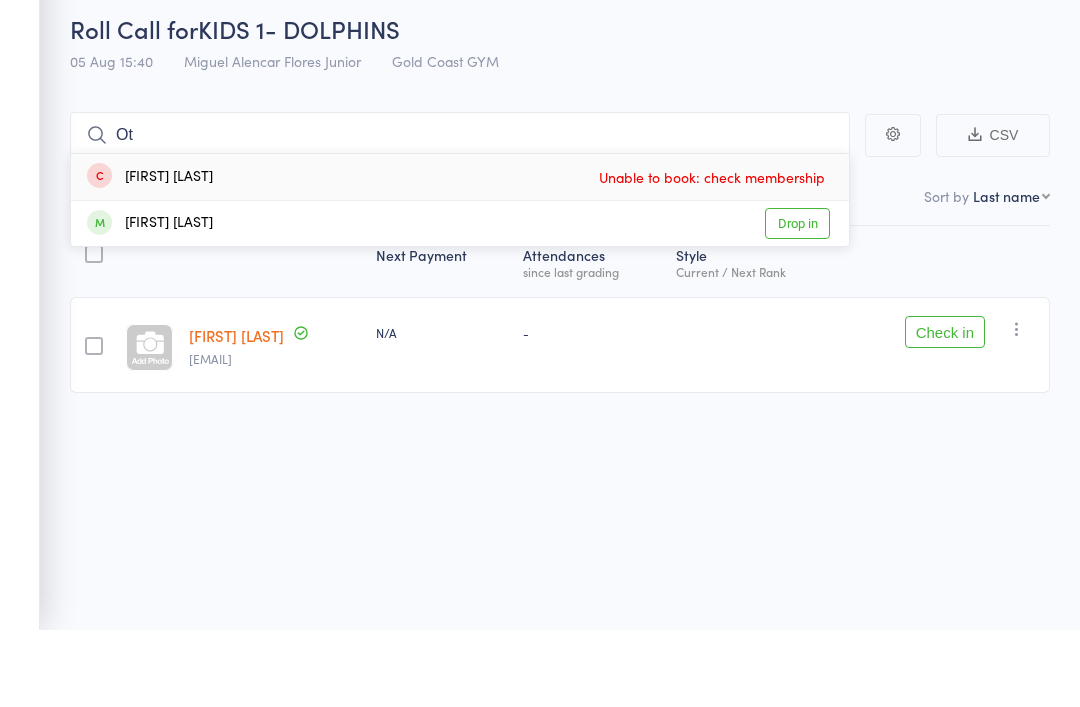 click on "Drop in" at bounding box center (797, 301) 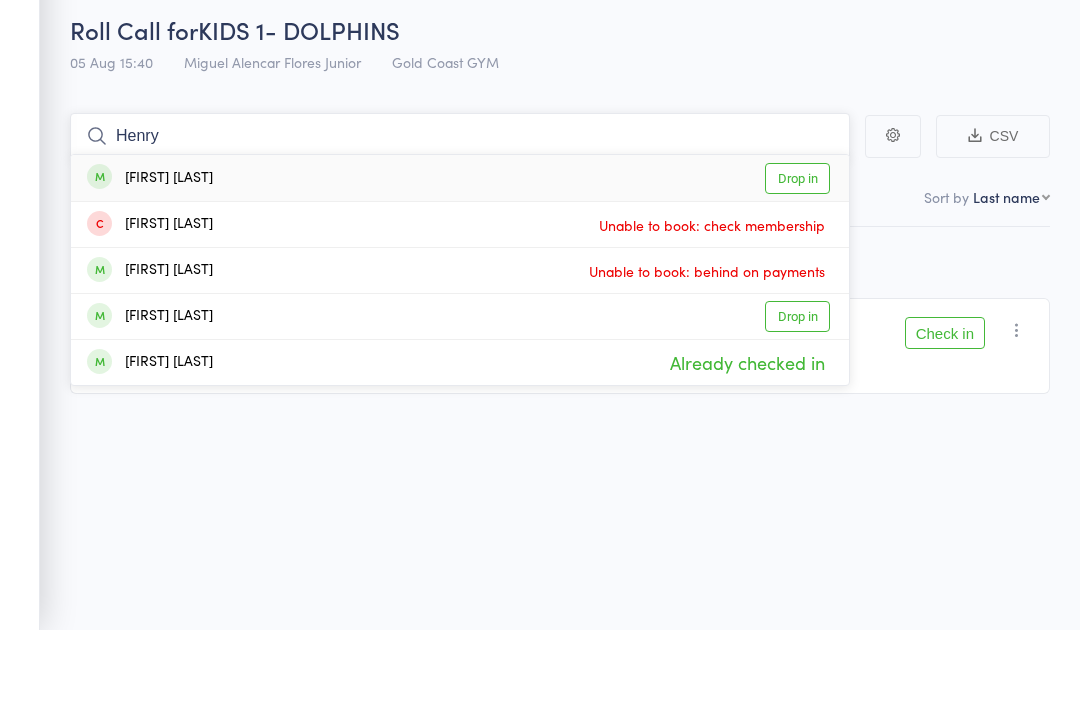 type on "Henry" 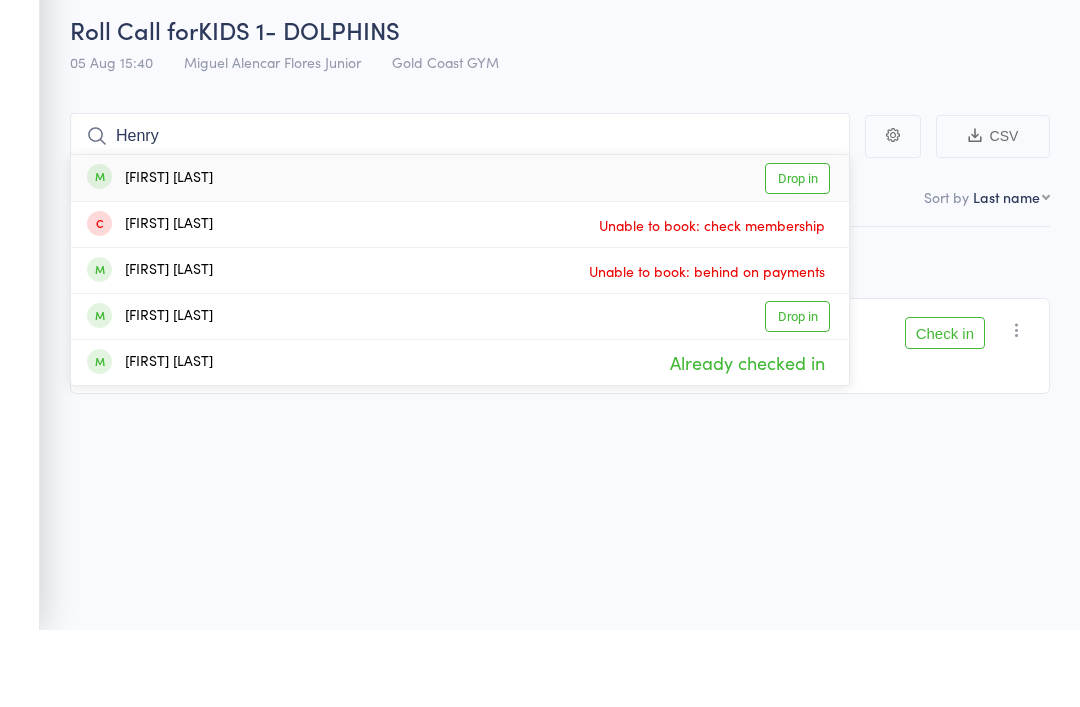click on "Drop in" at bounding box center [797, 255] 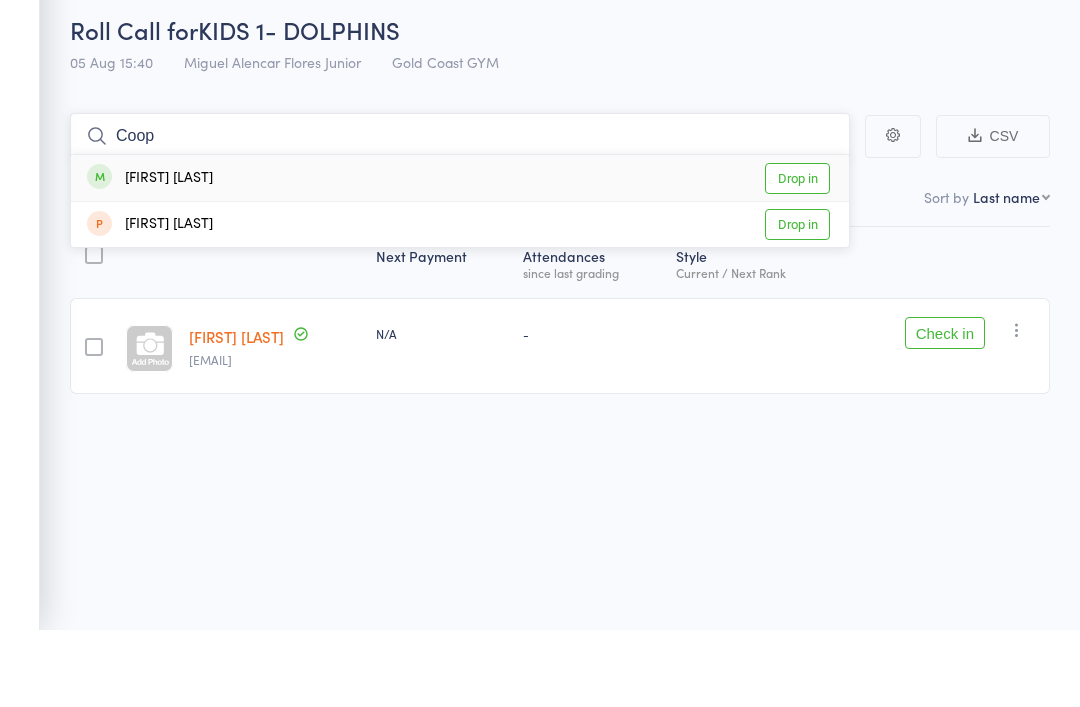 type on "Coop" 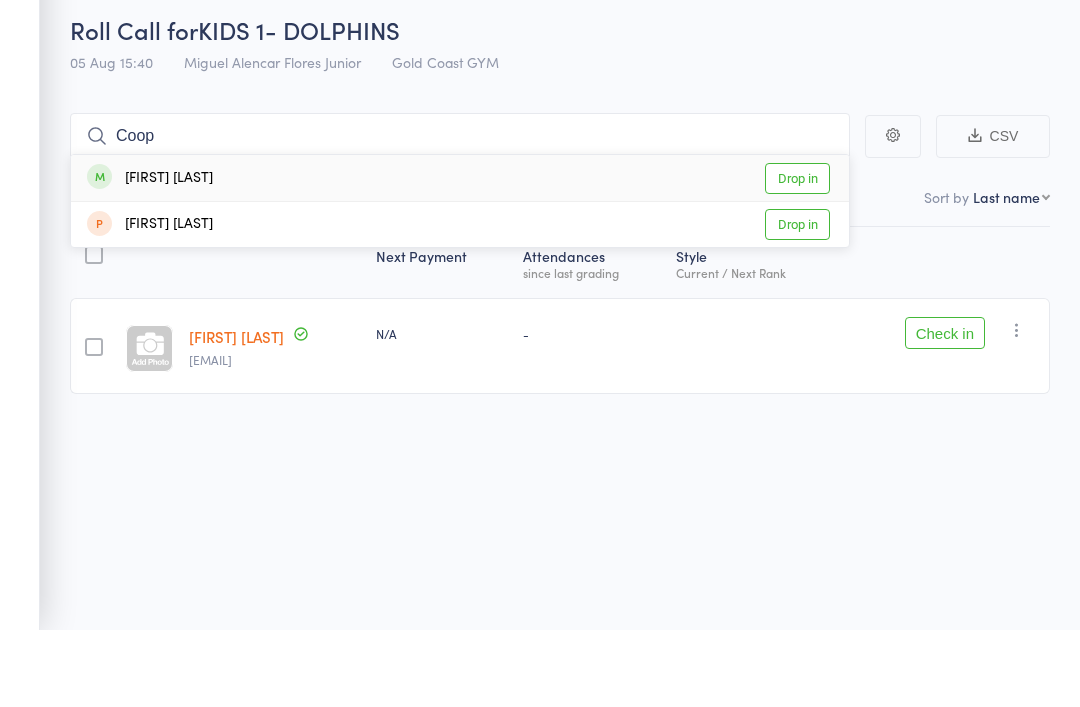click on "Cooper Norris Drop in" at bounding box center (460, 255) 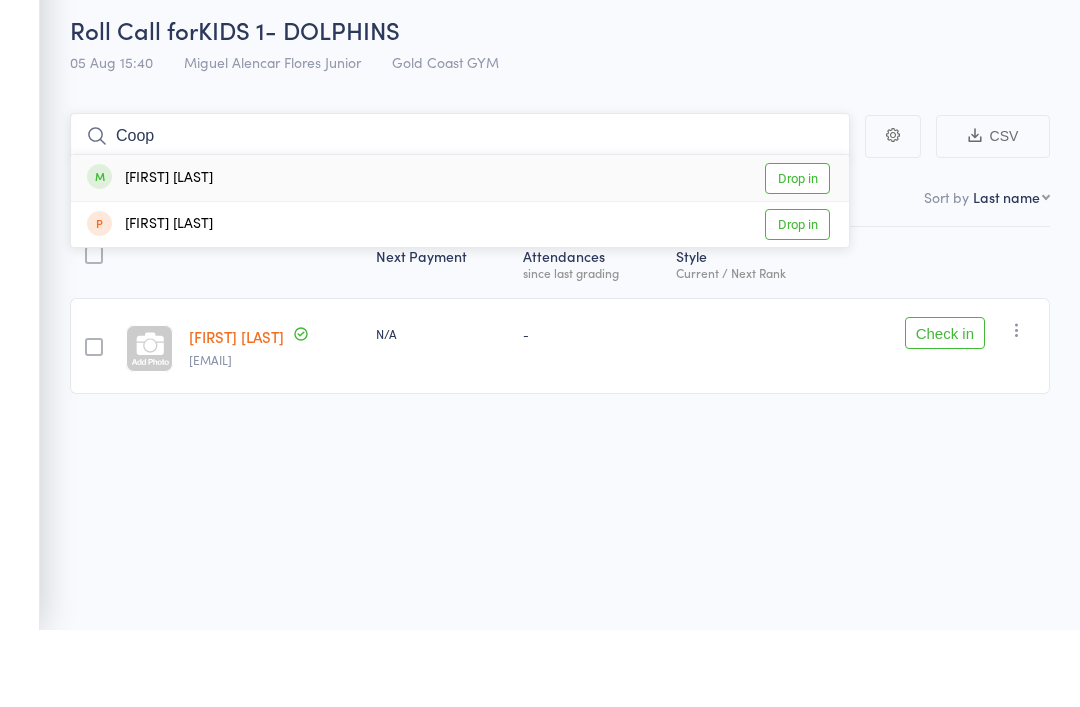 type 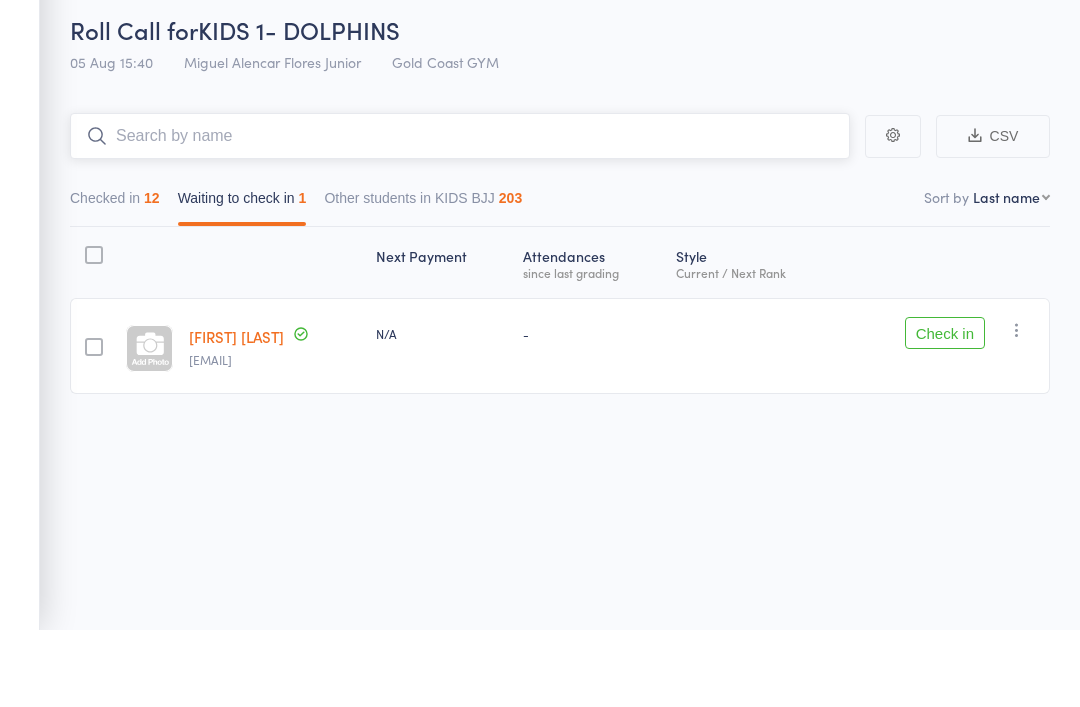scroll, scrollTop: 14, scrollLeft: 0, axis: vertical 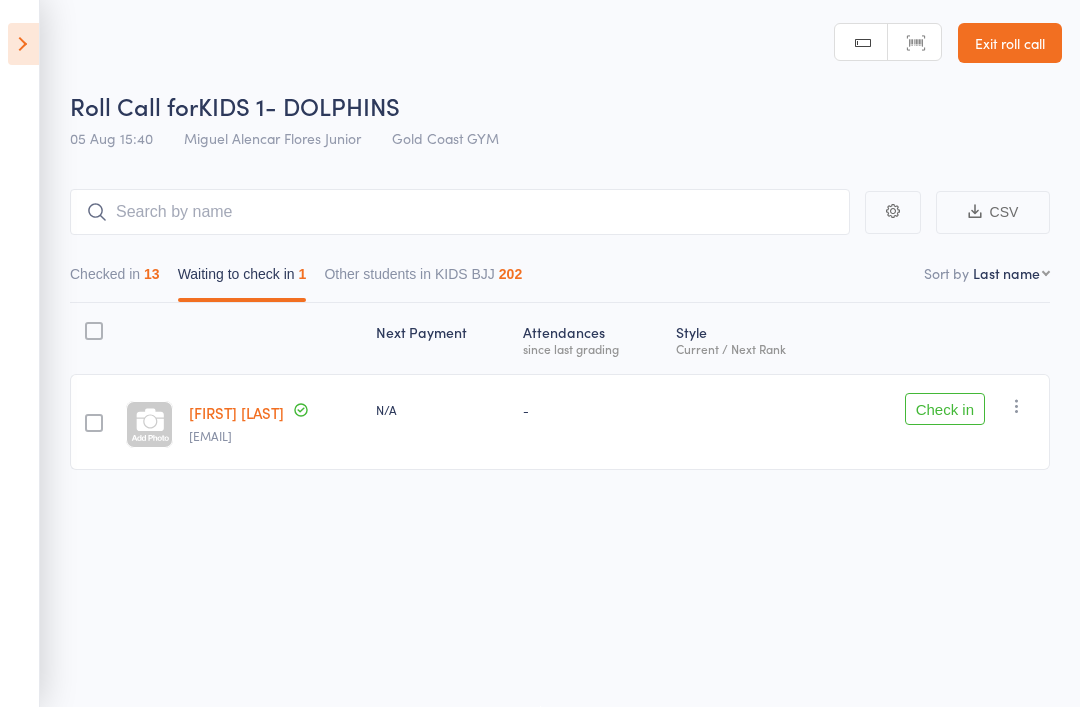 click on "Exit roll call" at bounding box center (1010, 43) 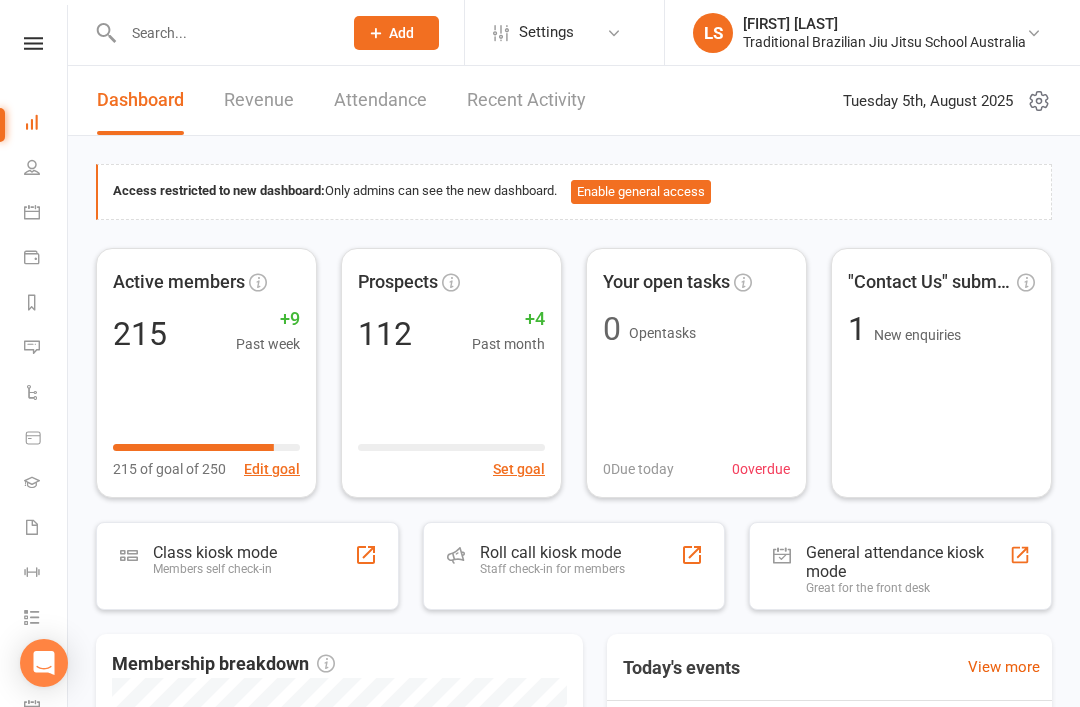 scroll, scrollTop: 0, scrollLeft: 0, axis: both 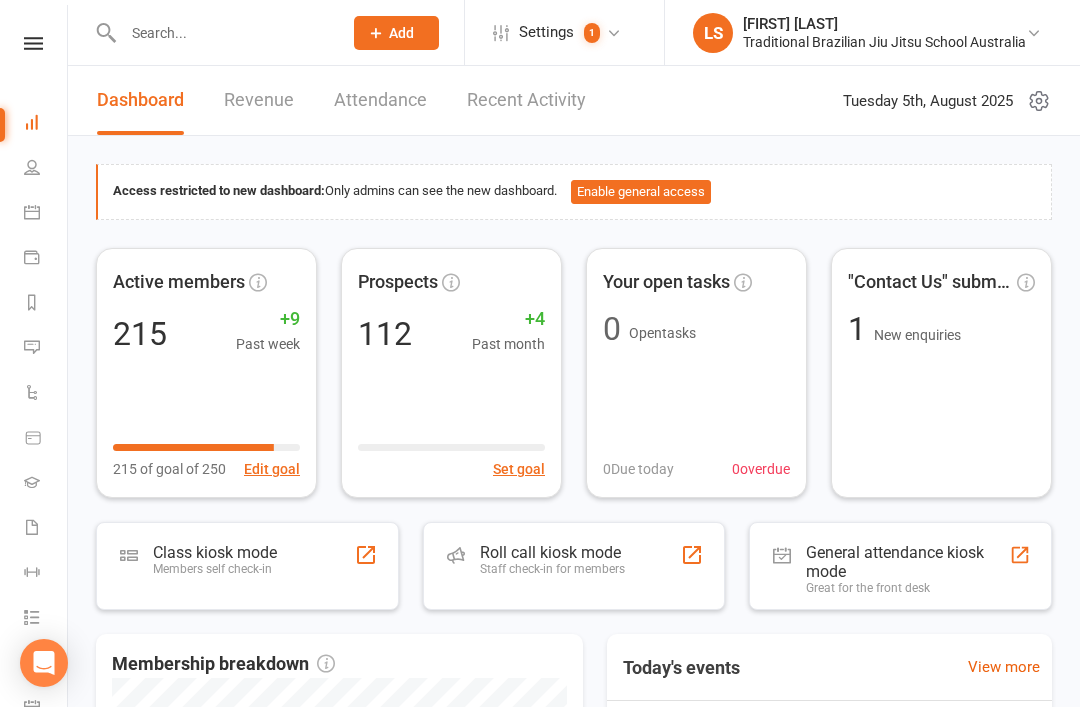 click on "People" at bounding box center (46, 169) 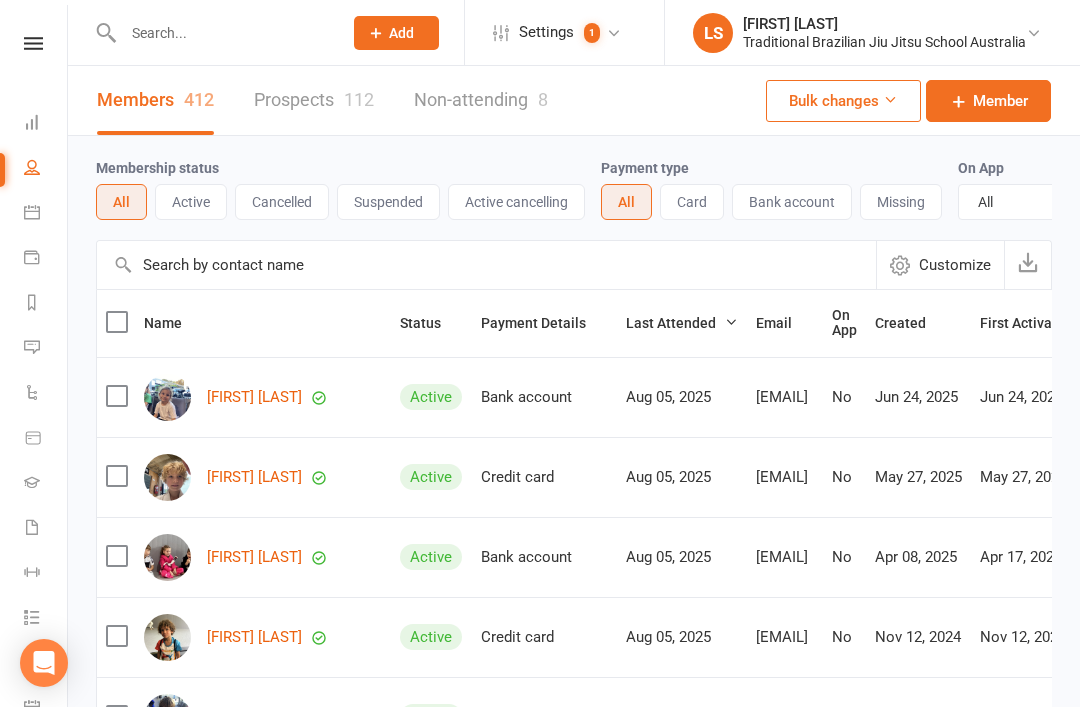 click on "Calendar" at bounding box center (46, 214) 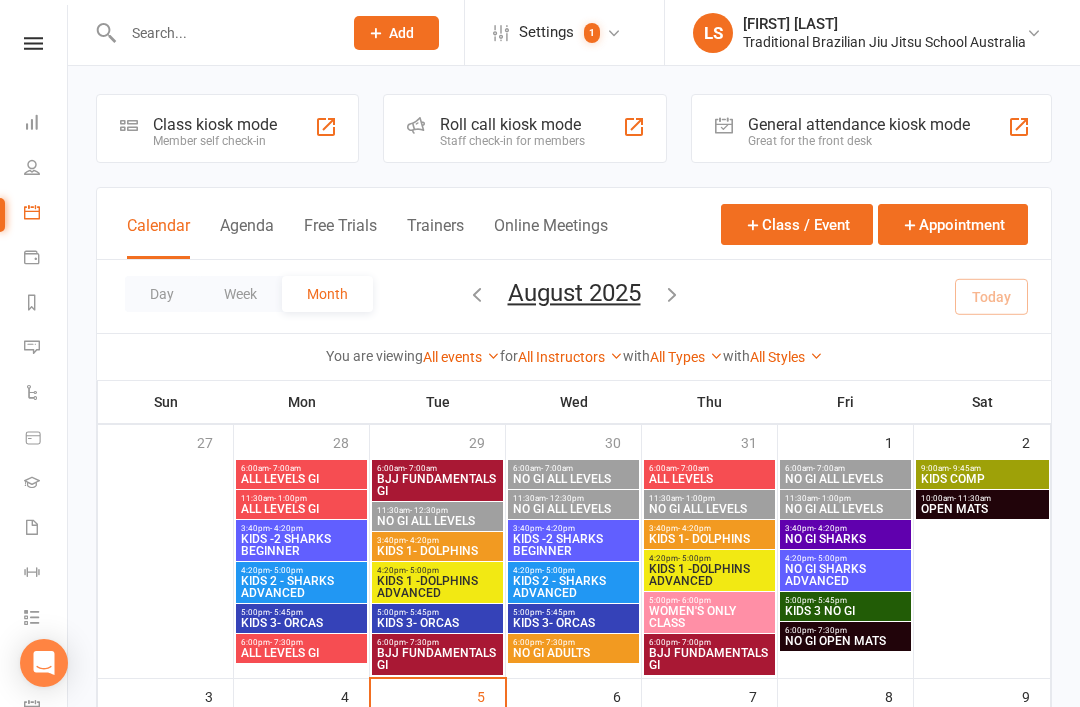click on "Payments" at bounding box center [46, 259] 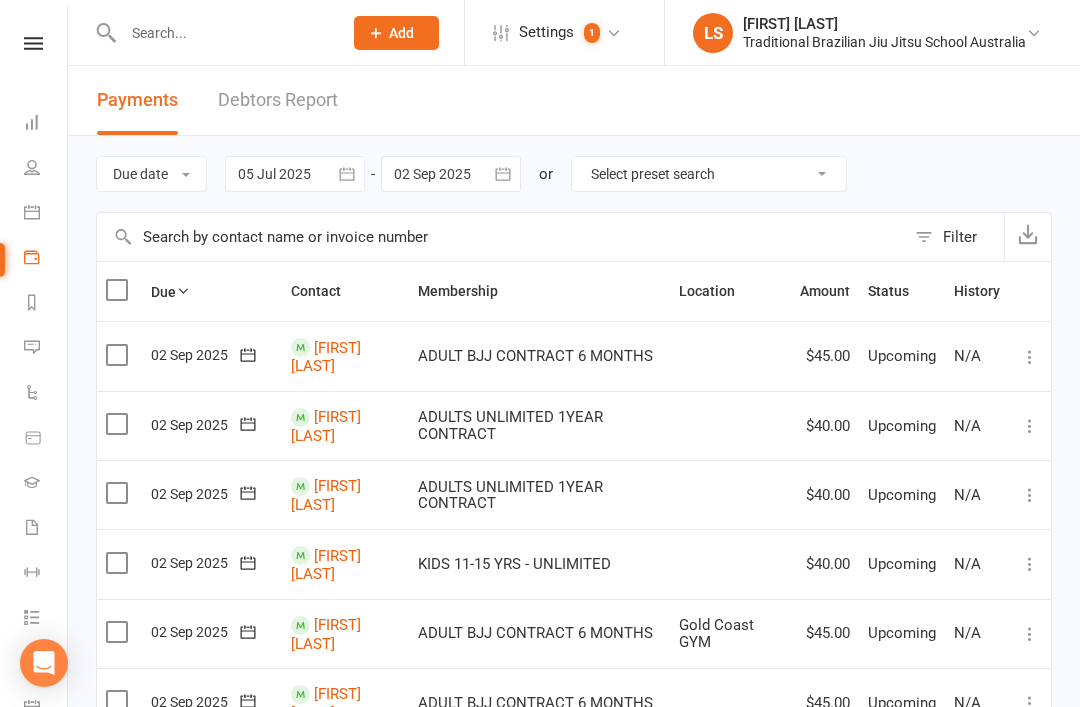 click at bounding box center (222, 33) 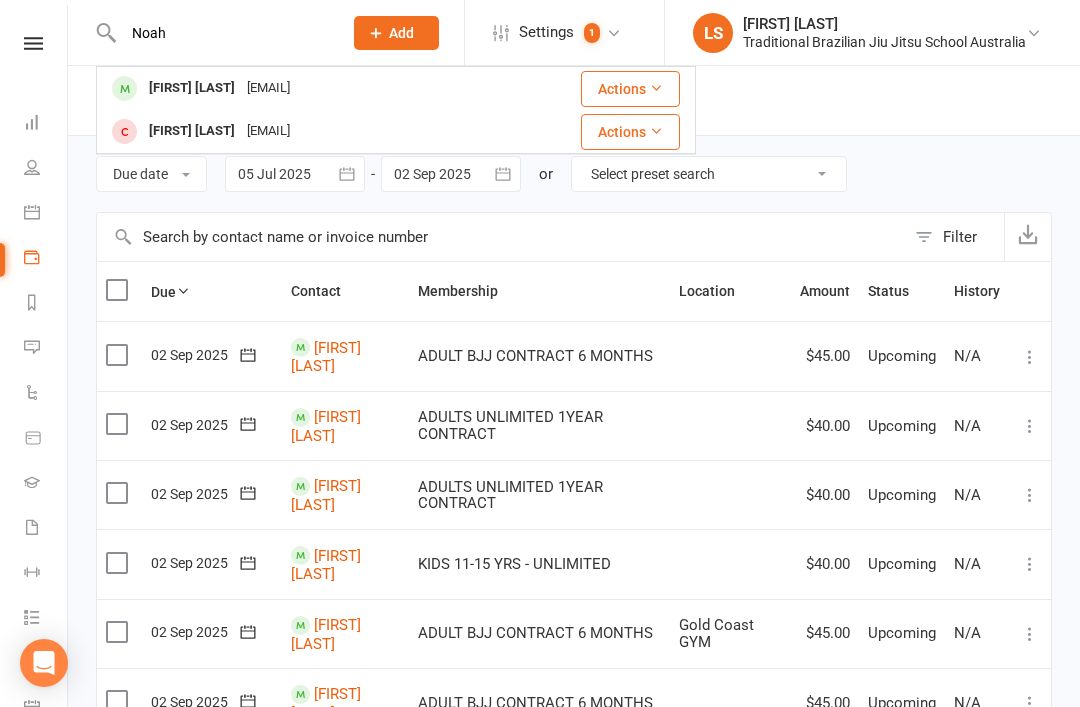 type on "Noah" 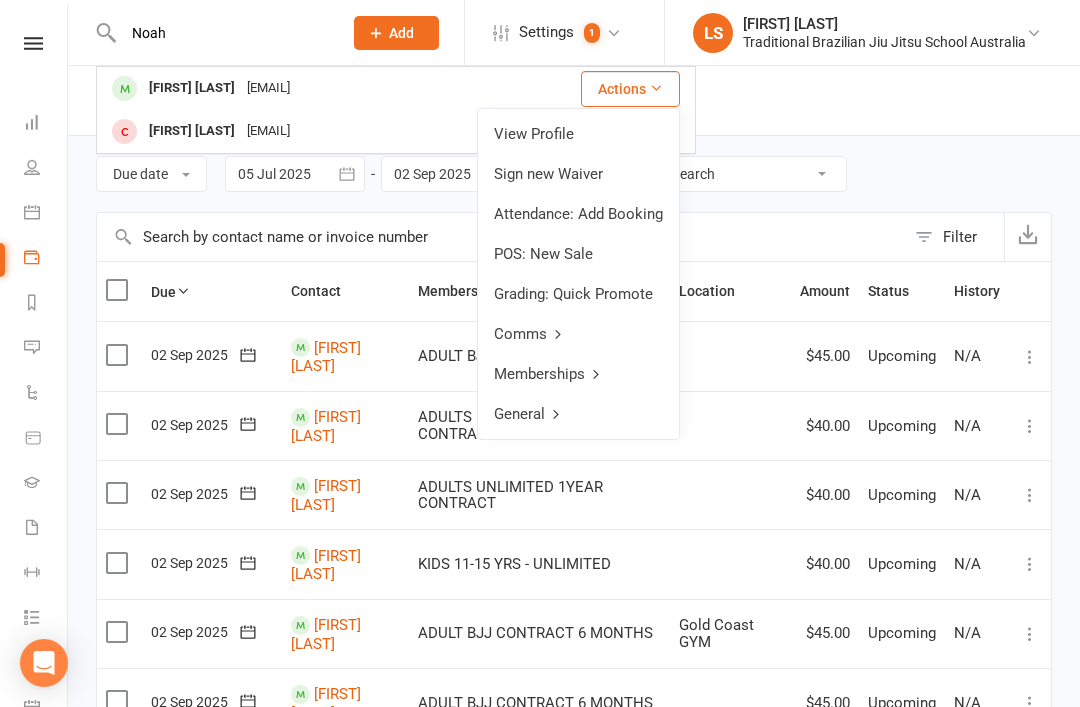 click 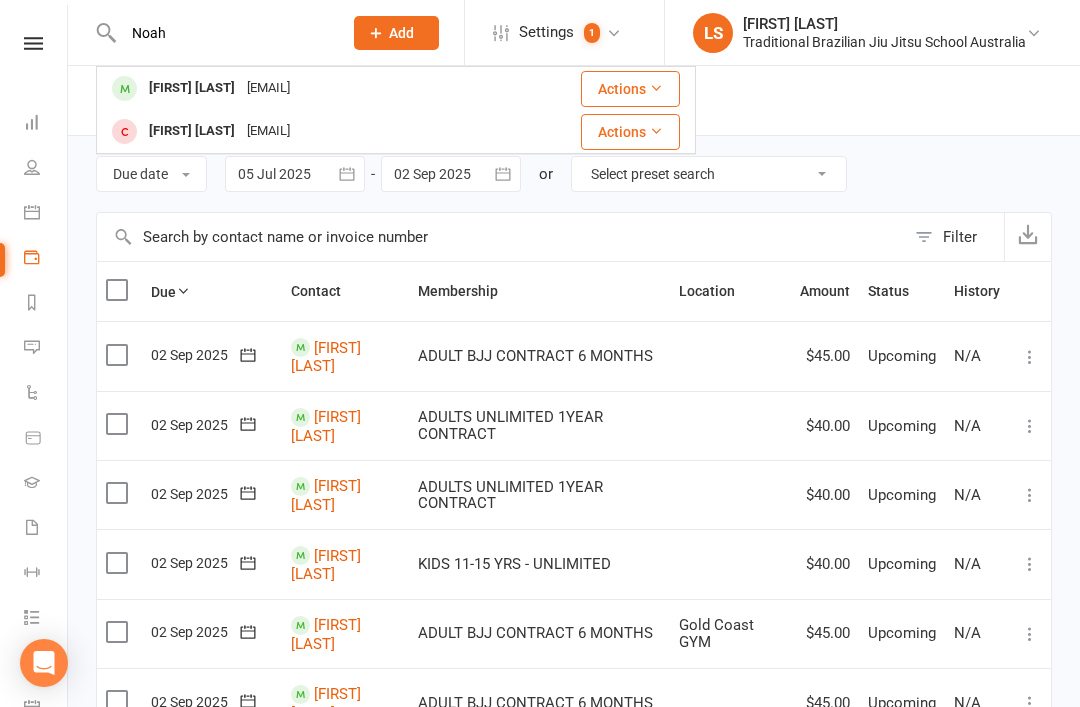 type 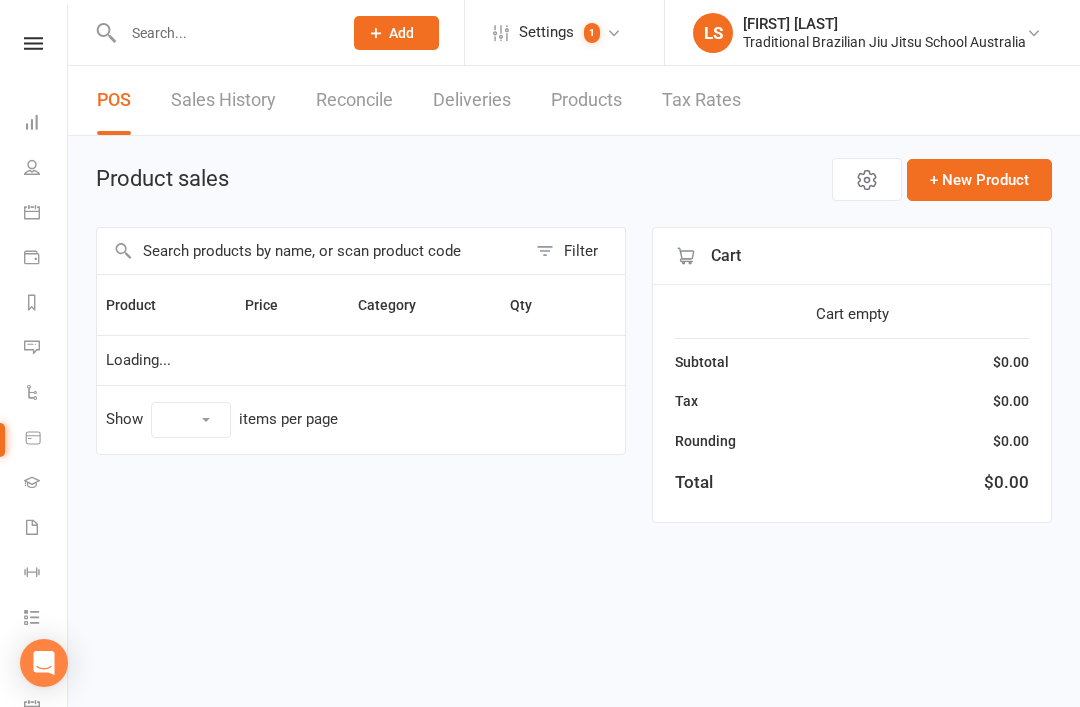 select on "10" 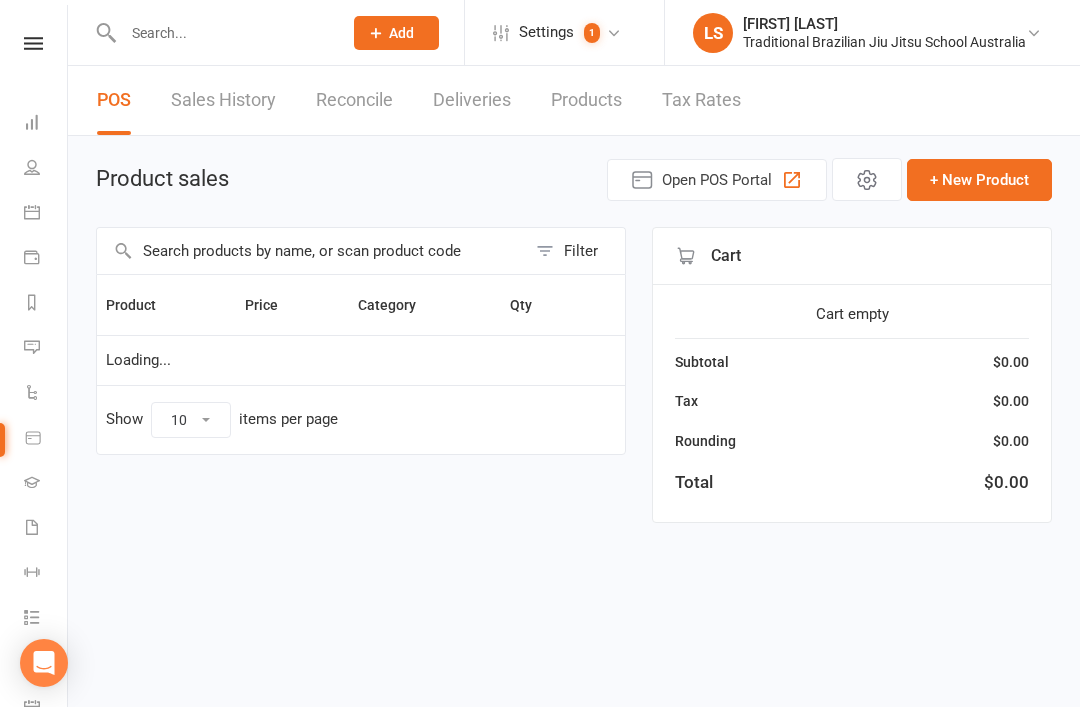 click at bounding box center (32, 392) 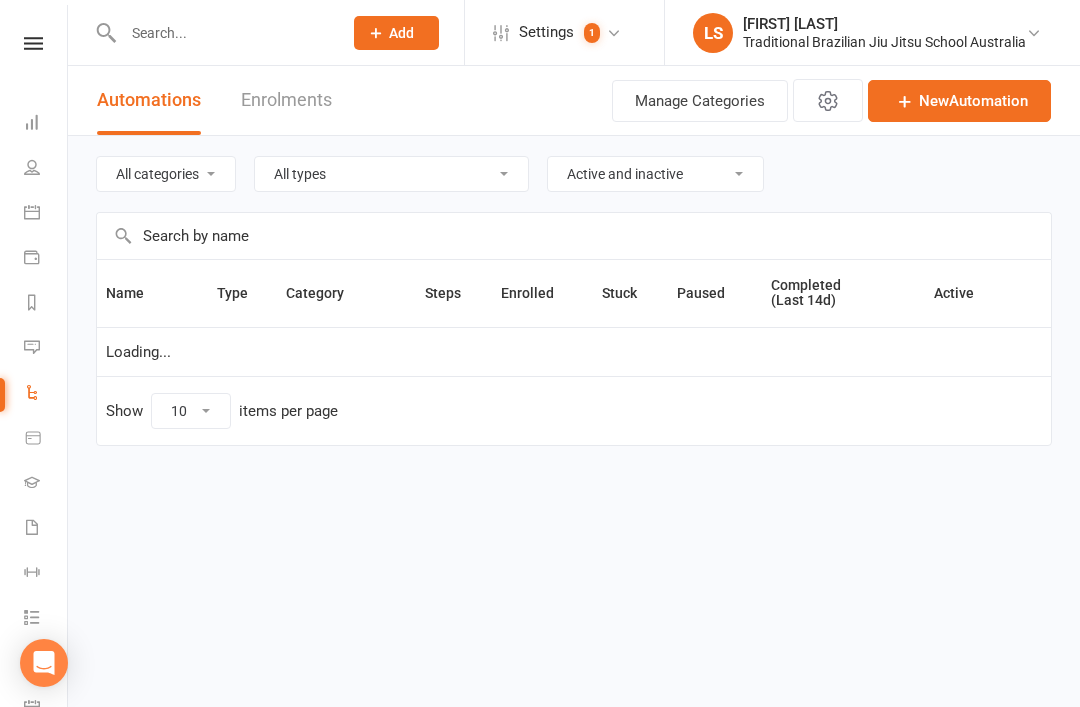 click on "Messages" at bounding box center (46, 349) 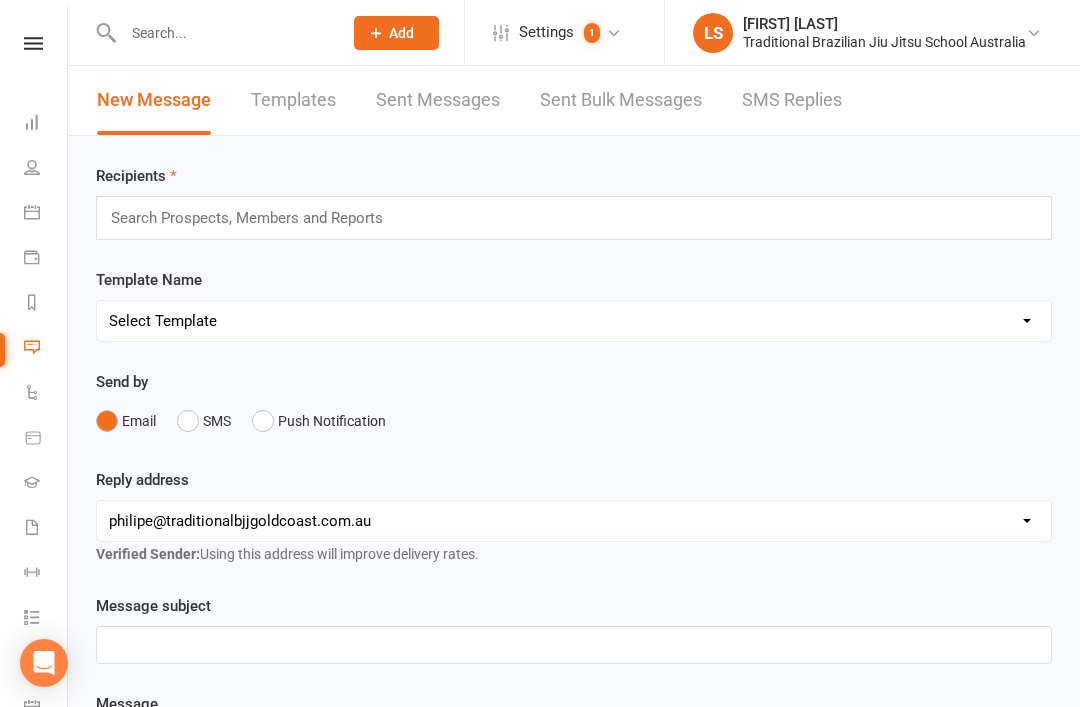 click at bounding box center [32, 302] 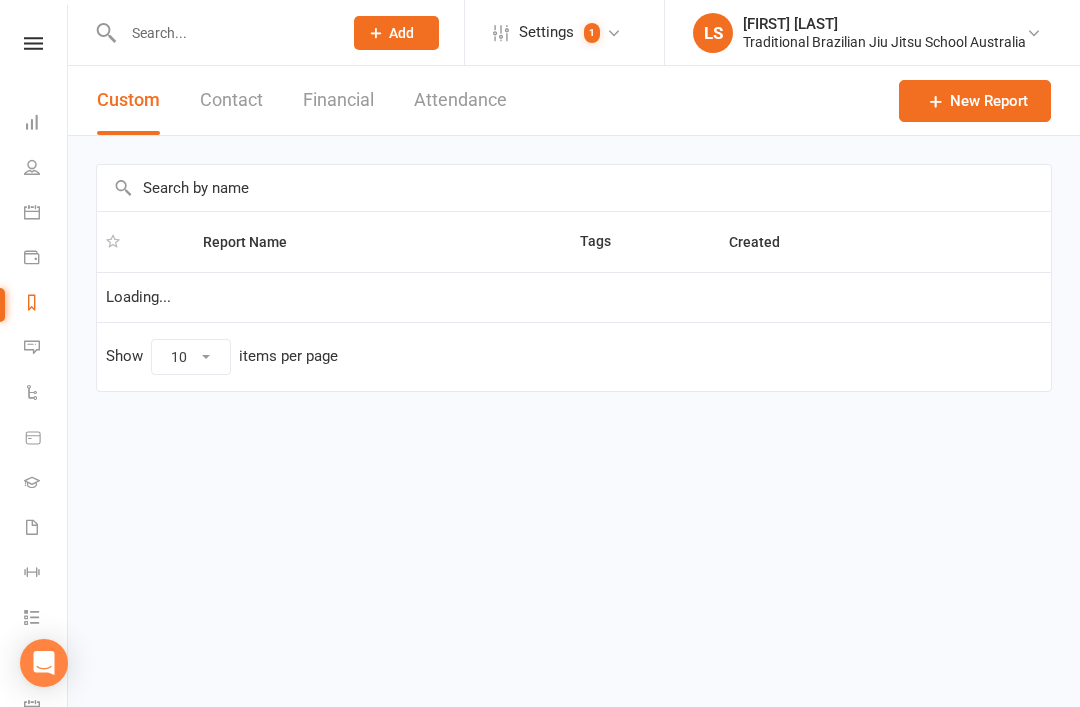 select on "100" 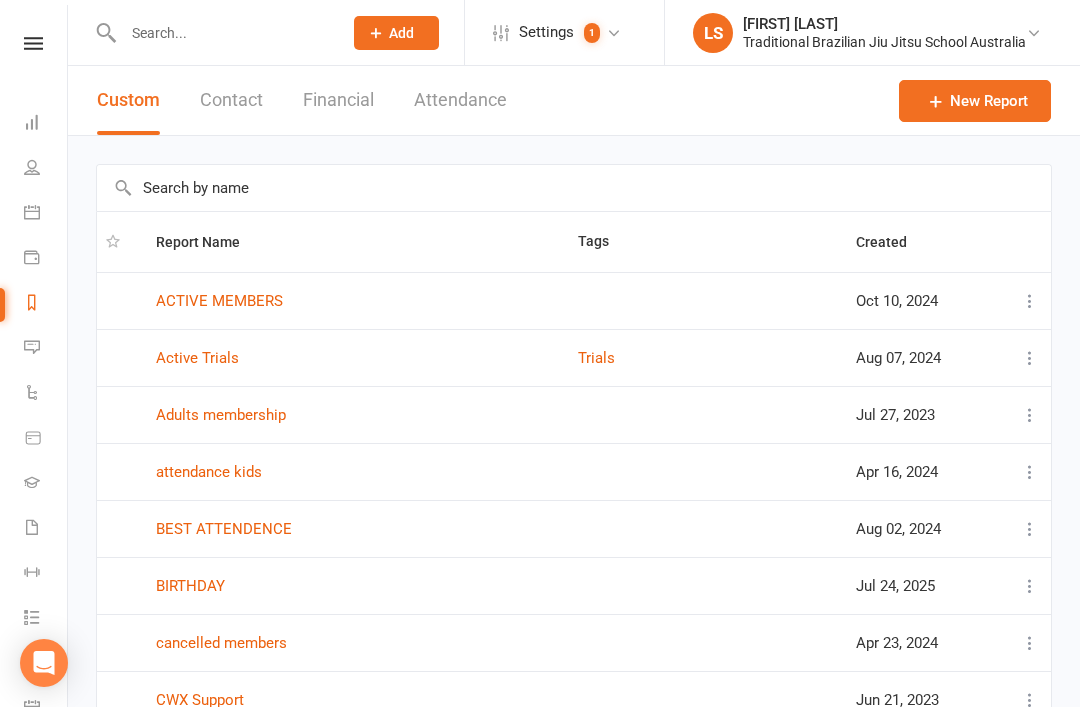 click at bounding box center [32, 257] 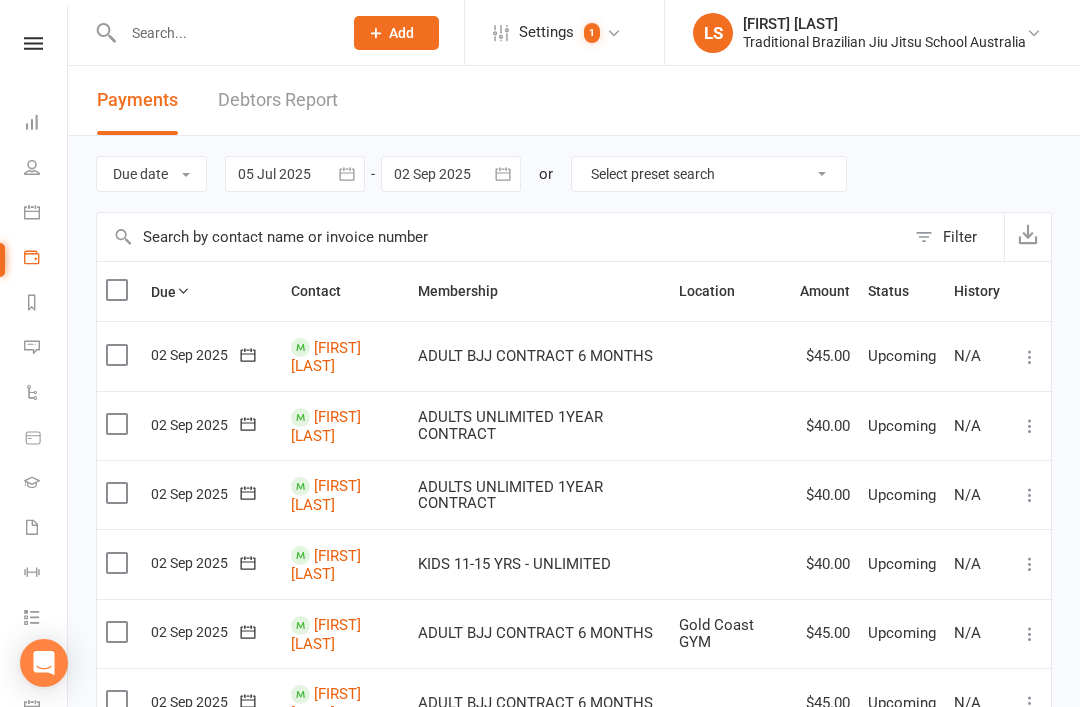 click at bounding box center (32, 212) 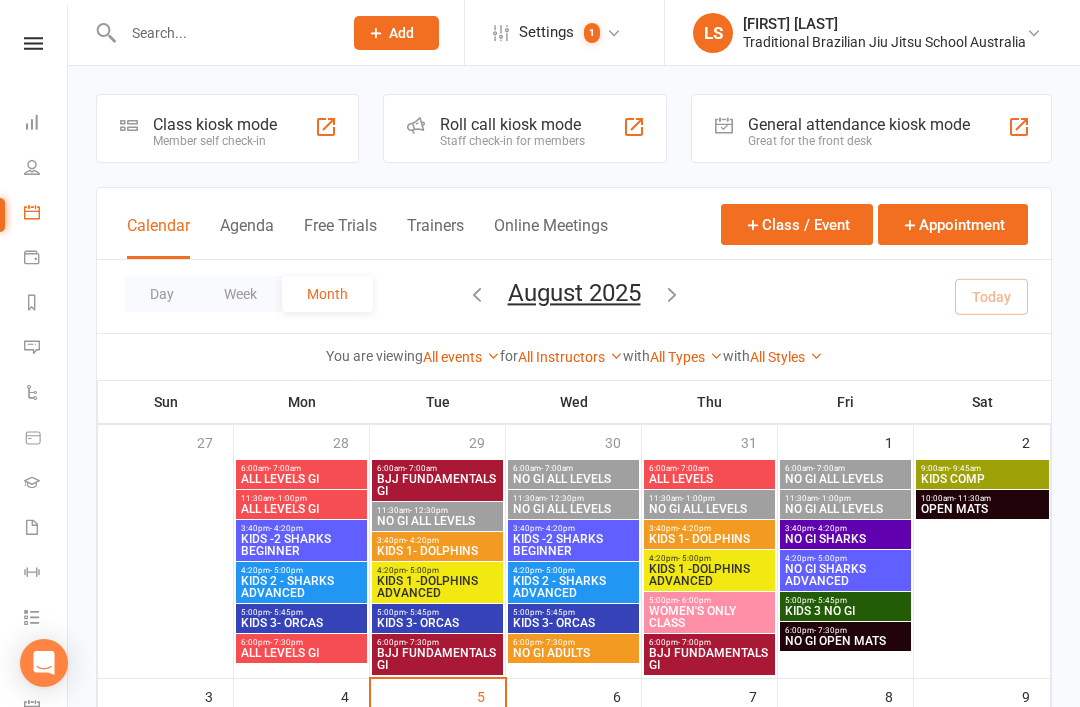 click on "Class kiosk mode" at bounding box center [215, 124] 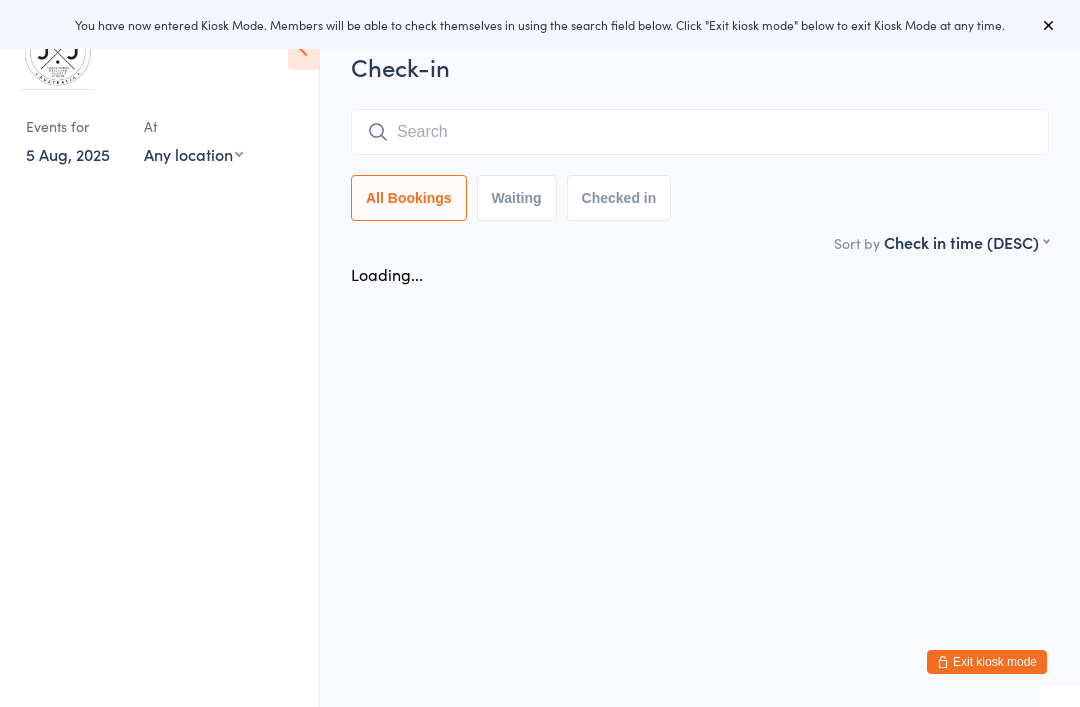 scroll, scrollTop: 0, scrollLeft: 0, axis: both 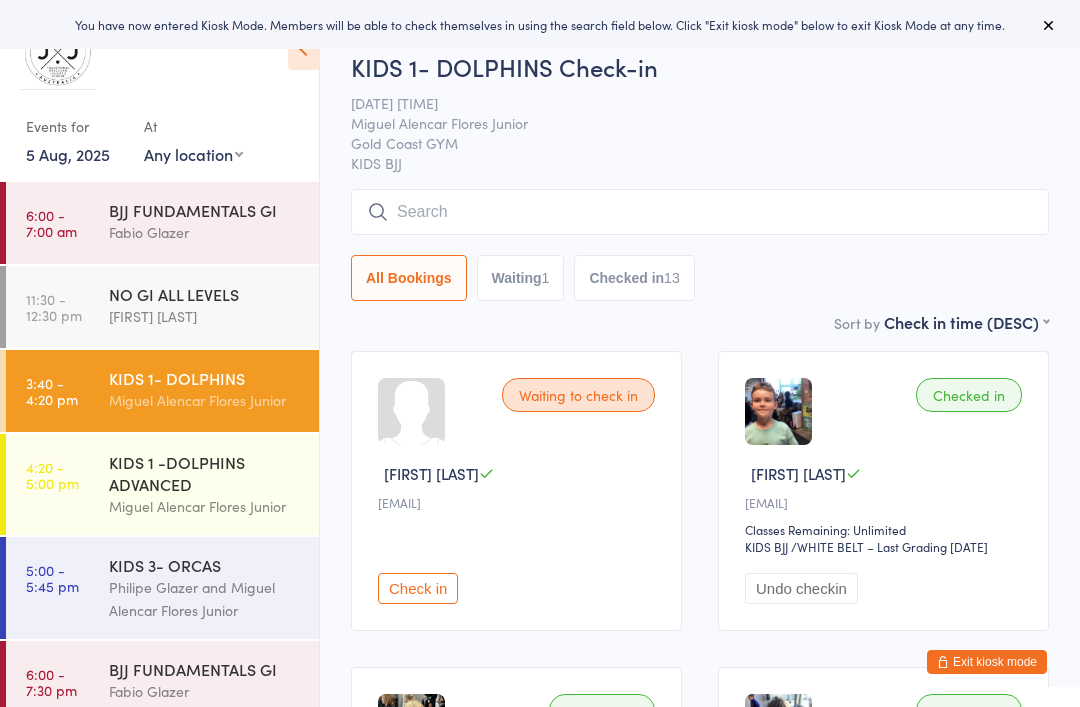 click at bounding box center [700, 212] 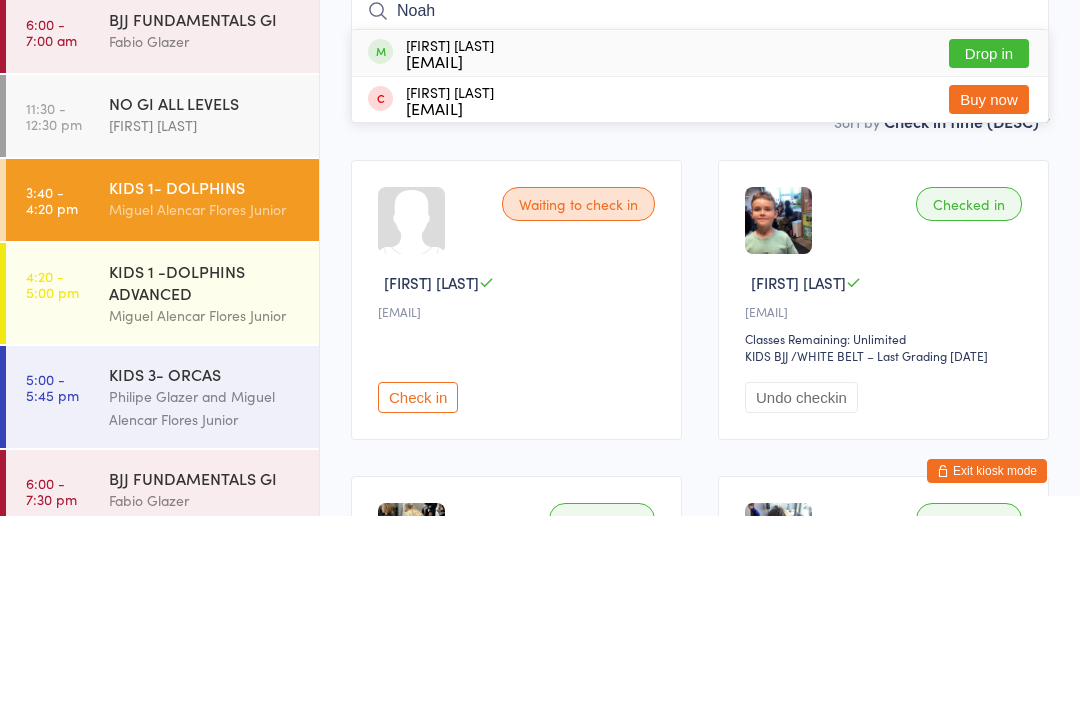 type on "Noah" 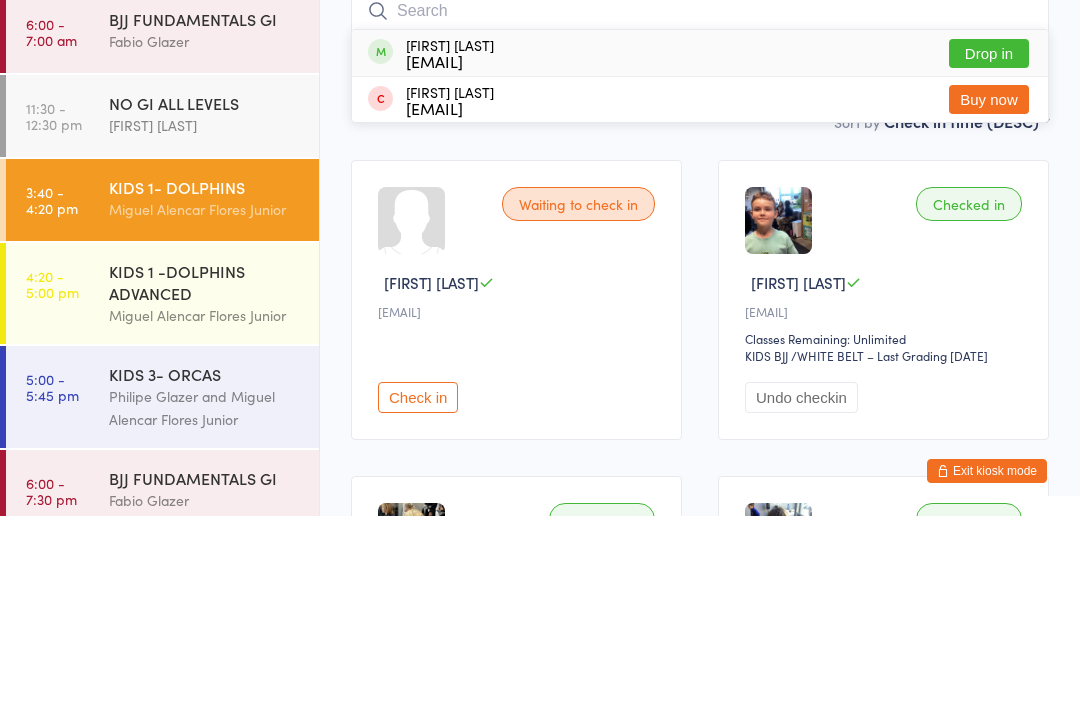 scroll, scrollTop: 191, scrollLeft: 0, axis: vertical 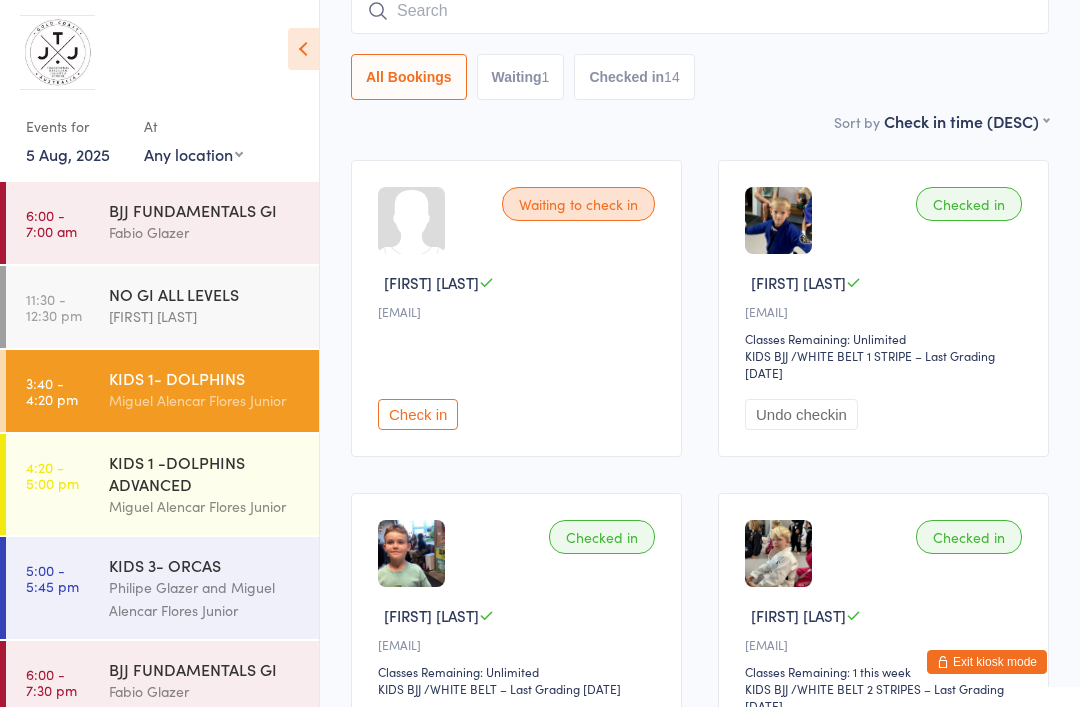 click at bounding box center (700, 11) 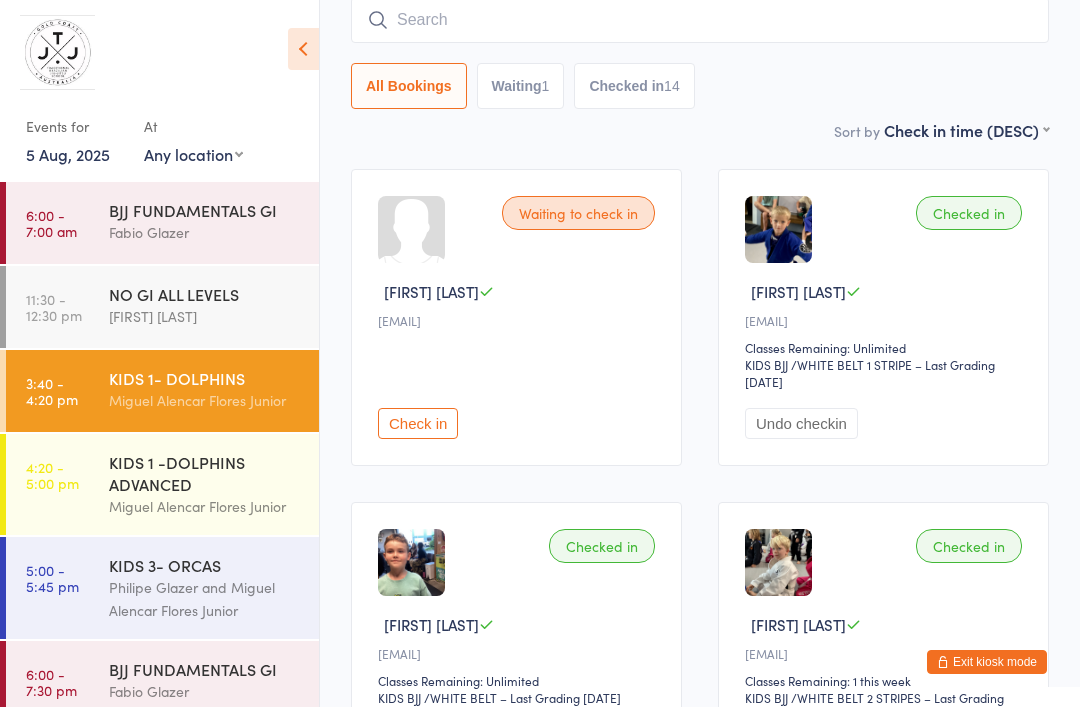 scroll, scrollTop: 181, scrollLeft: 0, axis: vertical 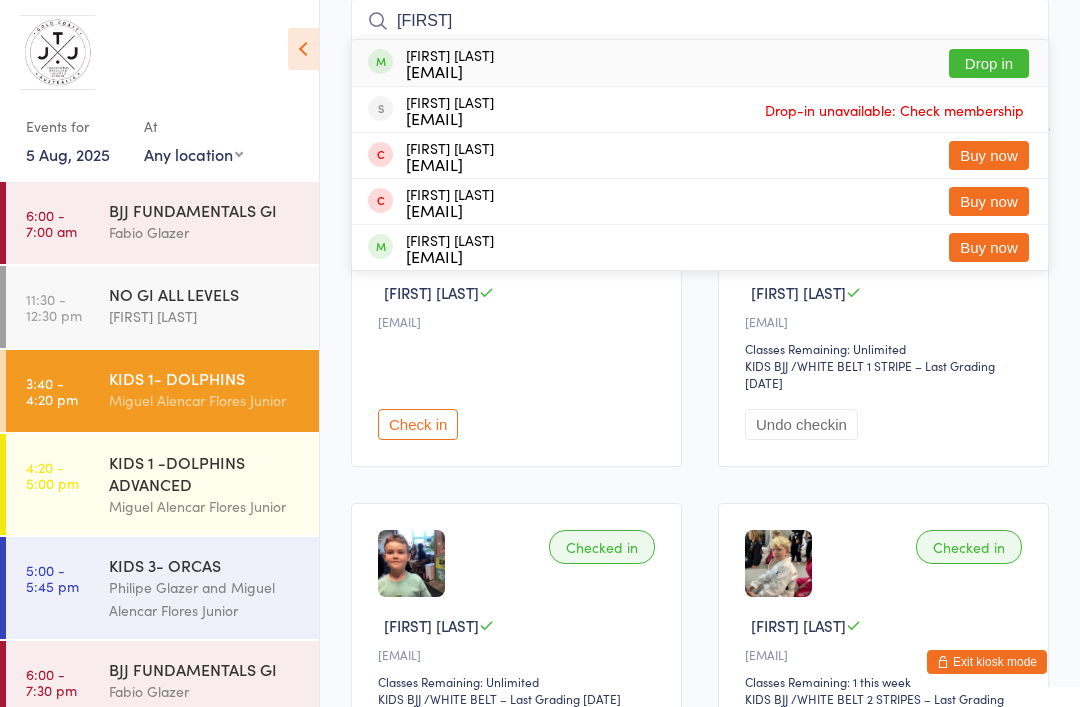 type on "Joz" 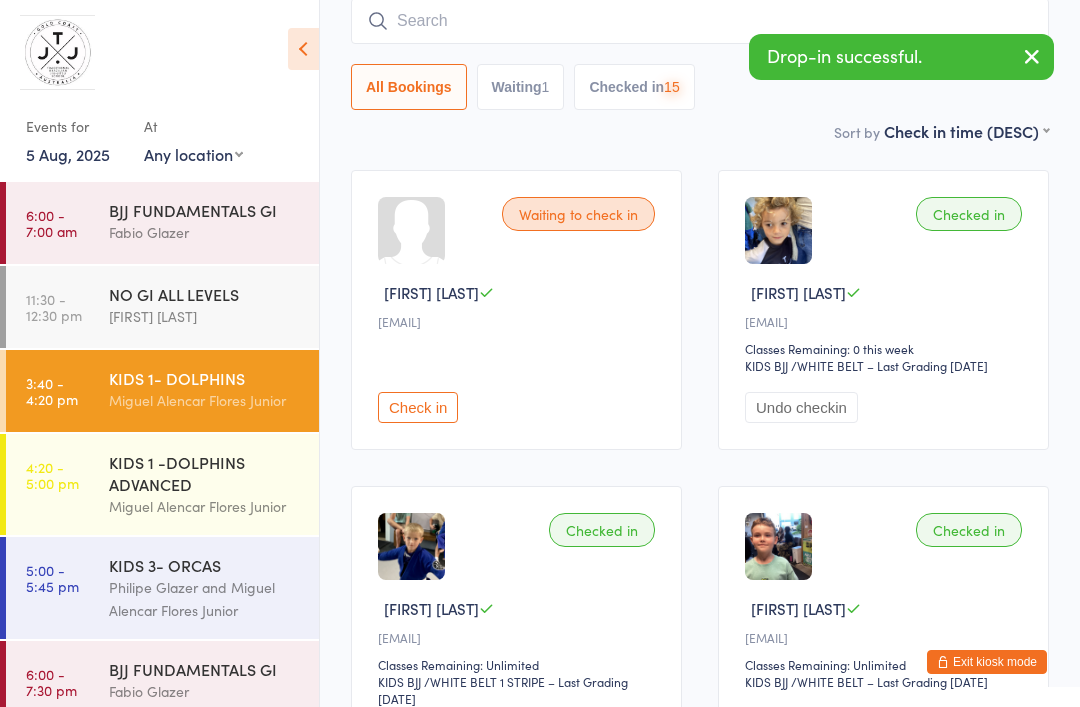 click at bounding box center (700, 21) 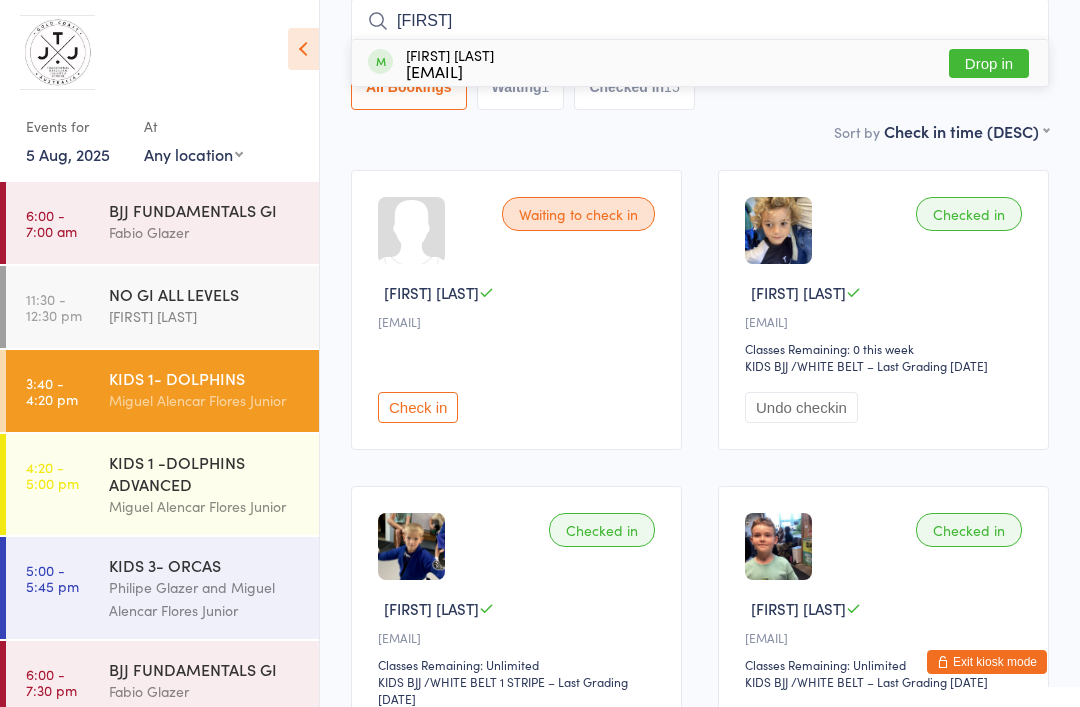 type on "Apari" 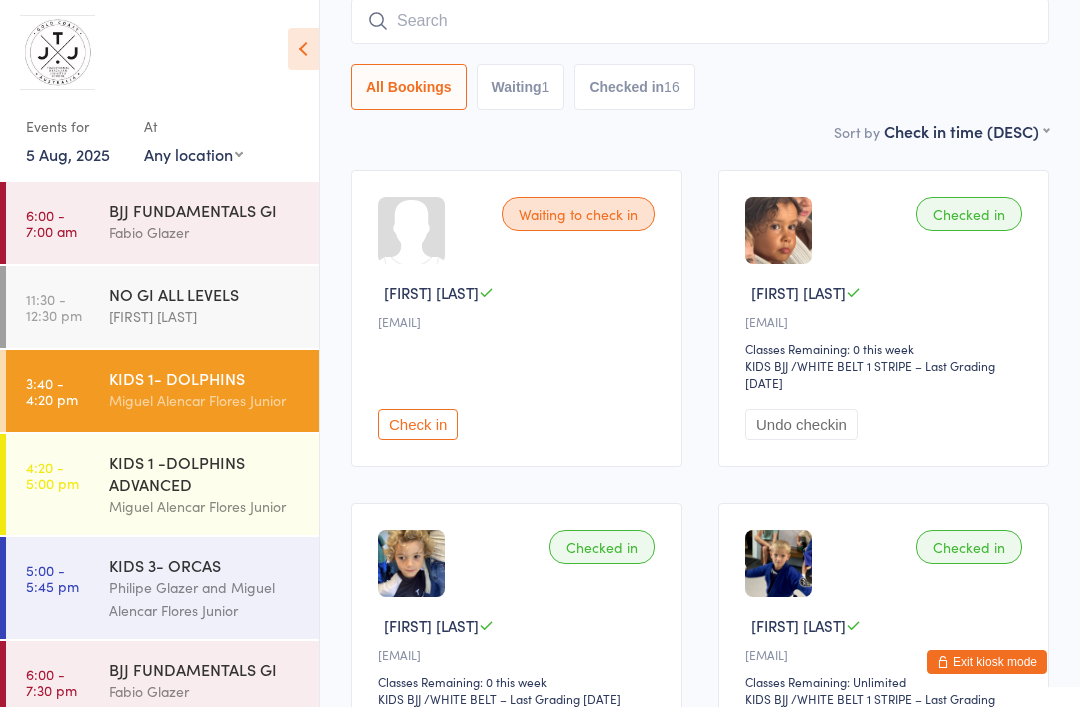 click at bounding box center [700, 21] 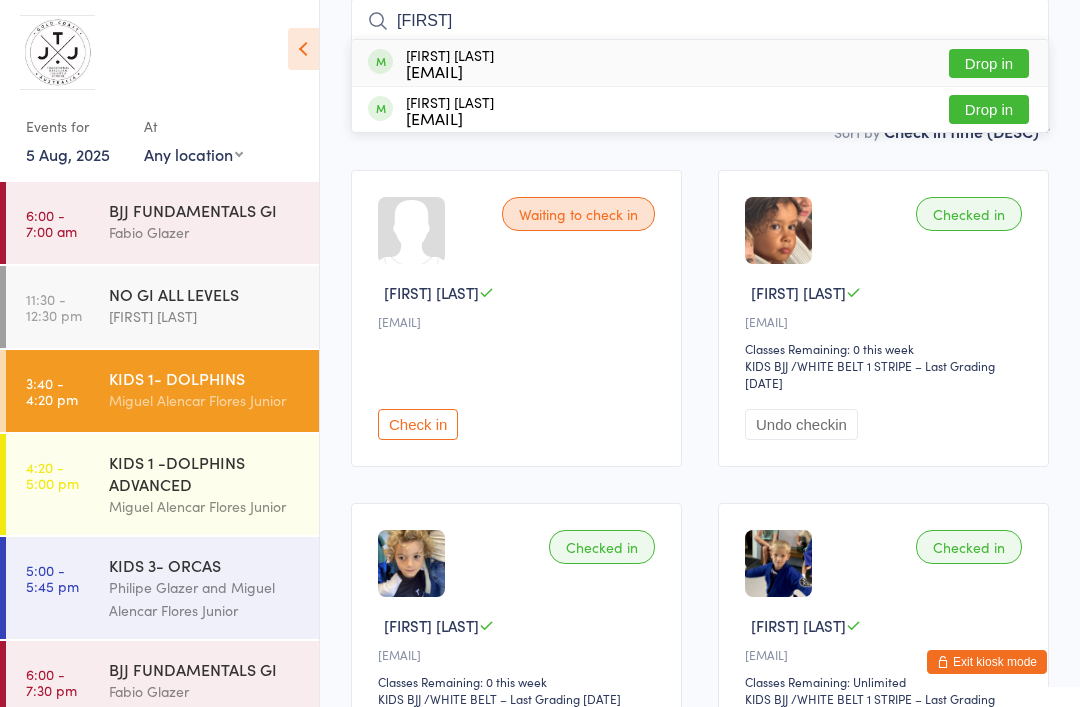 type on "Mckinl" 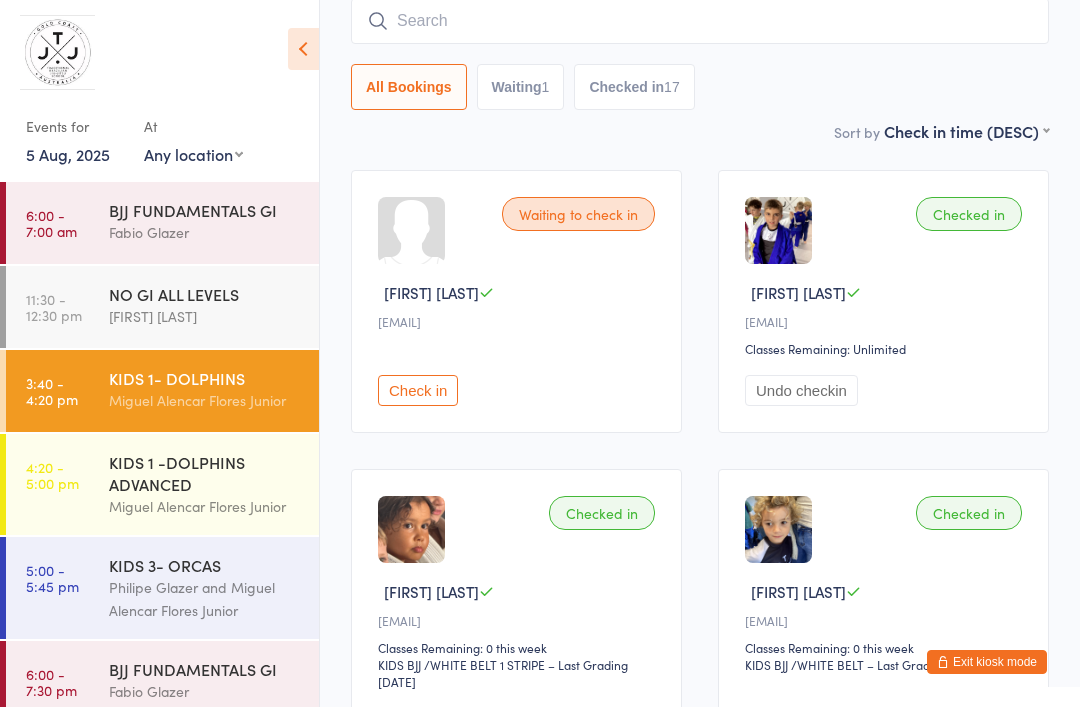 click at bounding box center [700, 21] 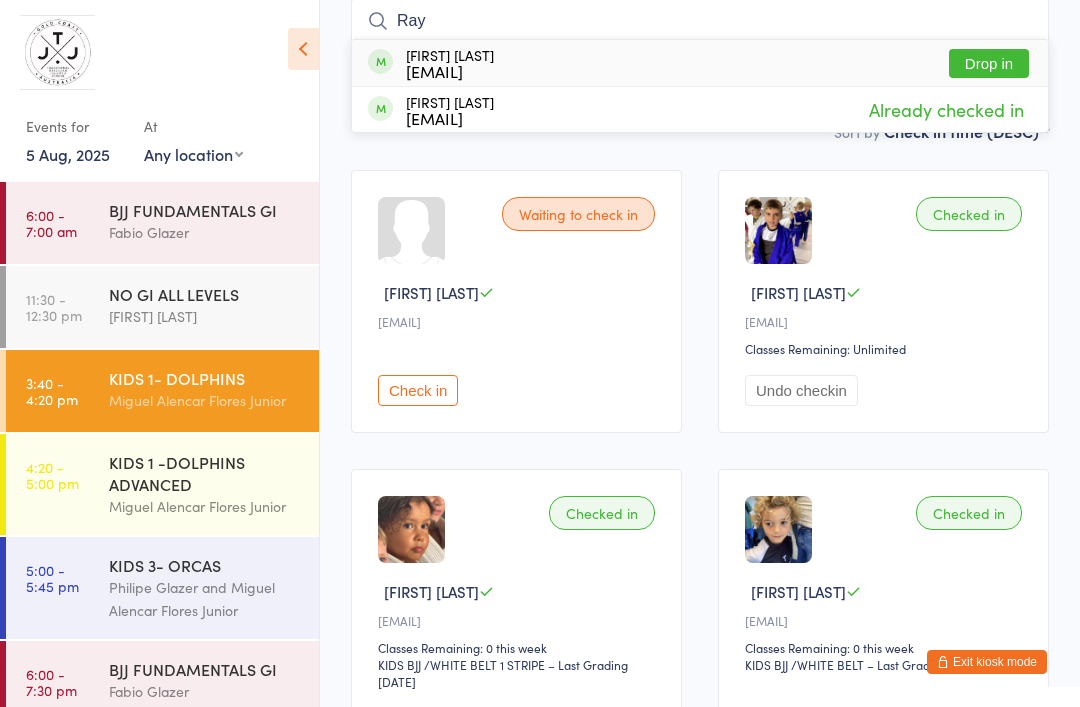type on "Ray" 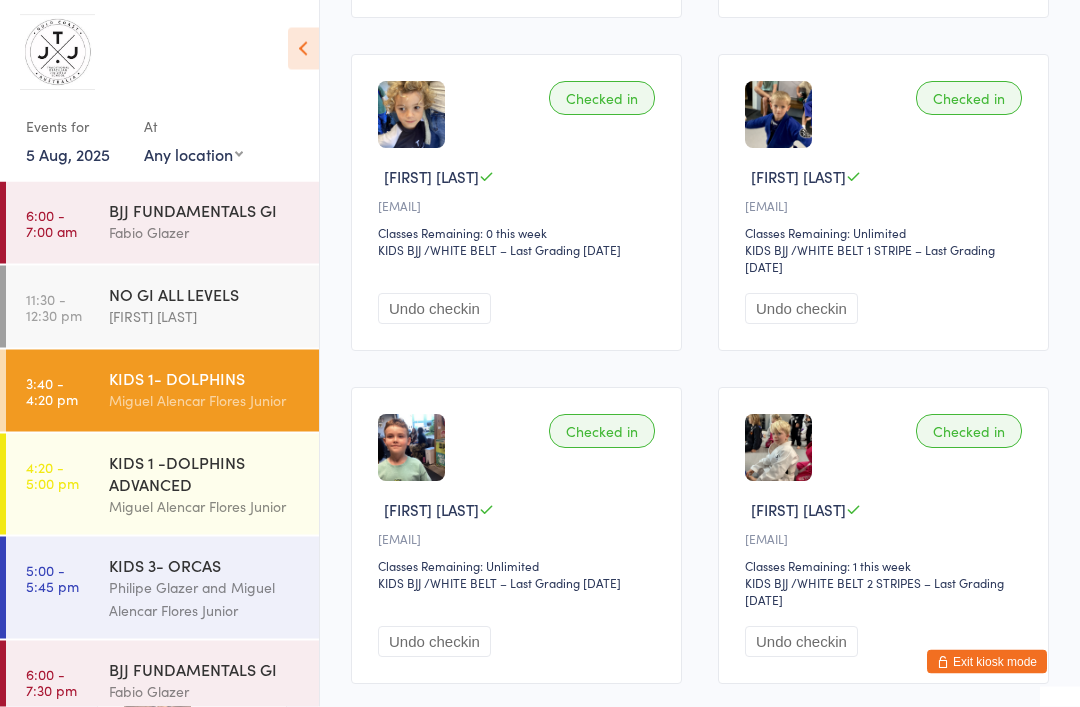 scroll, scrollTop: 956, scrollLeft: 0, axis: vertical 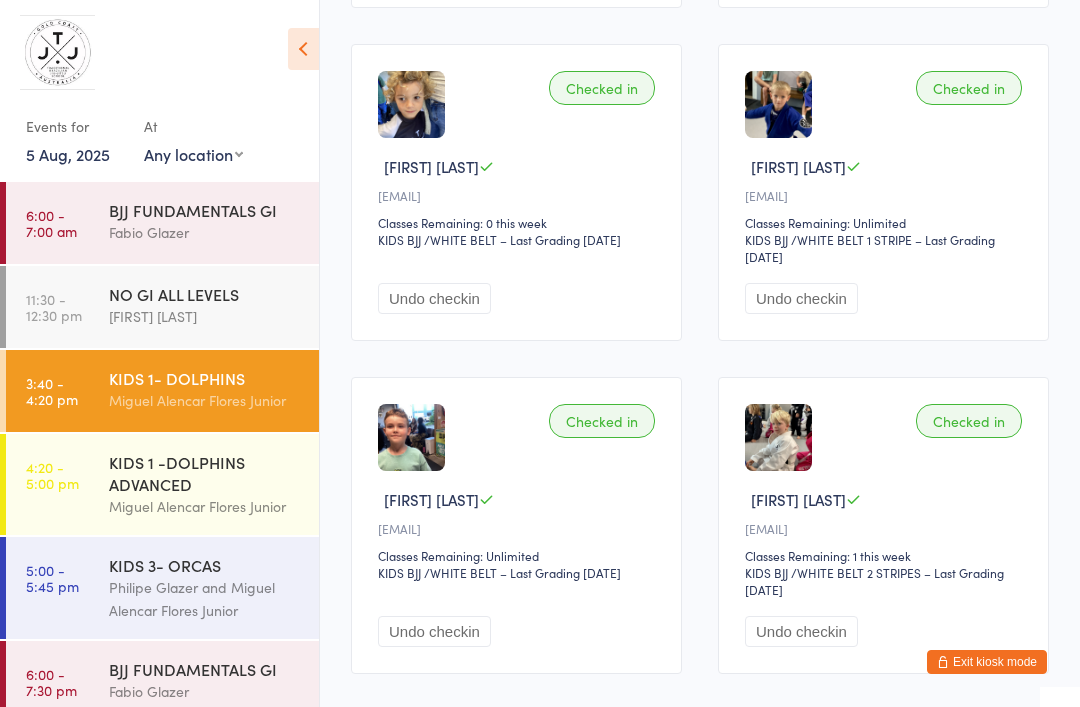 click on "Exit kiosk mode" at bounding box center [987, 662] 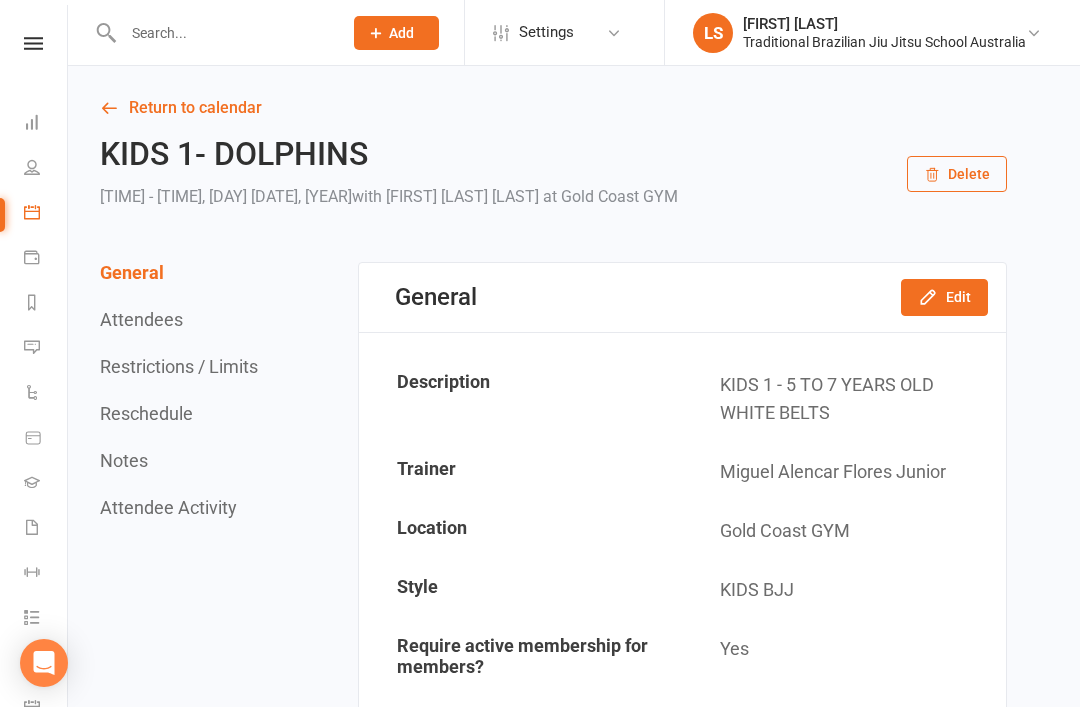 scroll, scrollTop: 0, scrollLeft: 0, axis: both 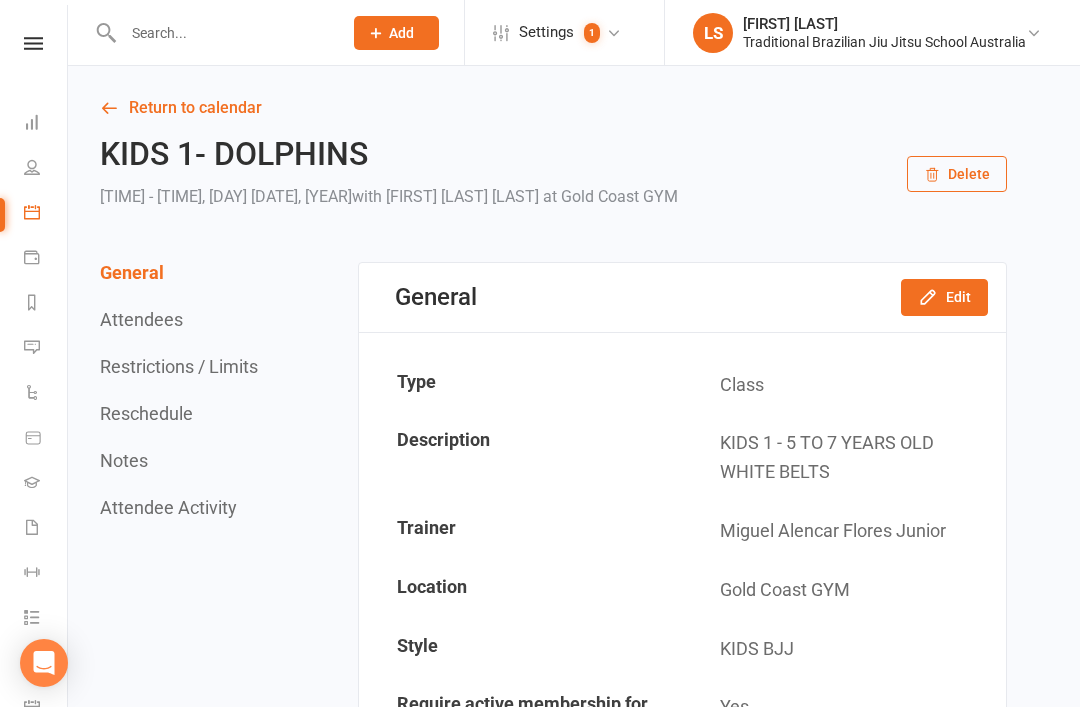 click on "Dashboard" at bounding box center (46, 124) 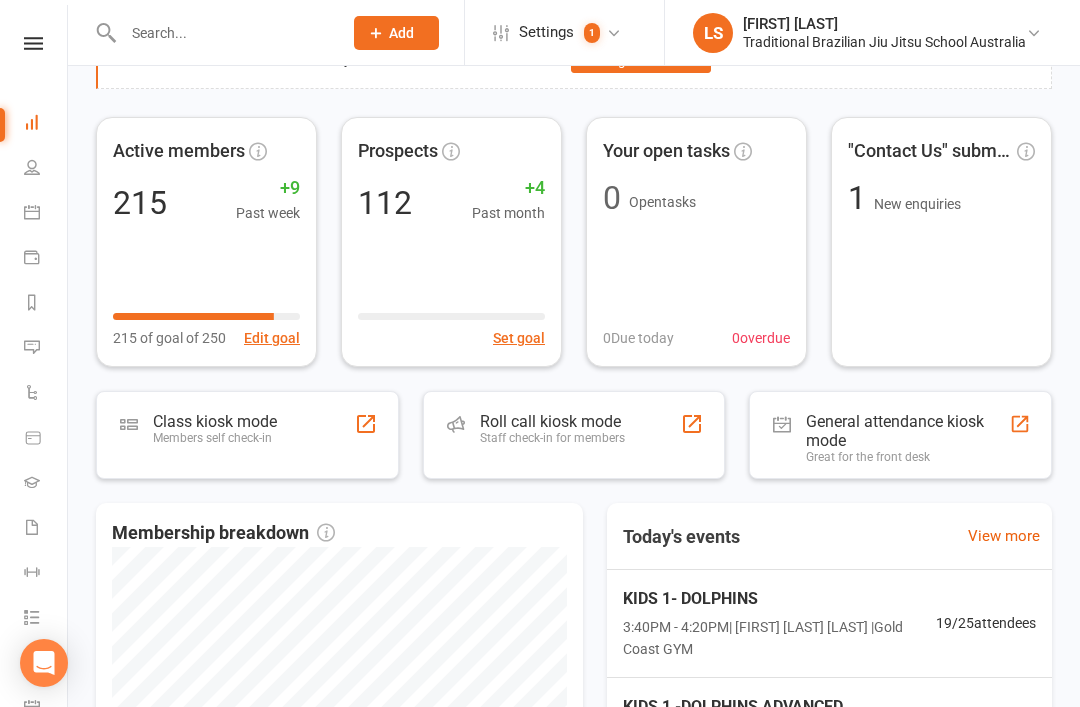 scroll, scrollTop: 137, scrollLeft: 0, axis: vertical 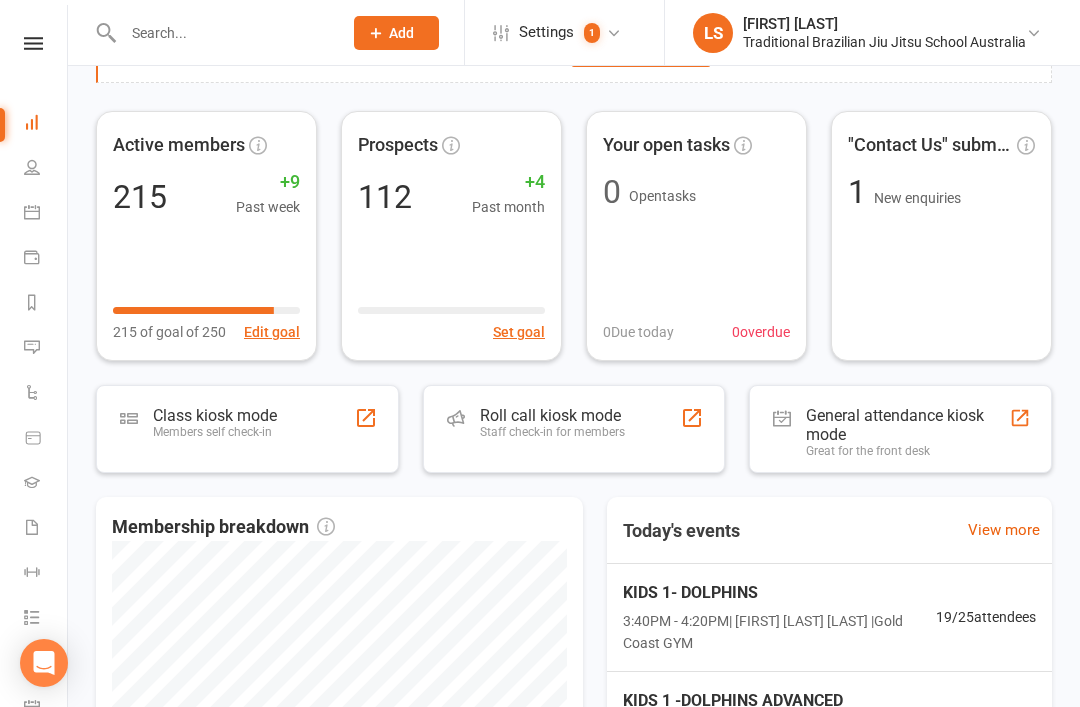 click on "Roll call kiosk mode Staff check-in for members" at bounding box center (574, 429) 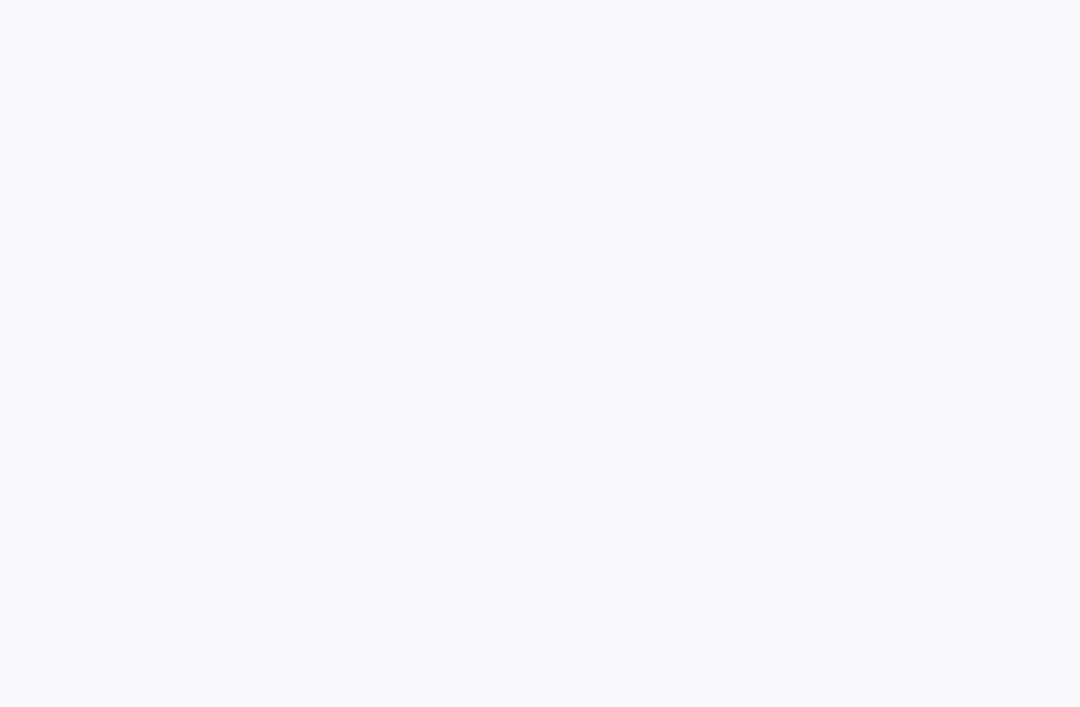 scroll, scrollTop: 0, scrollLeft: 0, axis: both 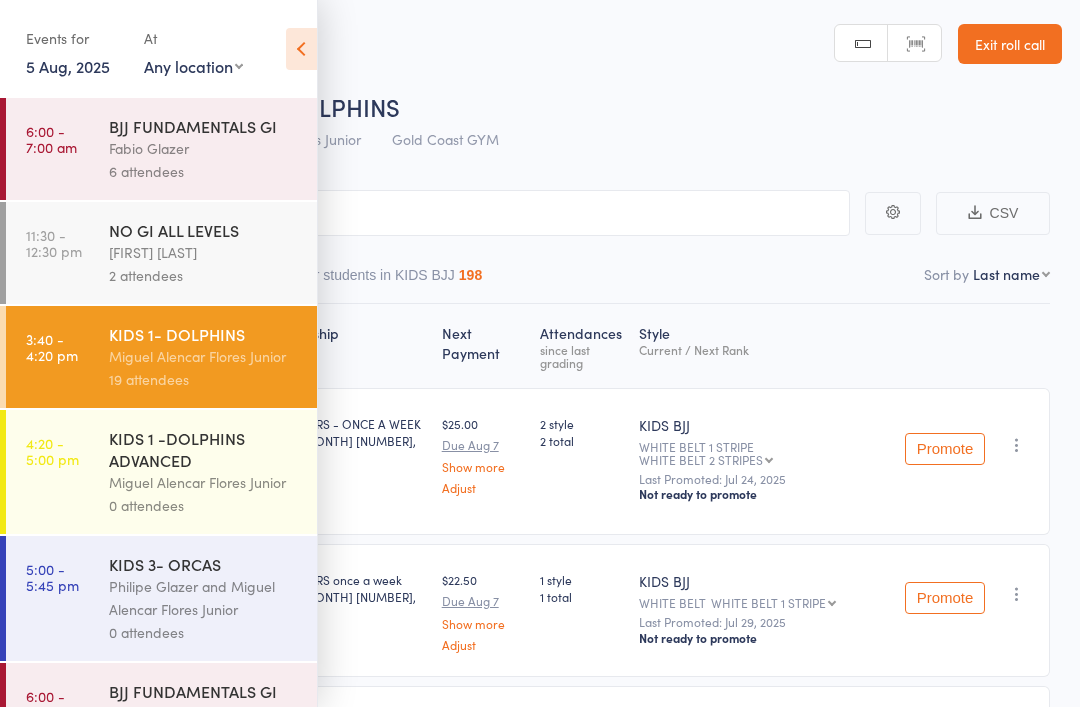 click at bounding box center (301, 49) 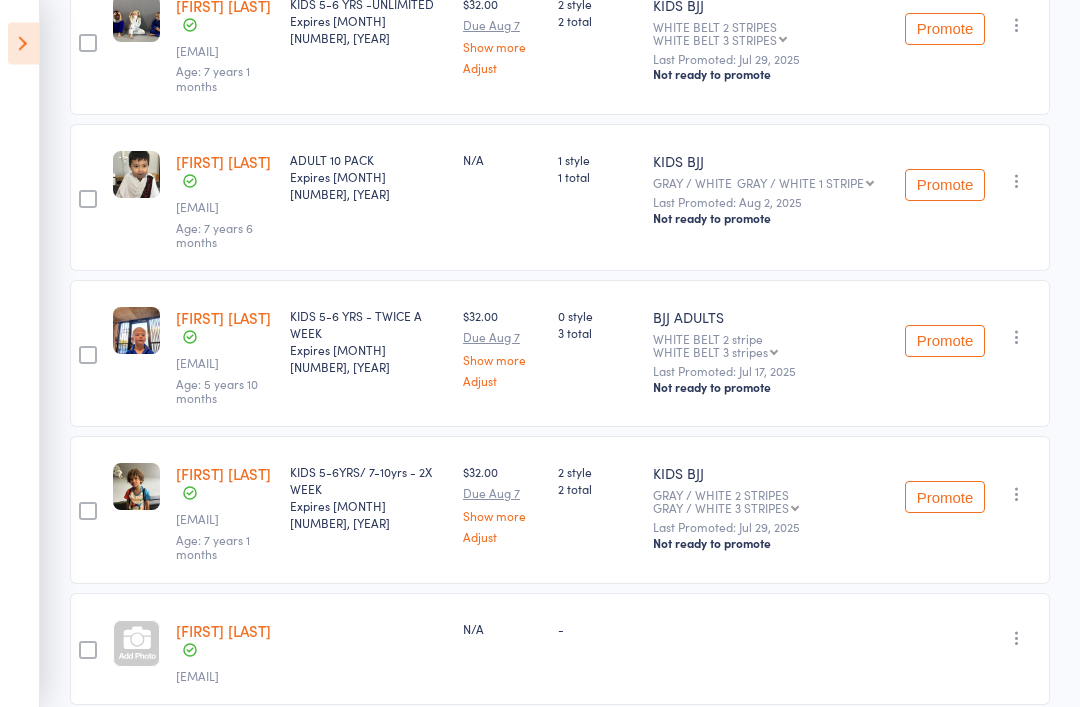 scroll, scrollTop: 2096, scrollLeft: 0, axis: vertical 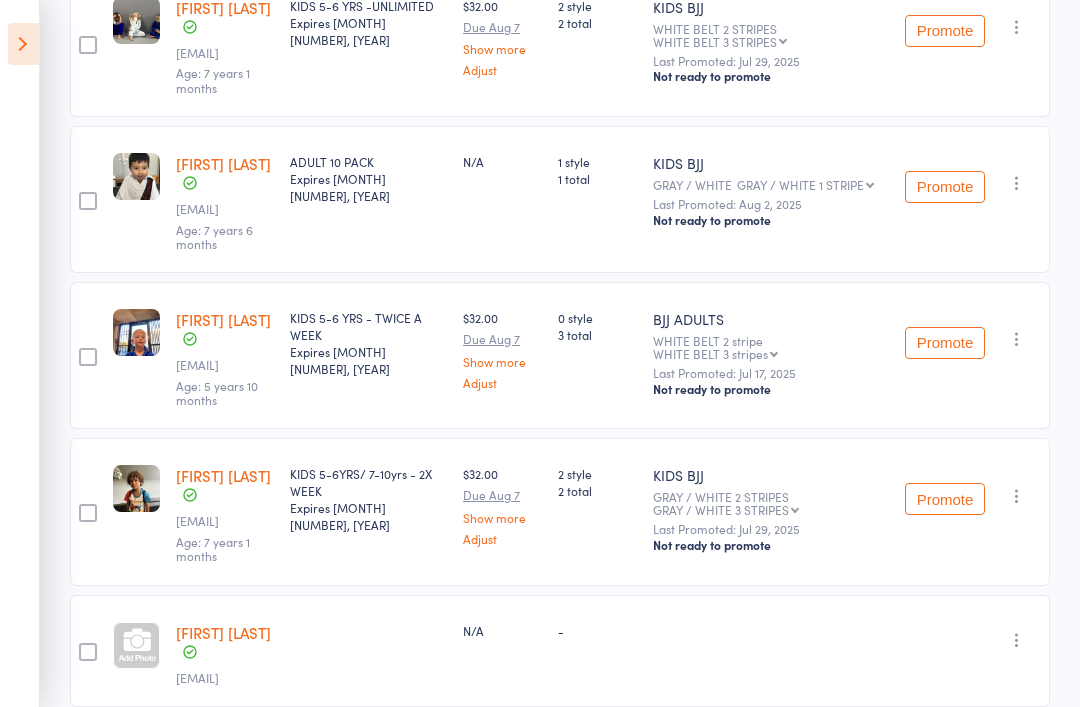 click at bounding box center [1017, 496] 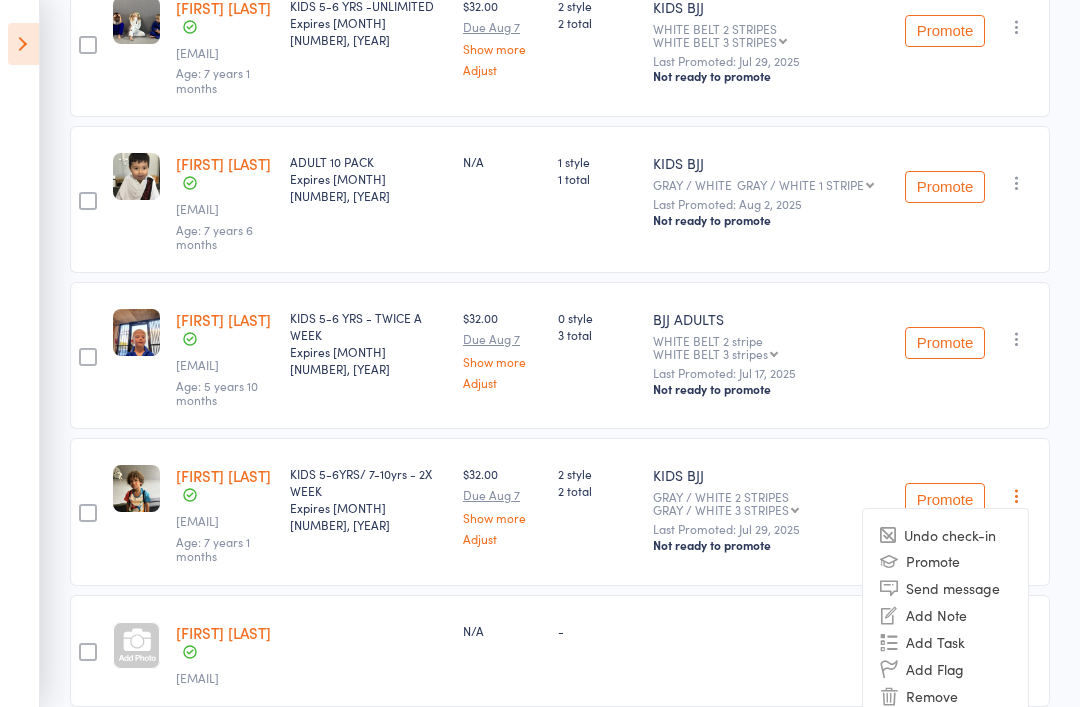 click on "Remove" at bounding box center [945, 696] 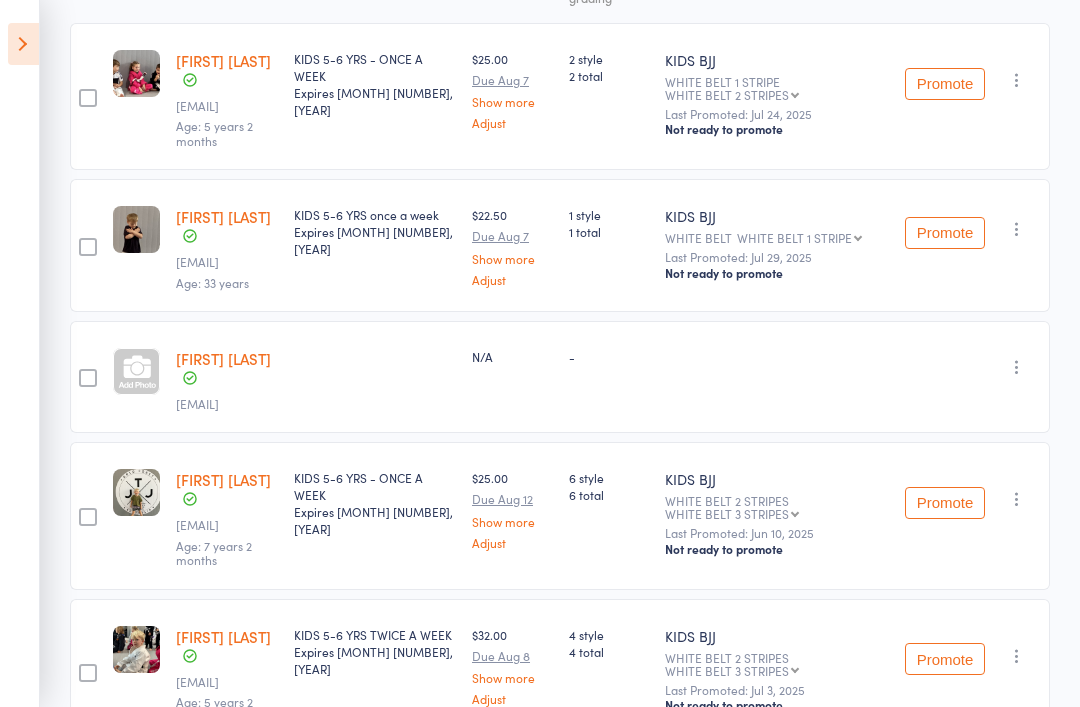 scroll, scrollTop: 0, scrollLeft: 0, axis: both 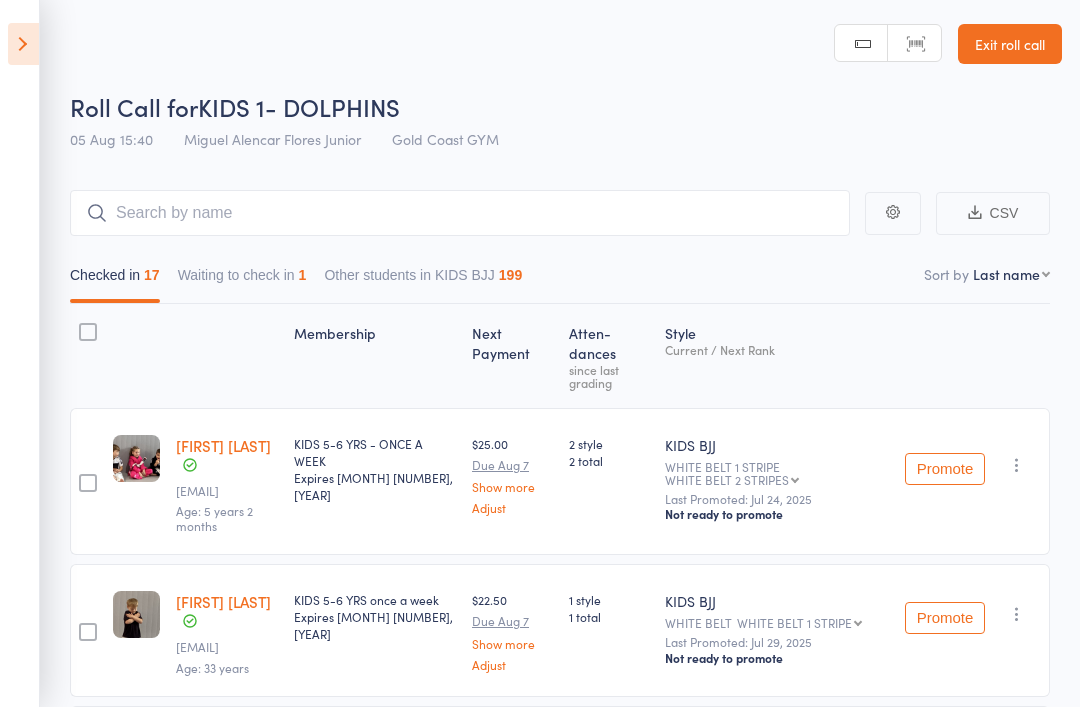 click at bounding box center [23, 44] 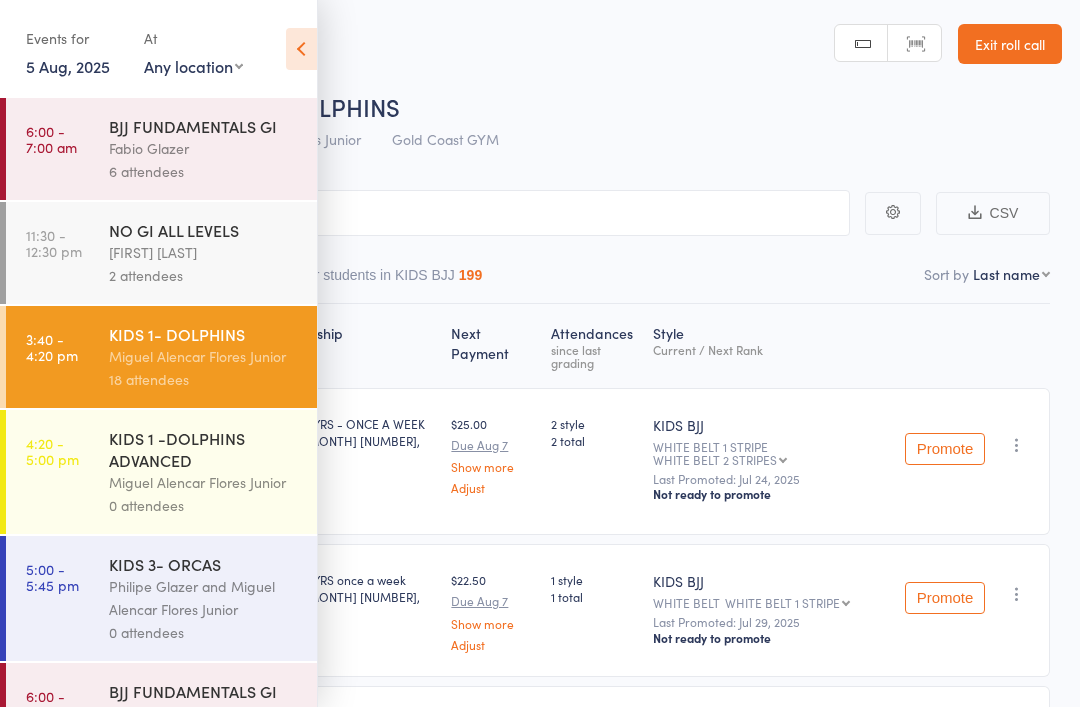 click on "KIDS 1 -DOLPHINS ADVANCED" at bounding box center (204, 449) 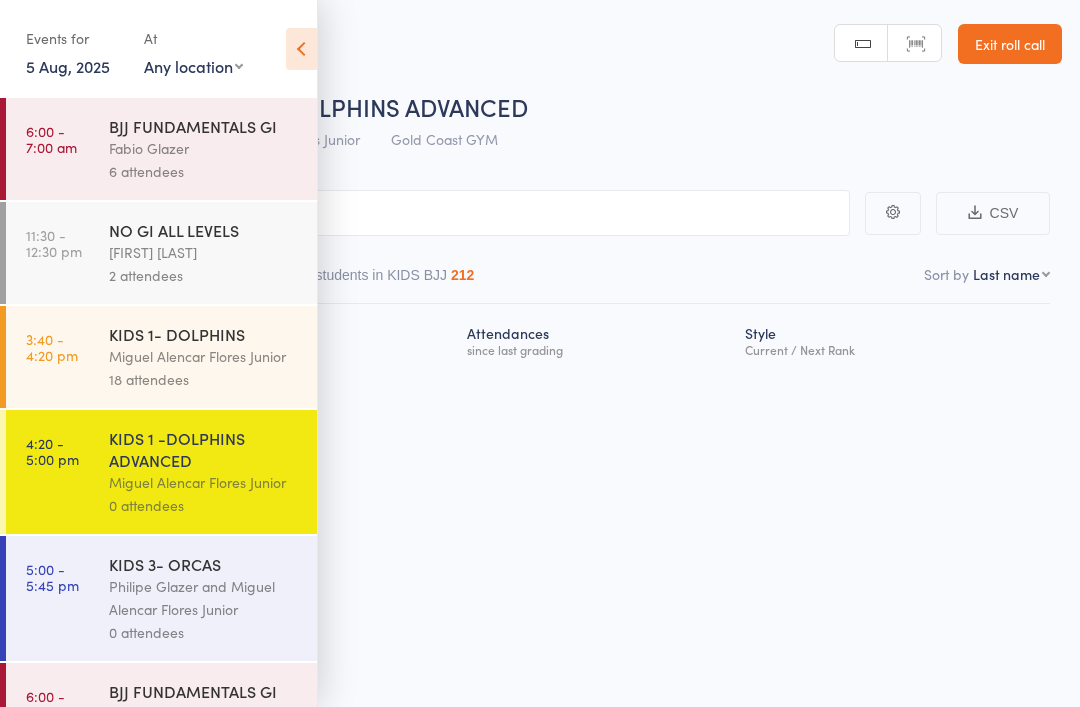 click at bounding box center [301, 49] 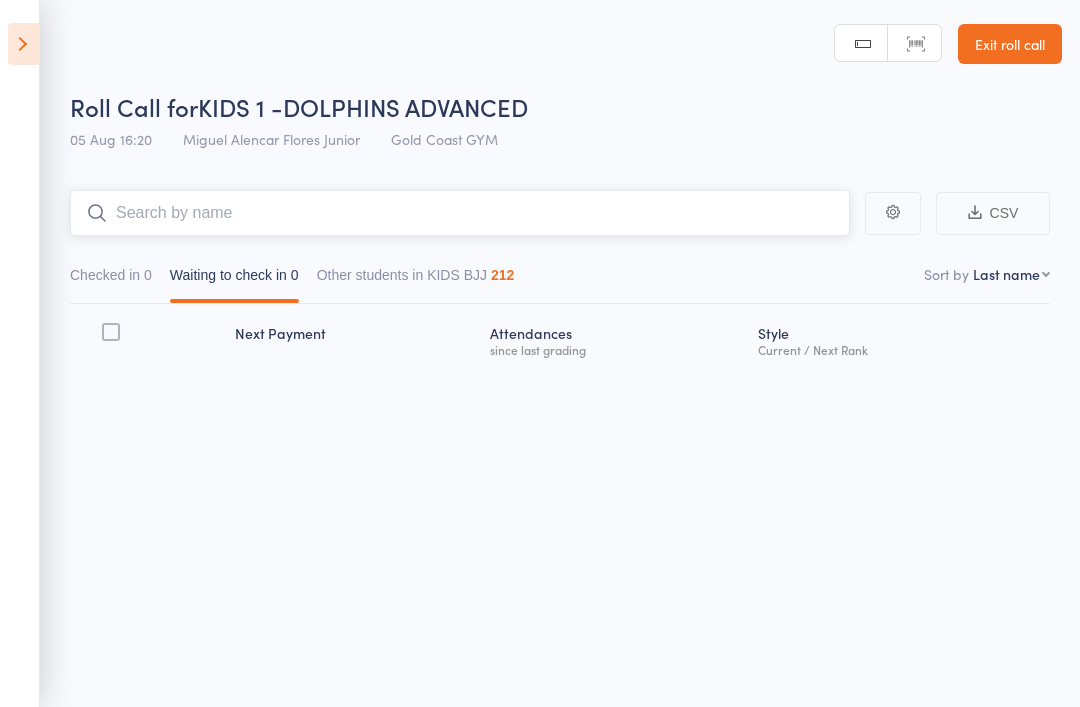 click at bounding box center [460, 213] 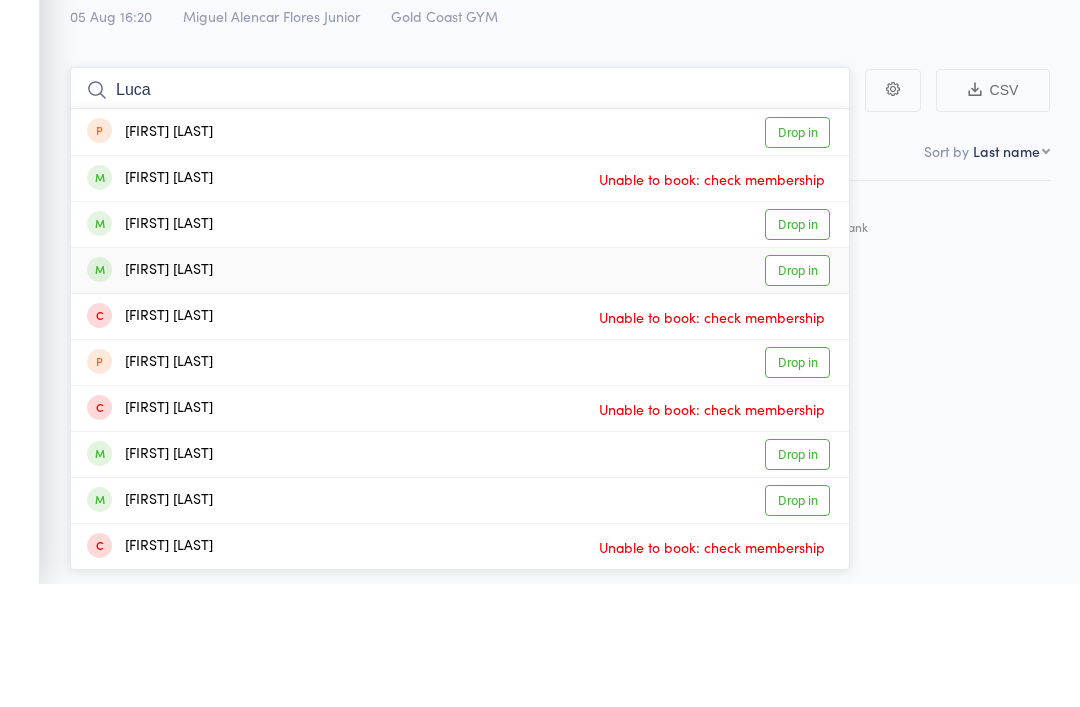type on "Luca" 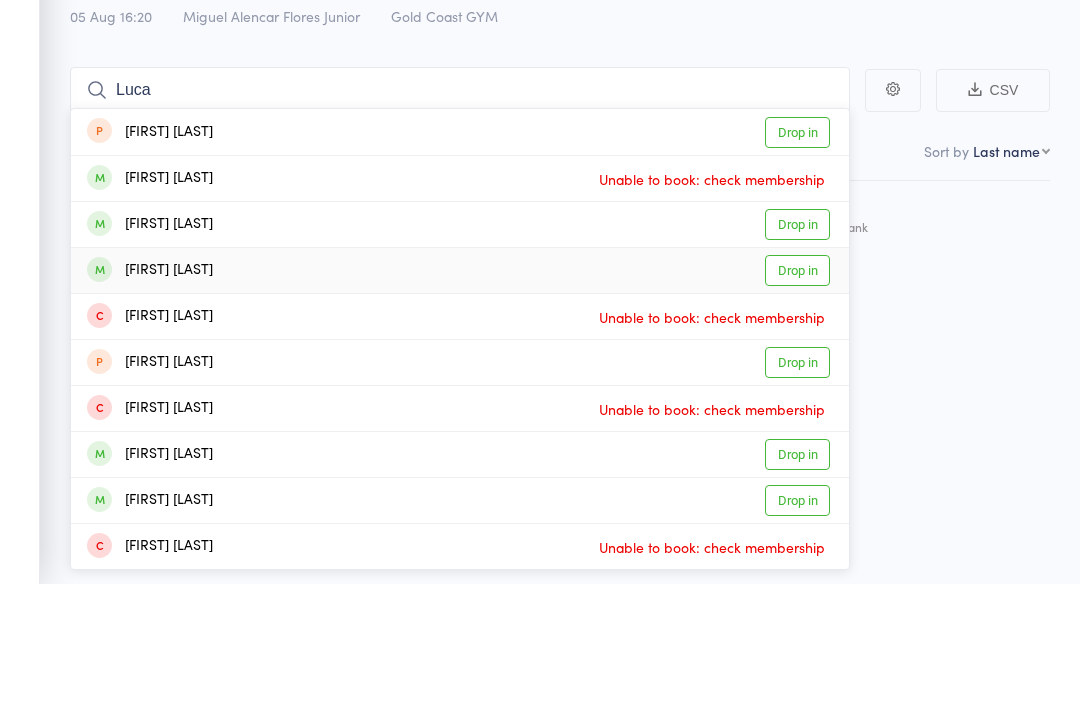 click on "Drop in" at bounding box center (797, 393) 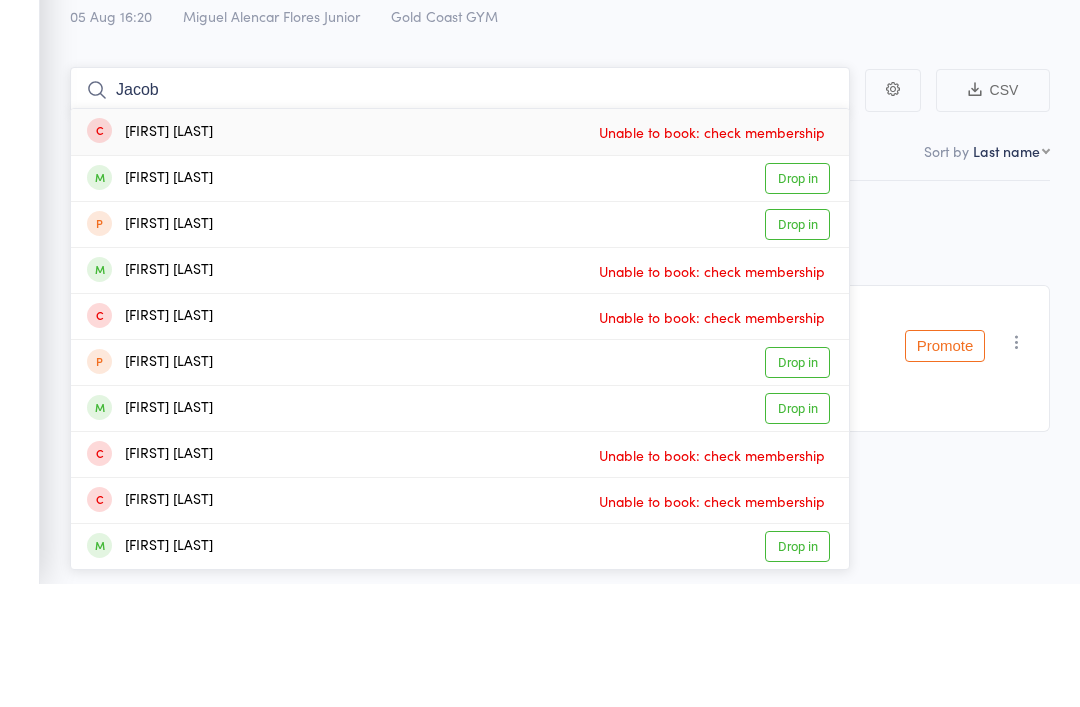 type on "Jacob" 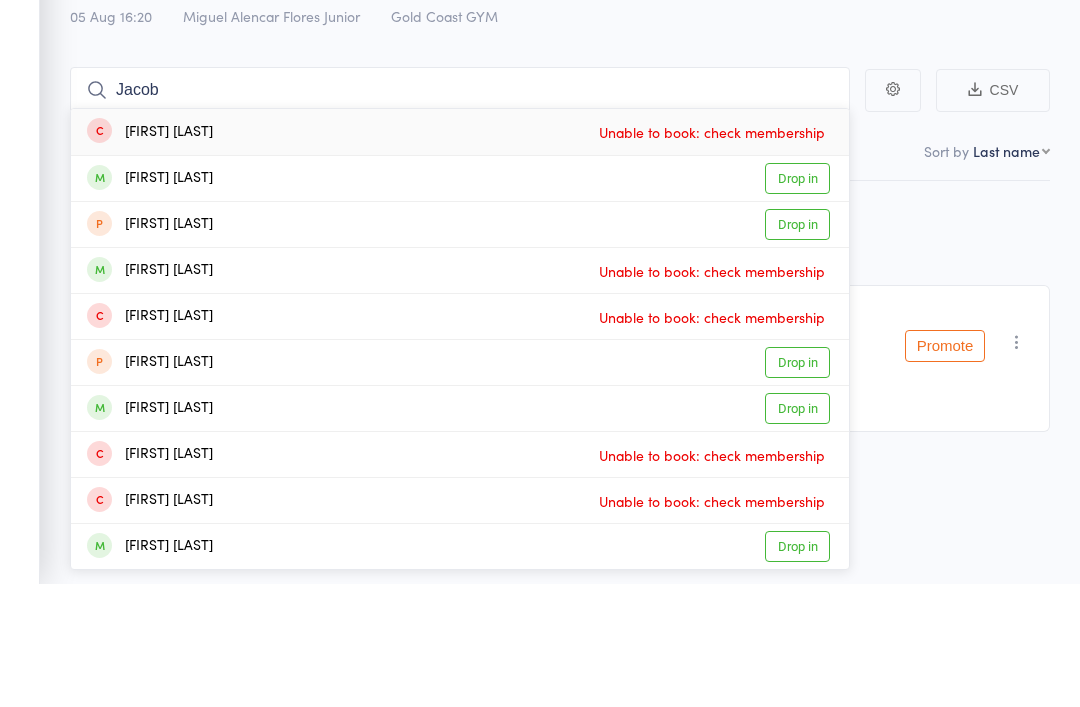 click on "Jacob Joncheff" at bounding box center [150, 301] 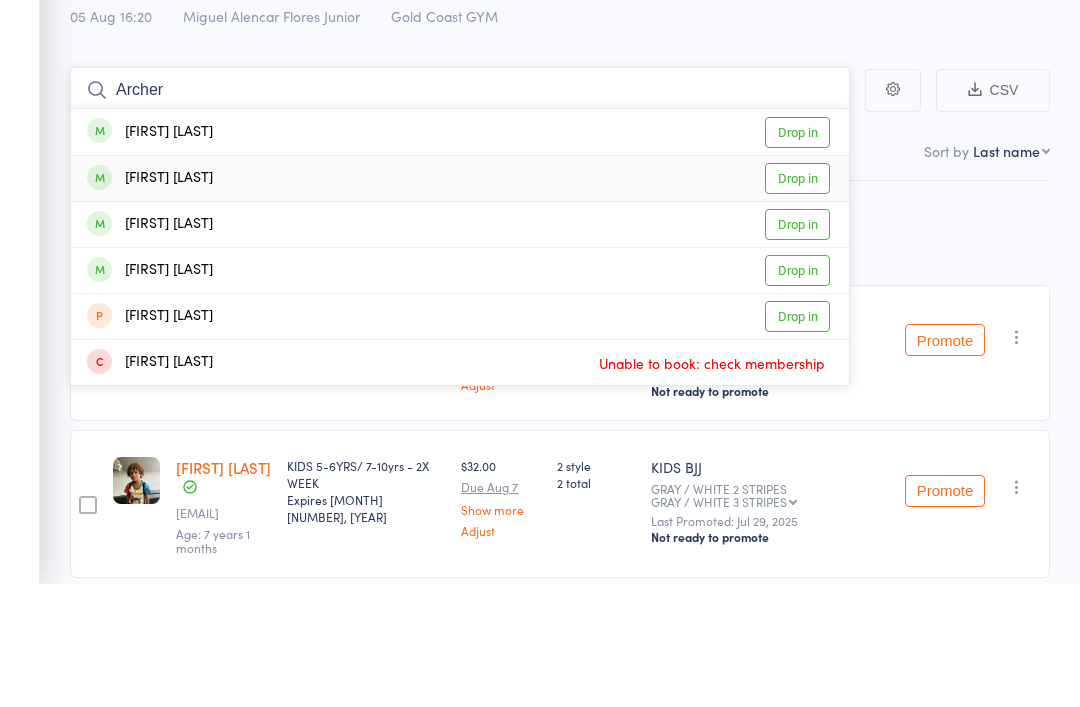 type on "Archer" 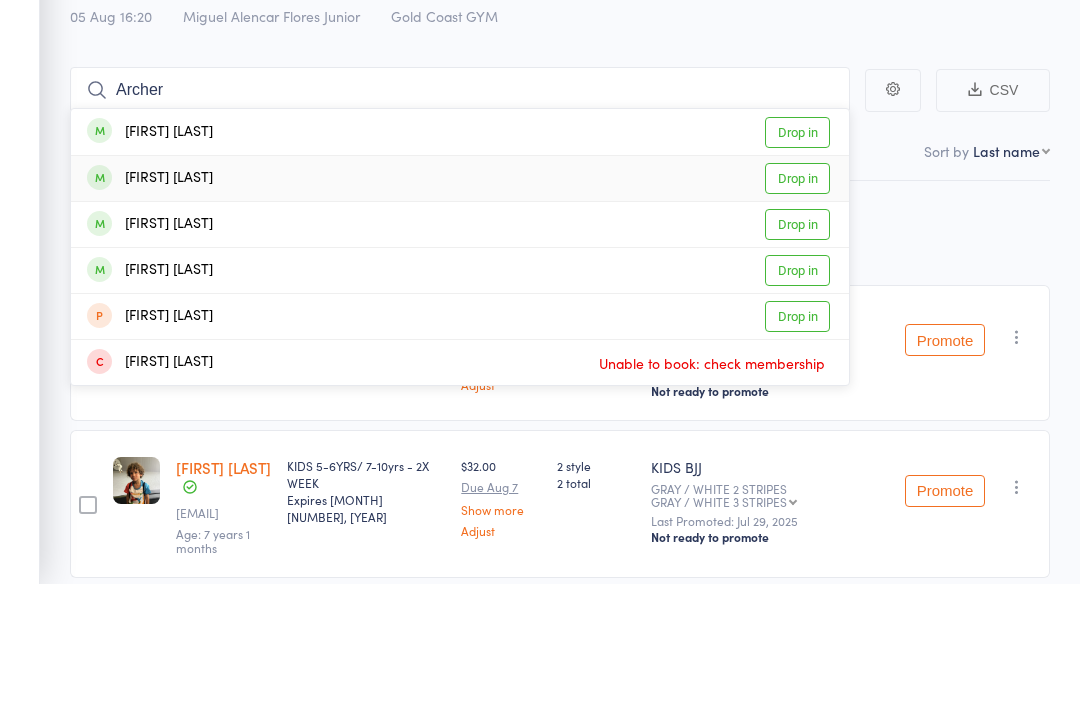 click on "Drop in" at bounding box center [797, 301] 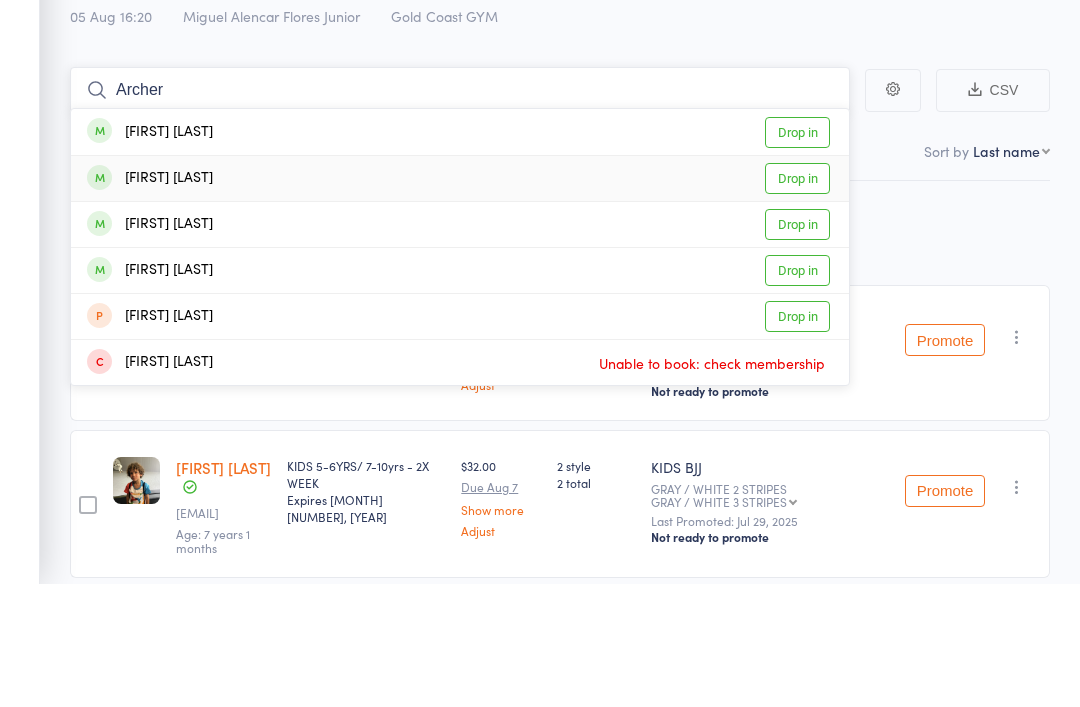 type 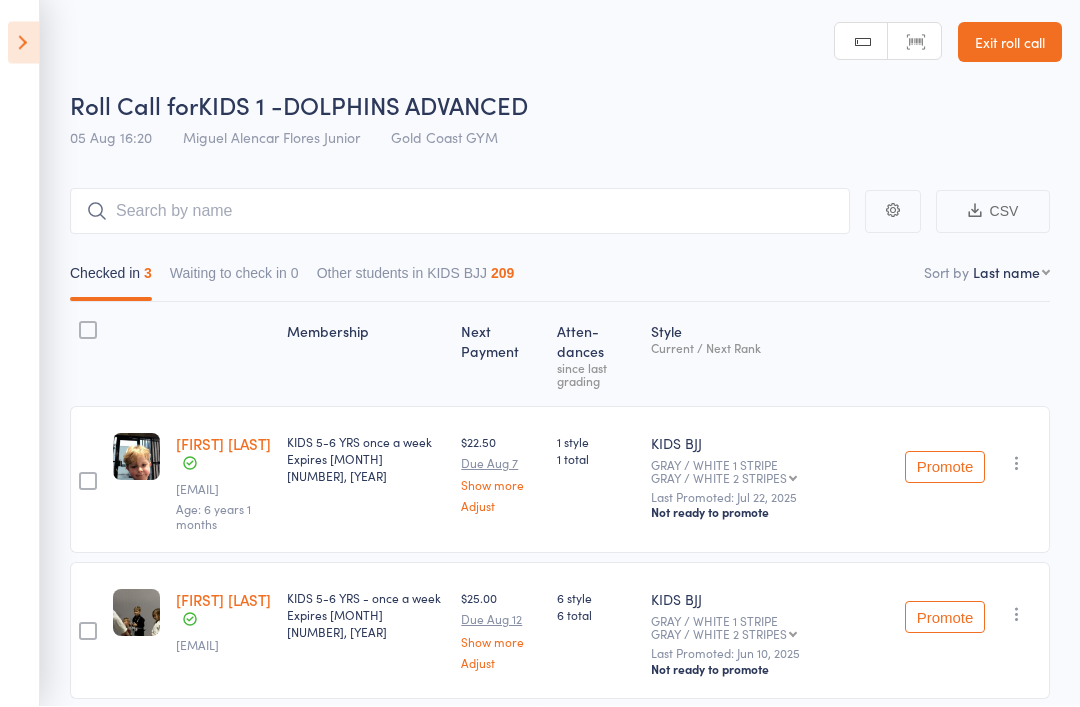 click at bounding box center (23, 44) 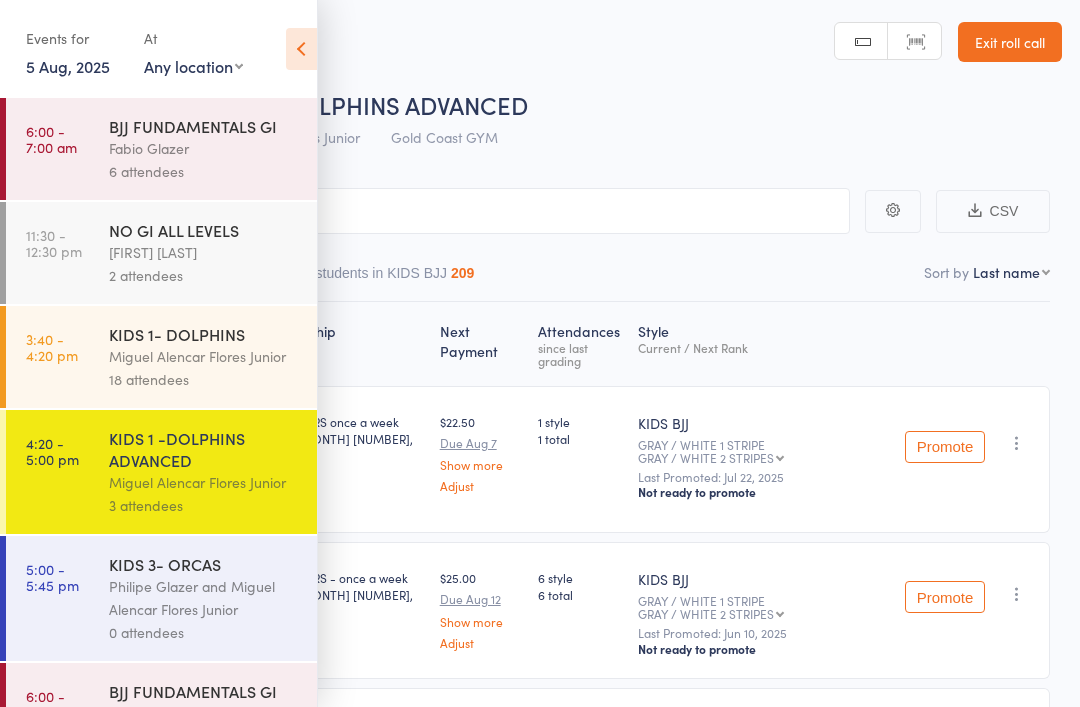 click on "Miguel Alencar Flores Junior" at bounding box center (204, 356) 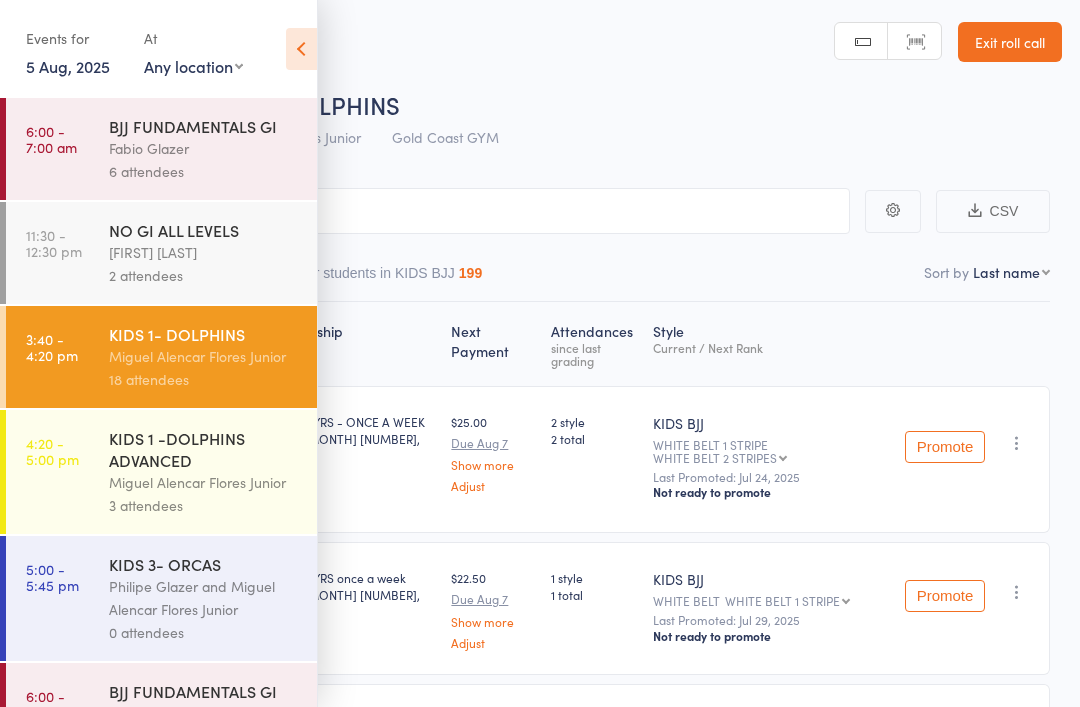 click at bounding box center (301, 49) 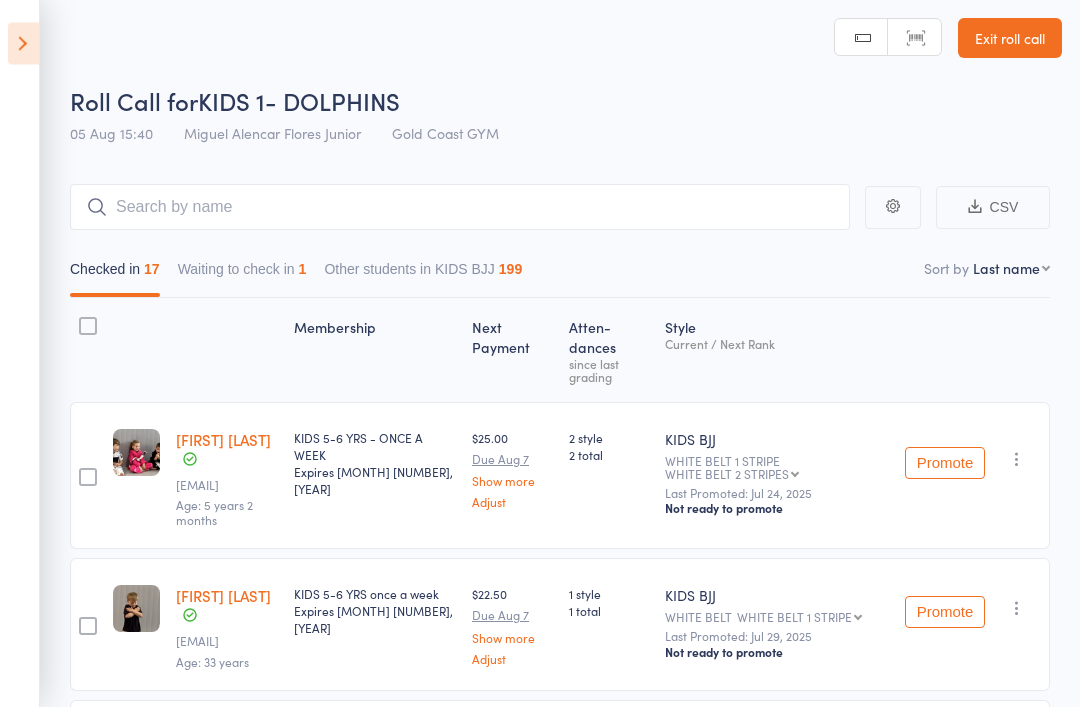 scroll, scrollTop: 0, scrollLeft: 0, axis: both 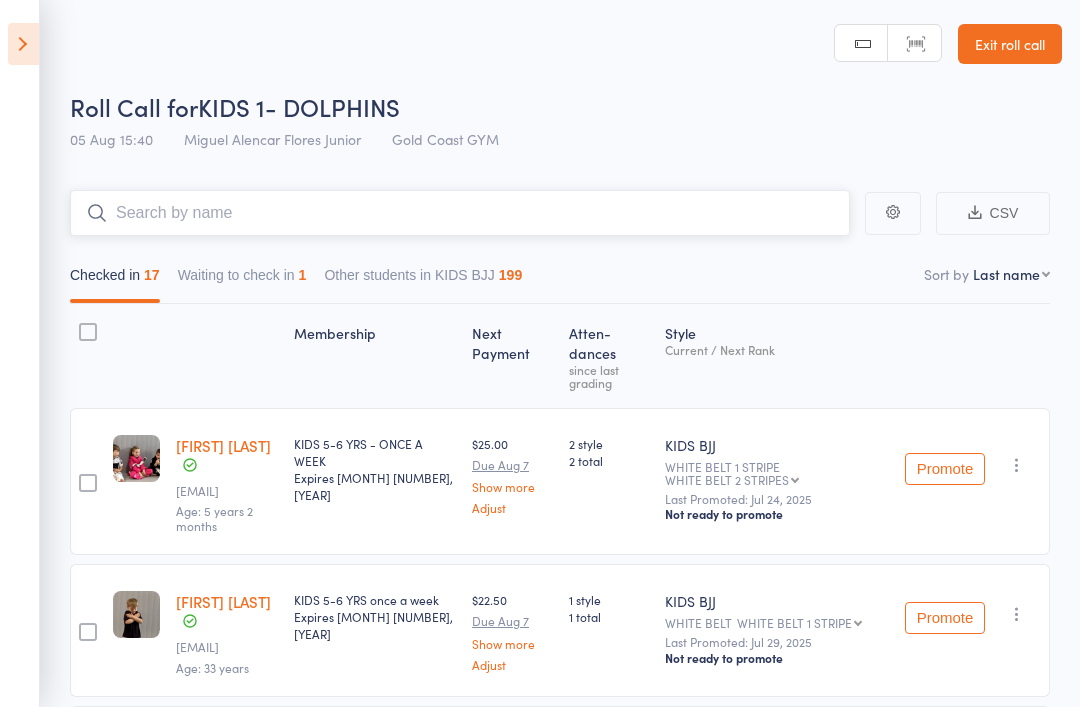 click at bounding box center (460, 213) 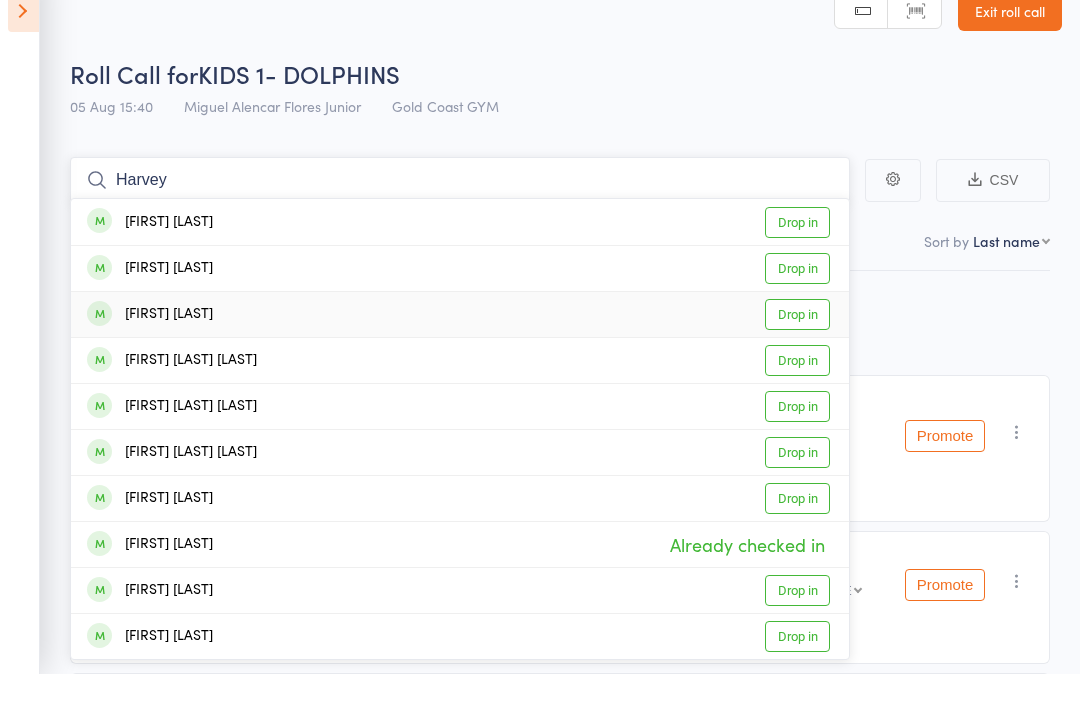 type on "Harvey" 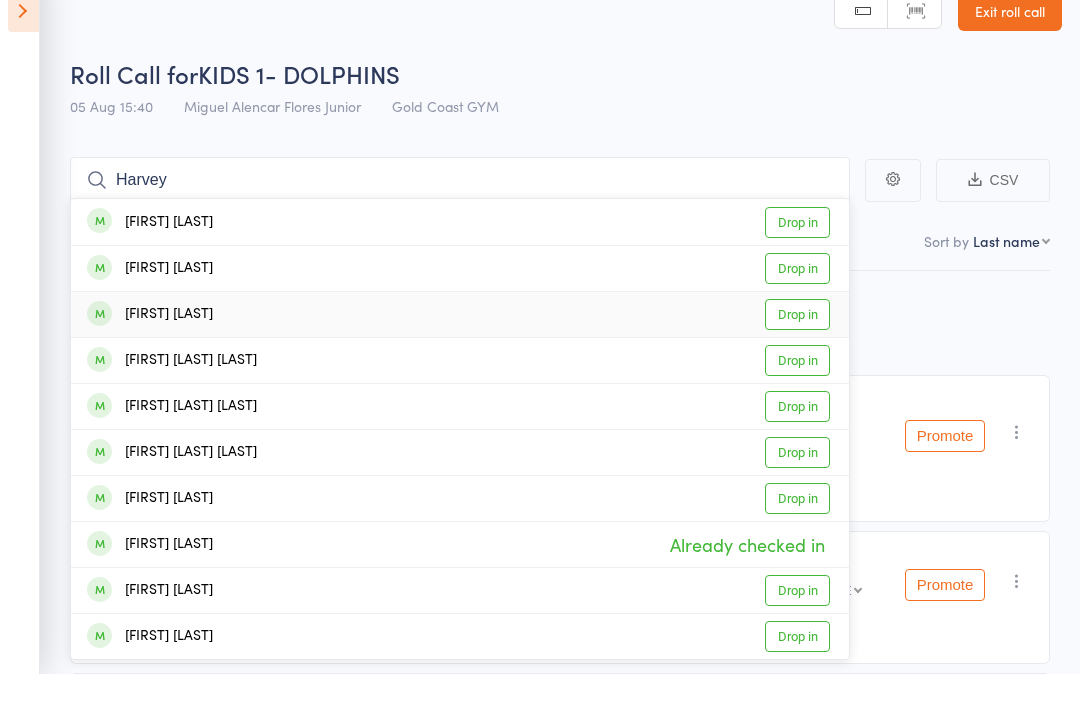 click on "harvey Cameron" at bounding box center (150, 347) 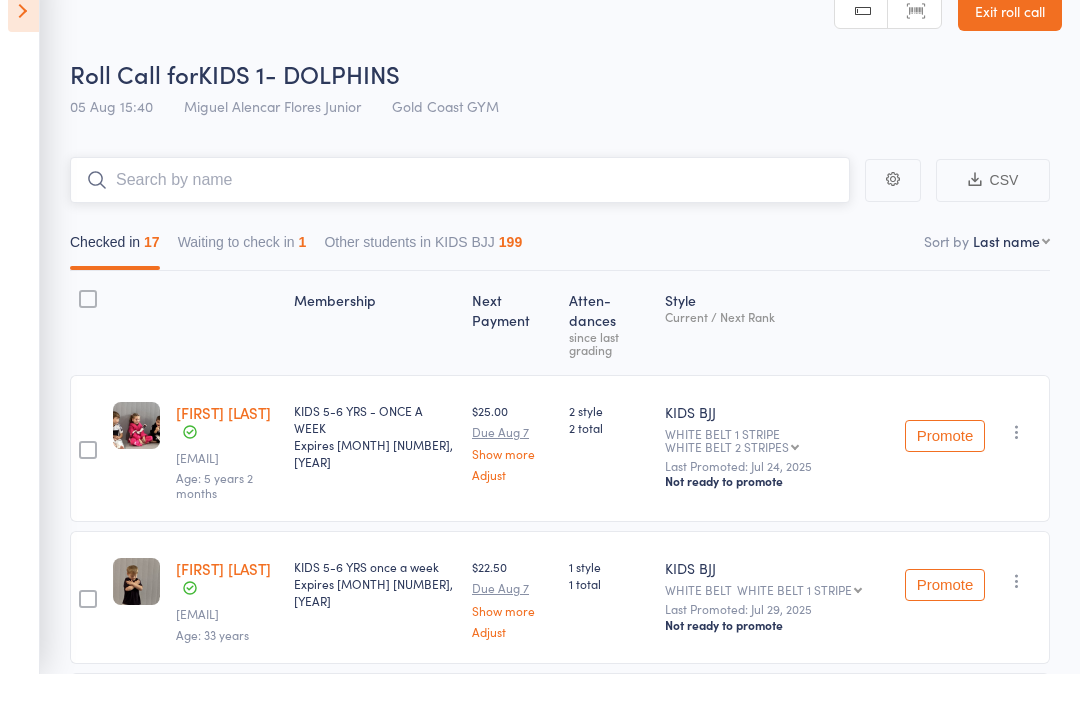 scroll, scrollTop: 33, scrollLeft: 0, axis: vertical 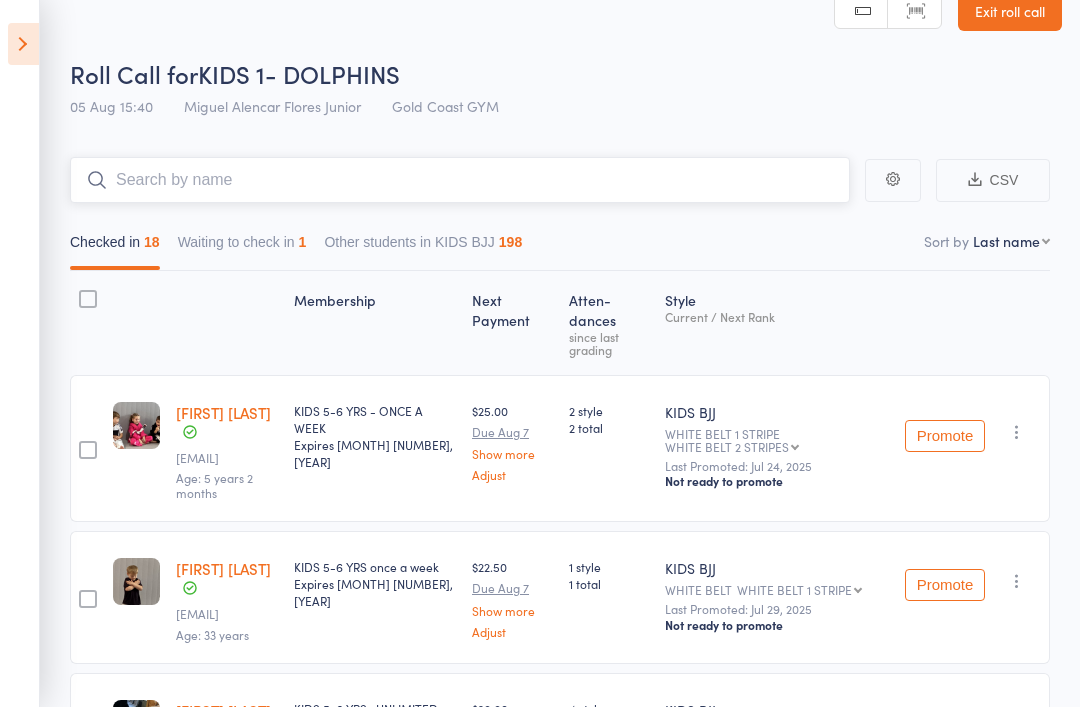 click at bounding box center (460, 180) 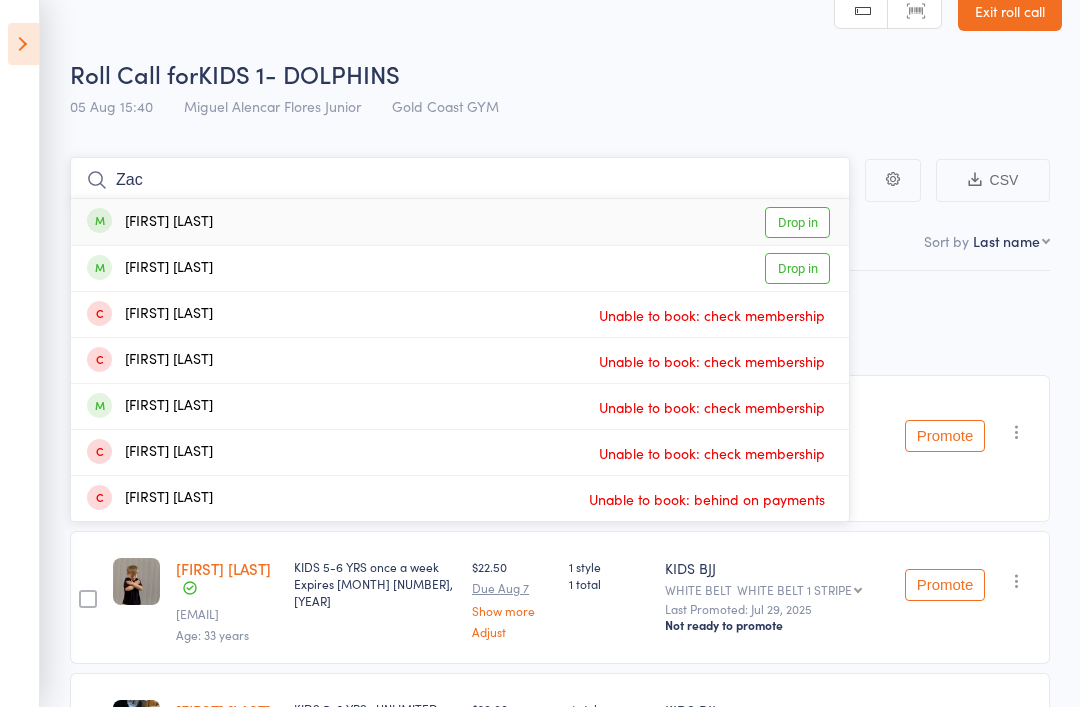 type on "Zac" 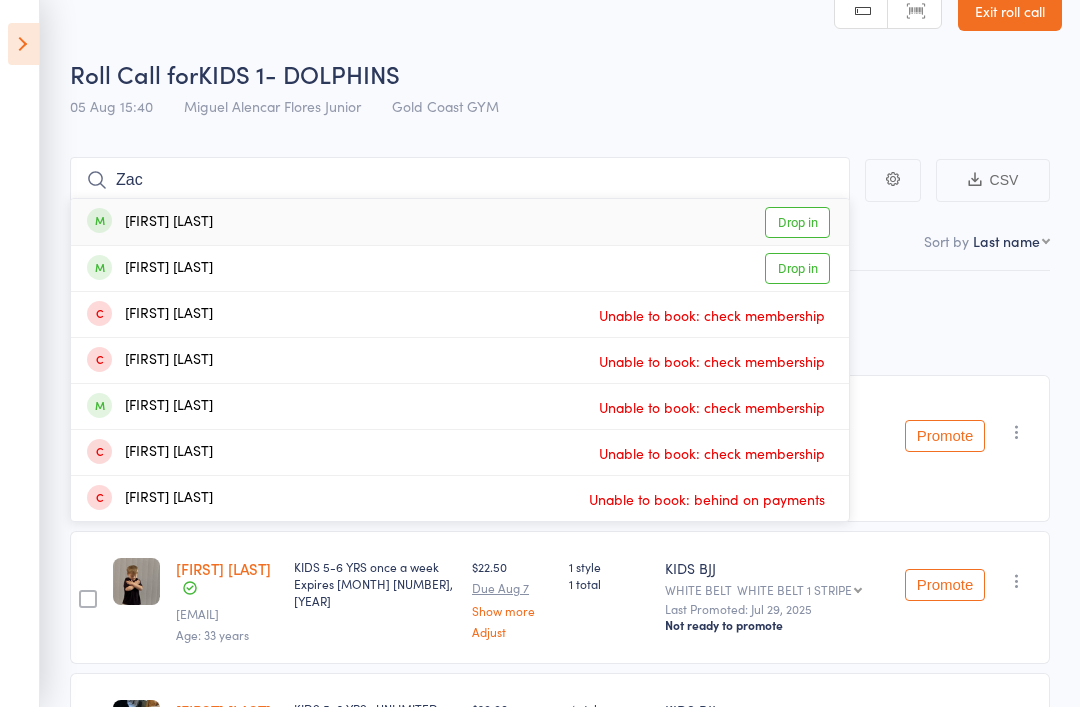 click at bounding box center (99, 220) 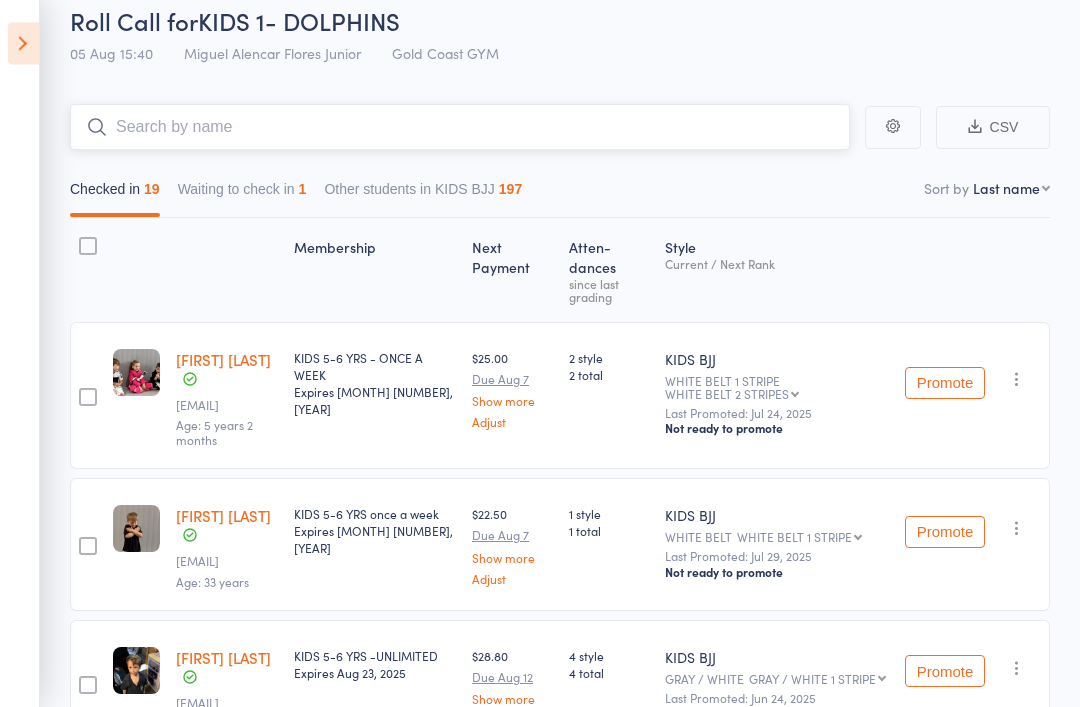 scroll, scrollTop: 0, scrollLeft: 0, axis: both 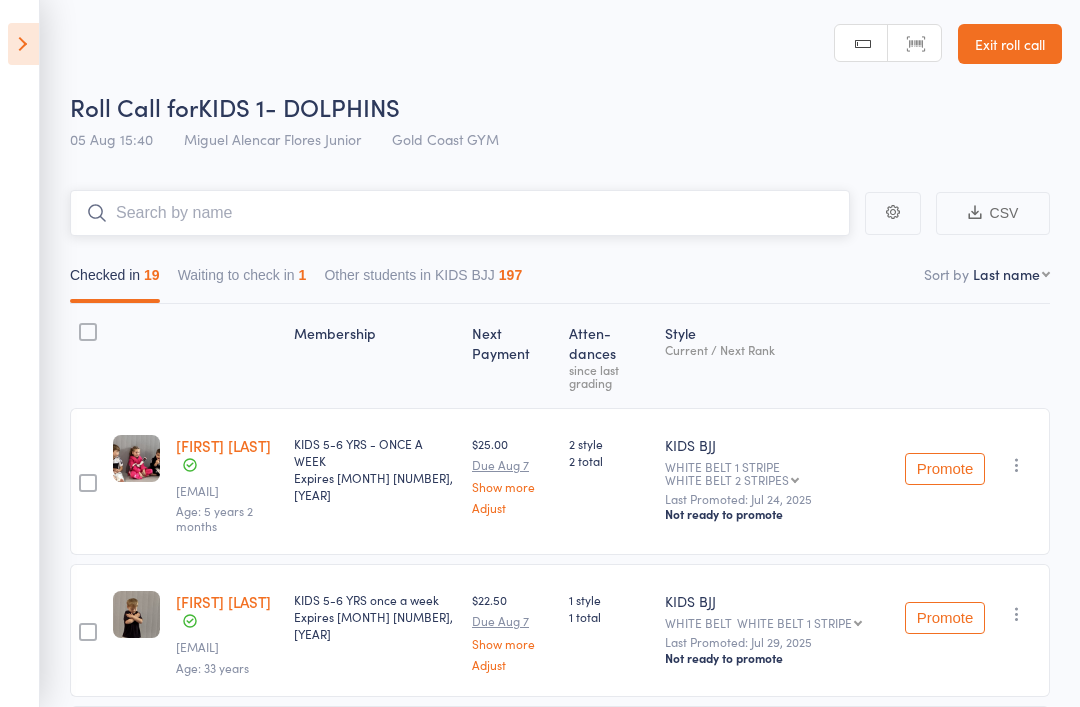click at bounding box center (460, 213) 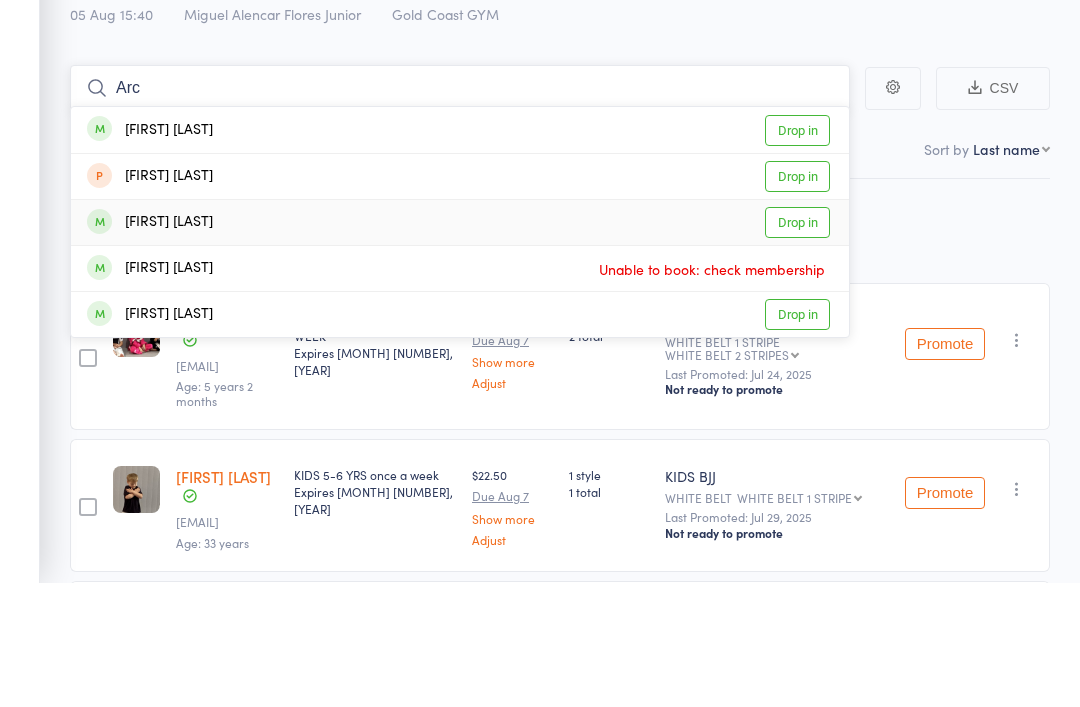 type on "Arc" 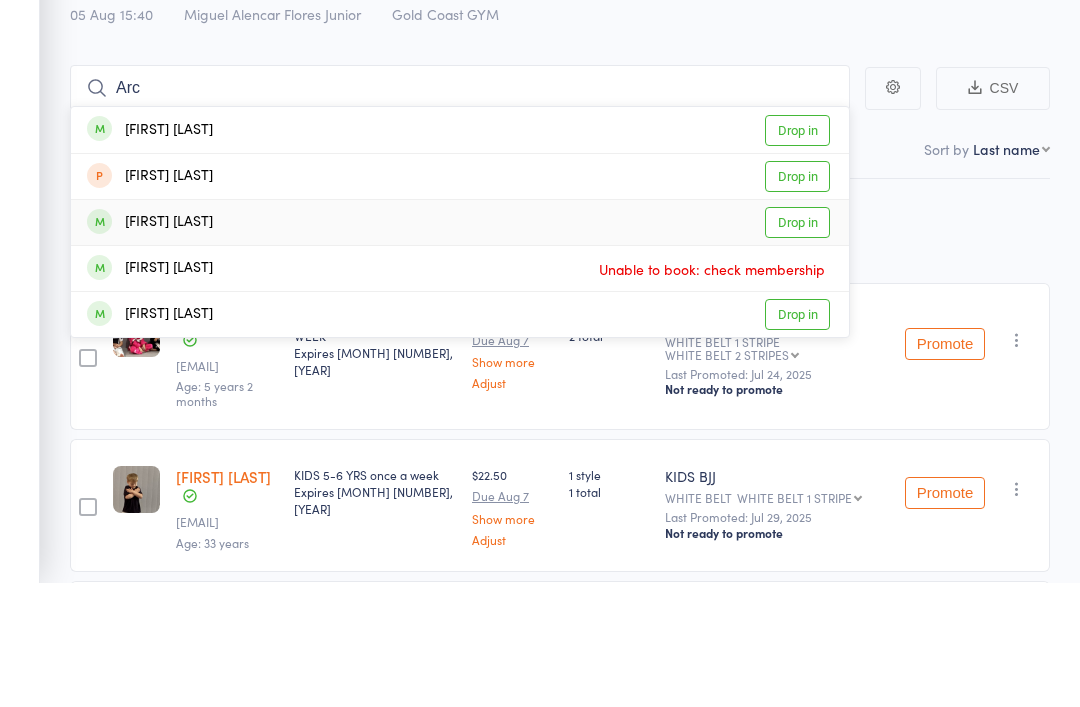 click on "Drop in" at bounding box center [797, 347] 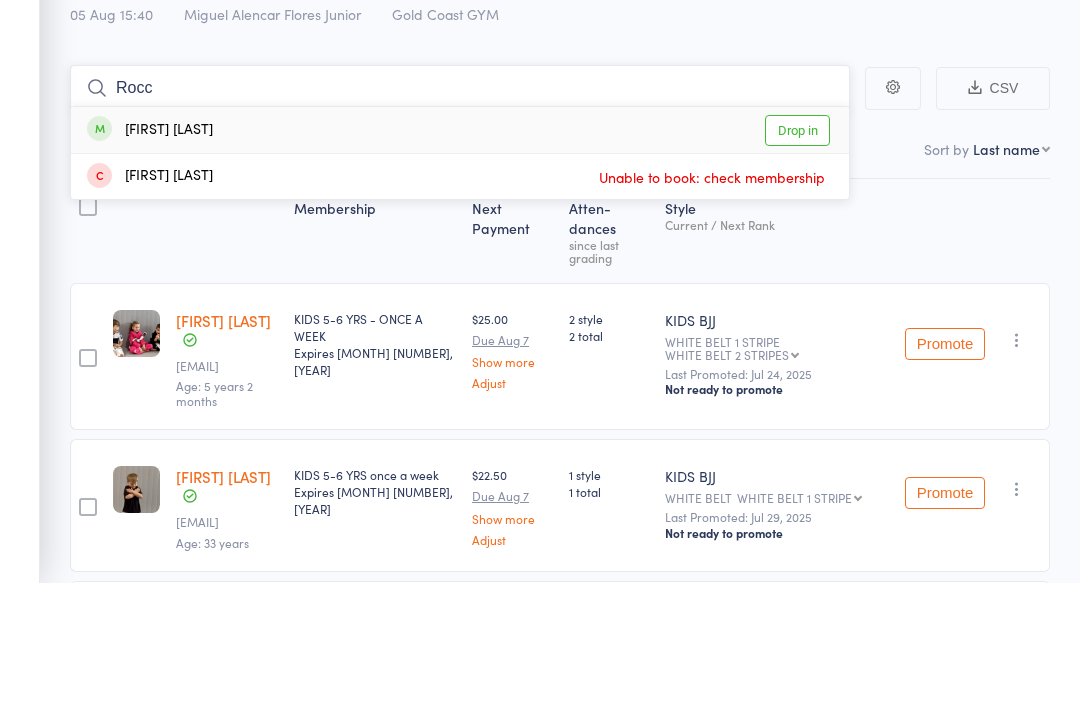 type on "Rocc" 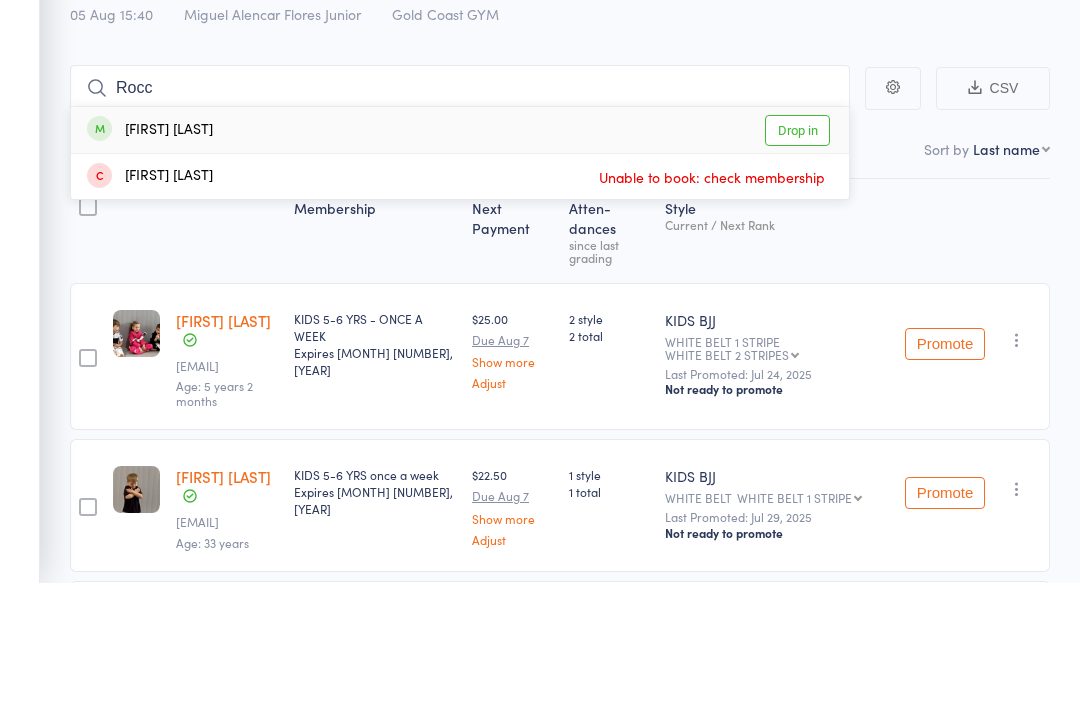 click on "Drop in" at bounding box center (797, 255) 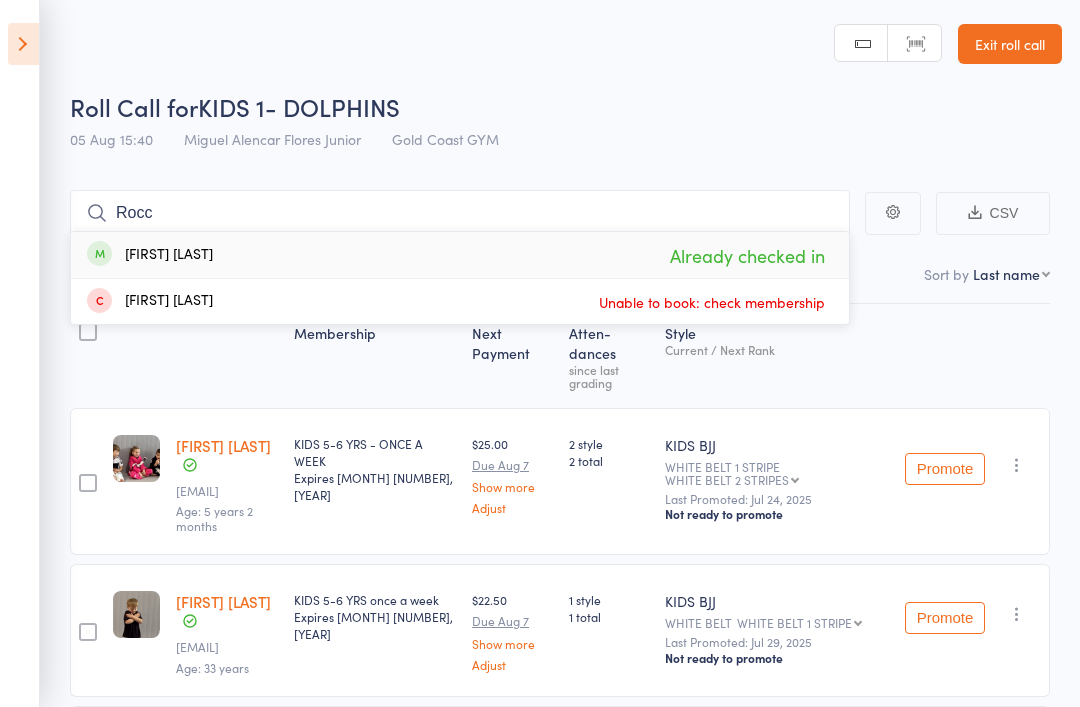 click on "Roll Call for  KIDS 1- DOLPHINS" at bounding box center (566, 106) 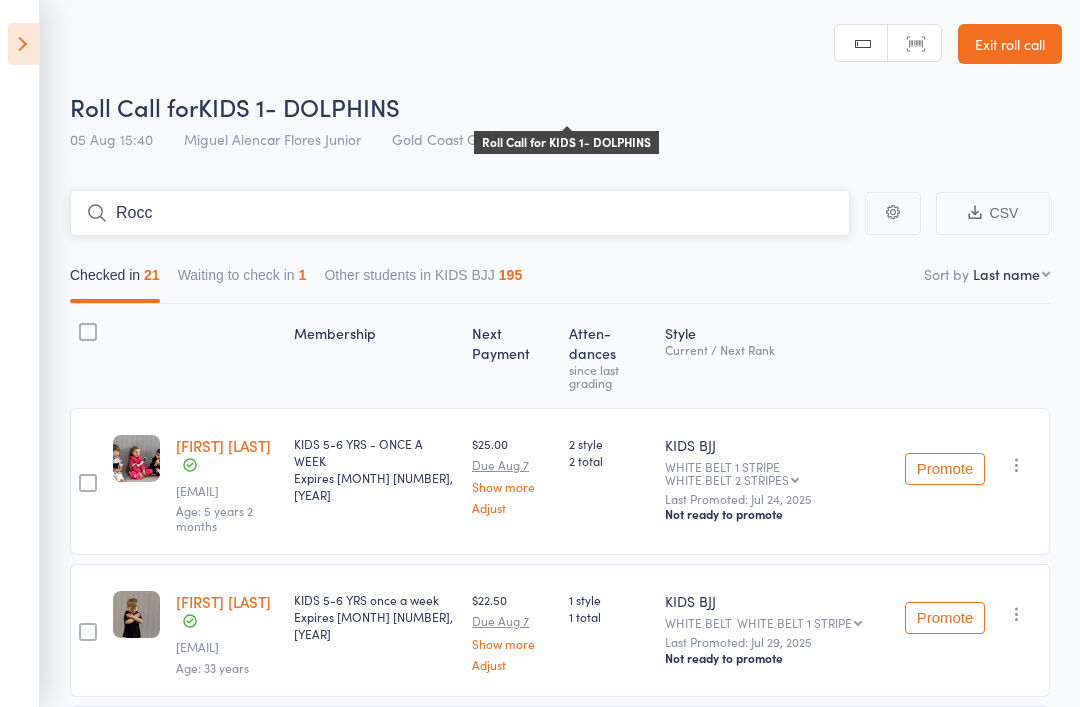 click on "Rocc" at bounding box center [460, 213] 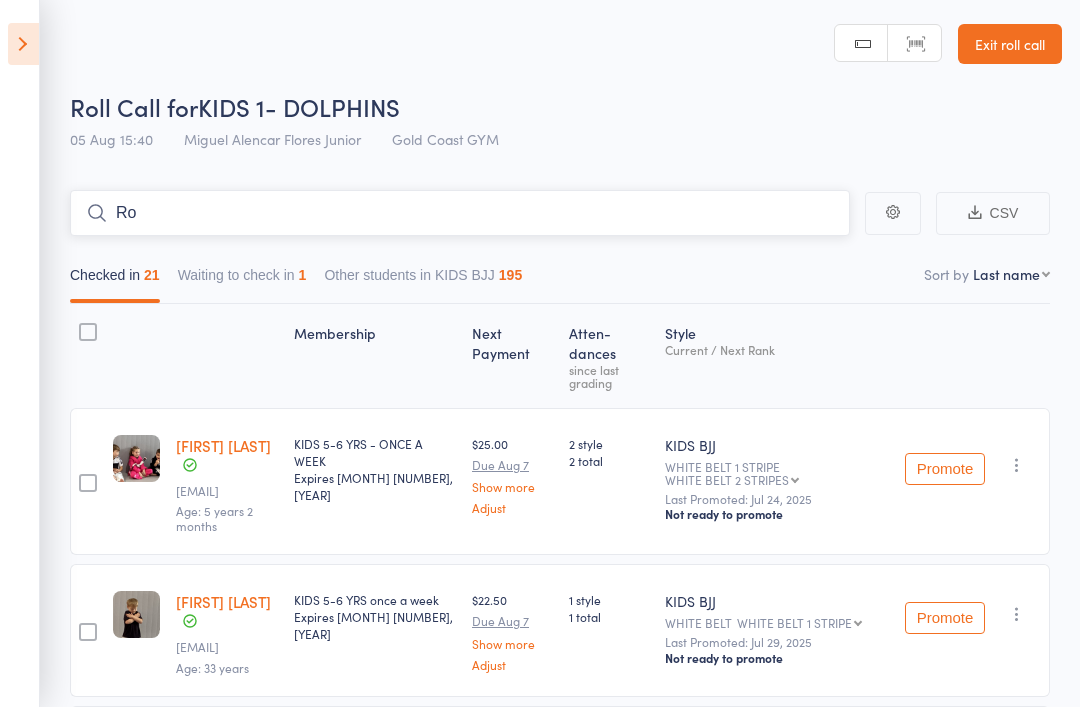 type on "R" 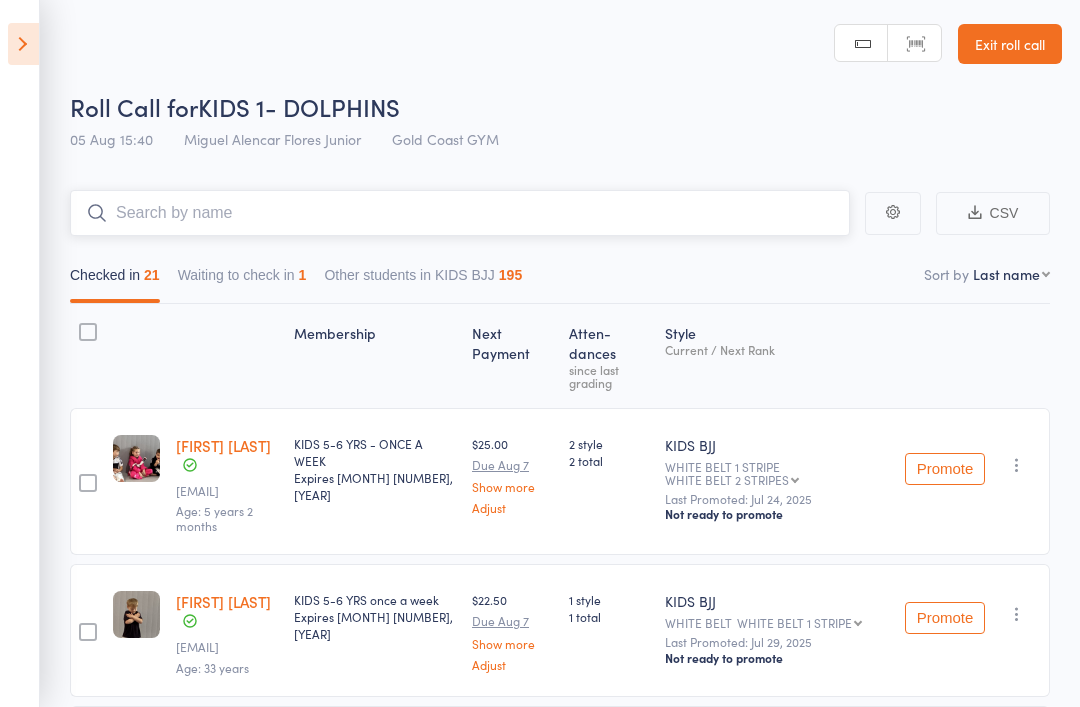 type 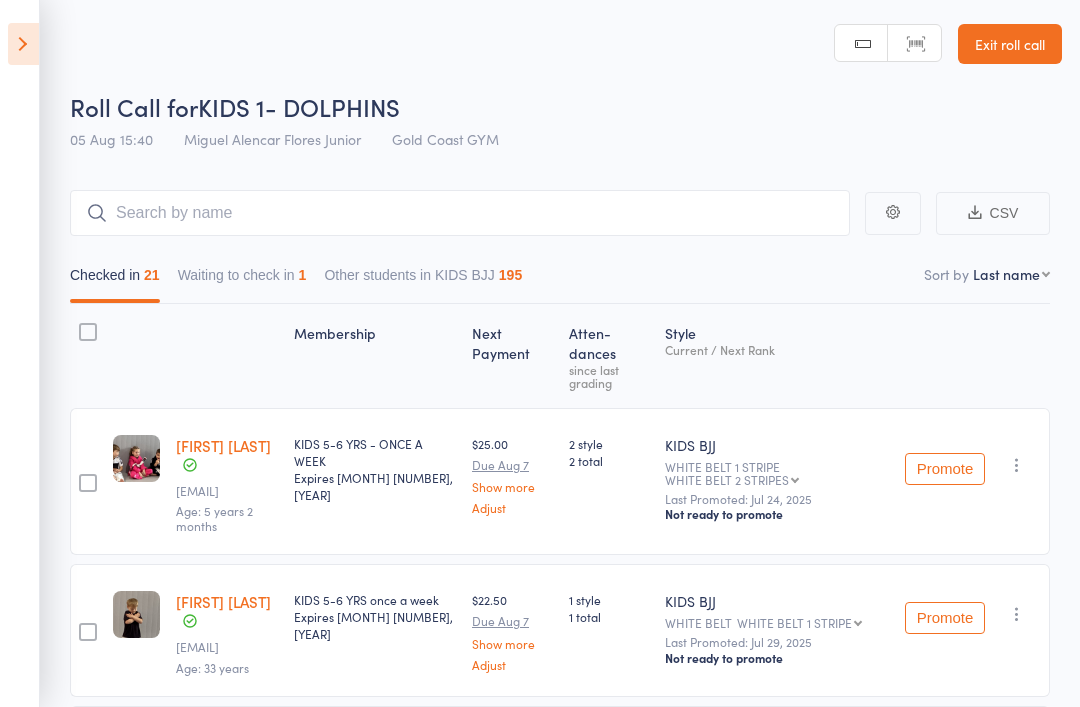 click on "Roll Call for  KIDS 1- DOLPHINS 05 Aug 15:40  Miguel Alencar Flores Junior  Gold Coast GYM  Manual search Scanner input Exit roll call" at bounding box center [540, 80] 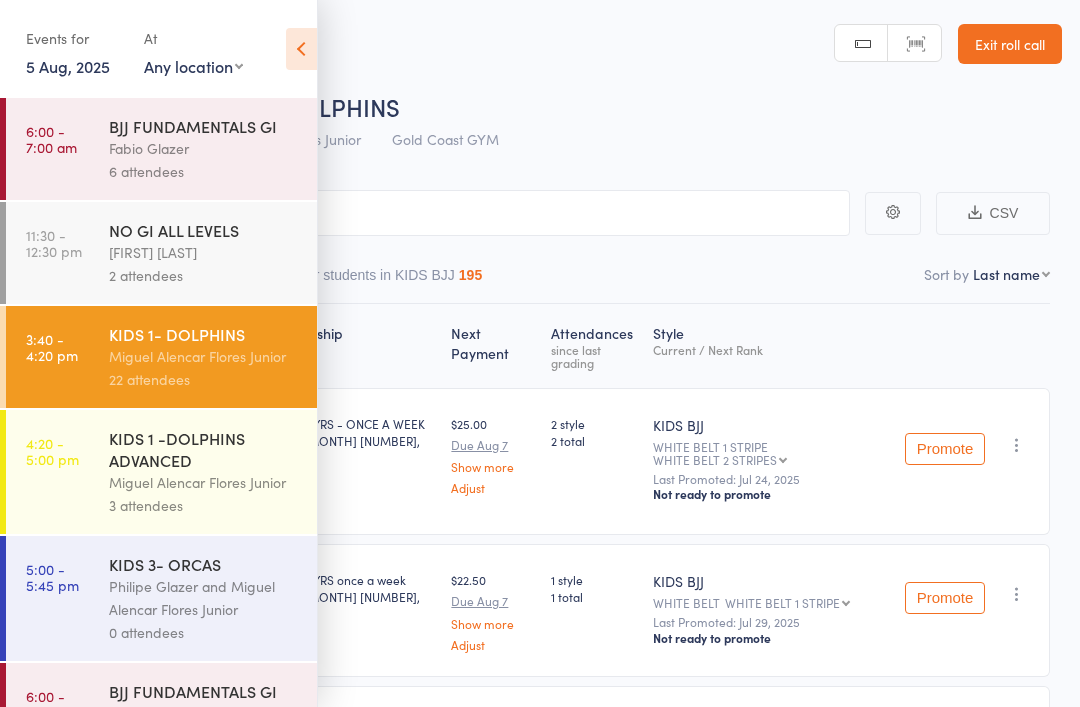 click on "Miguel Alencar Flores Junior" at bounding box center (204, 482) 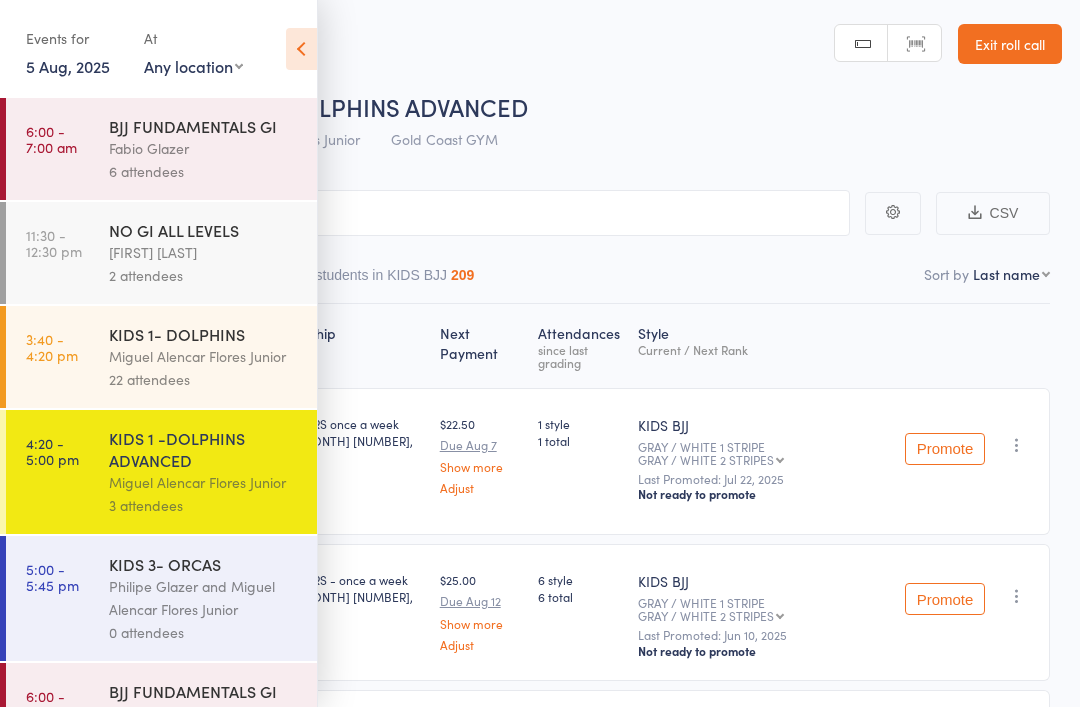 click at bounding box center [301, 49] 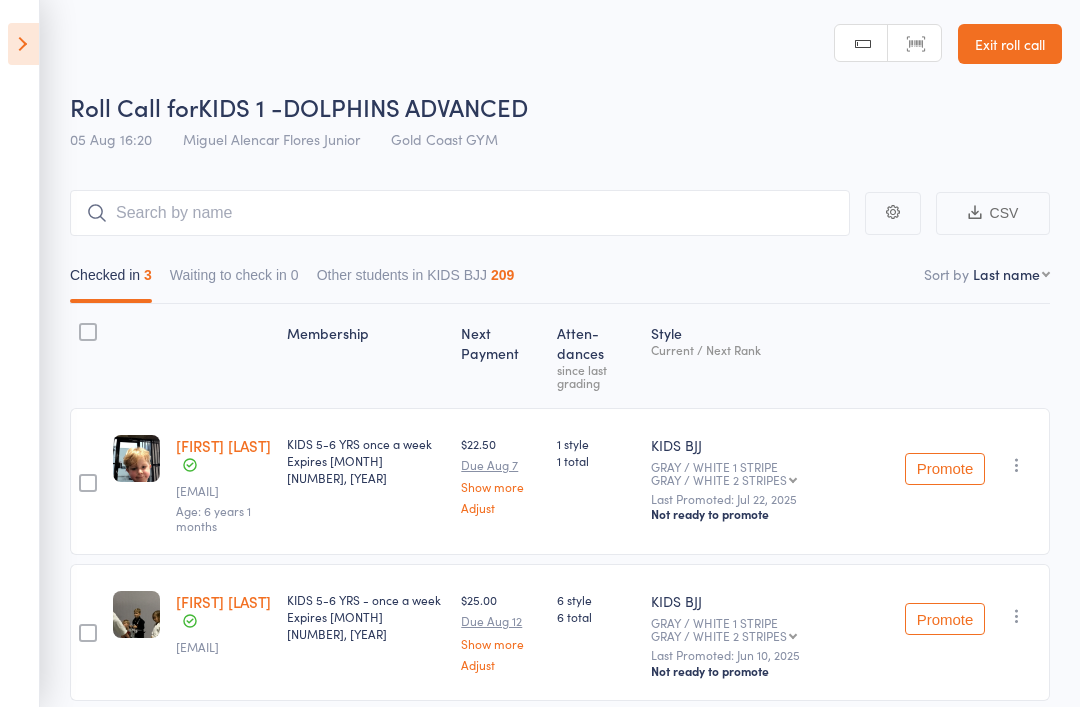 click on "Exit roll call" at bounding box center [1010, 44] 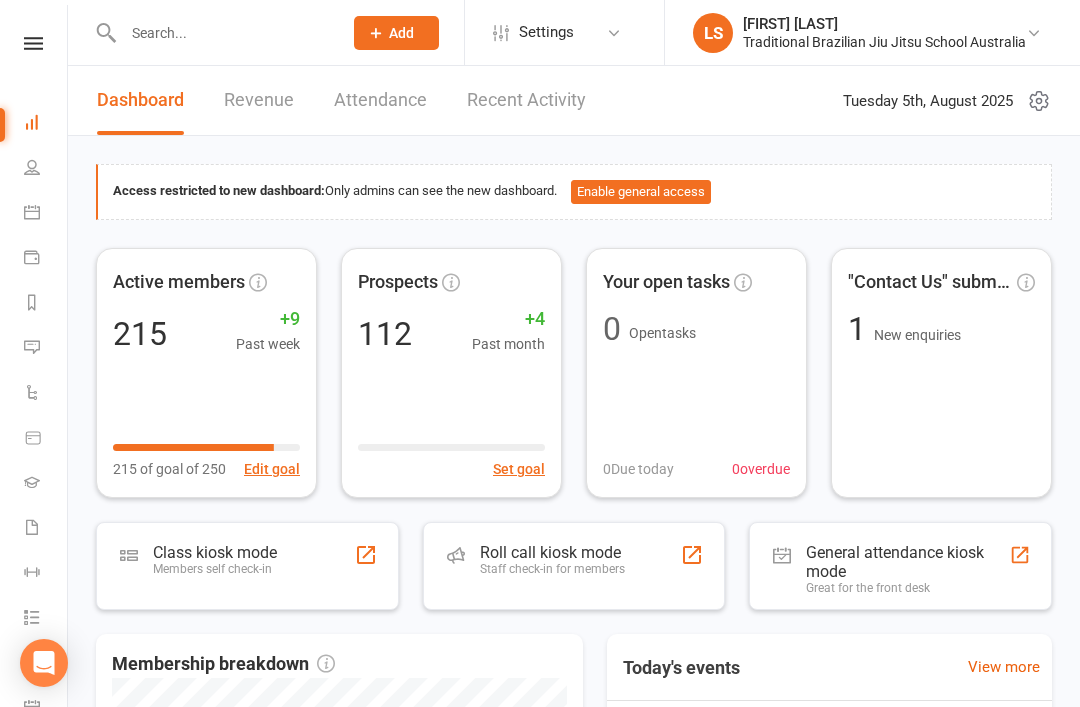 scroll, scrollTop: 0, scrollLeft: 0, axis: both 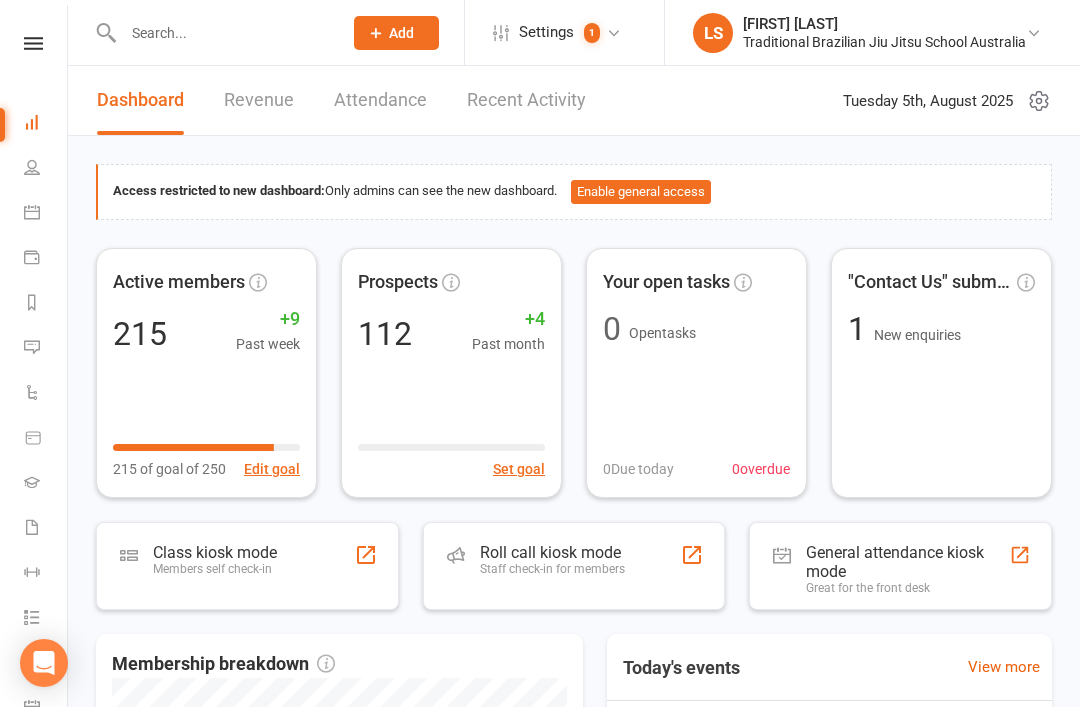 click on "Add" 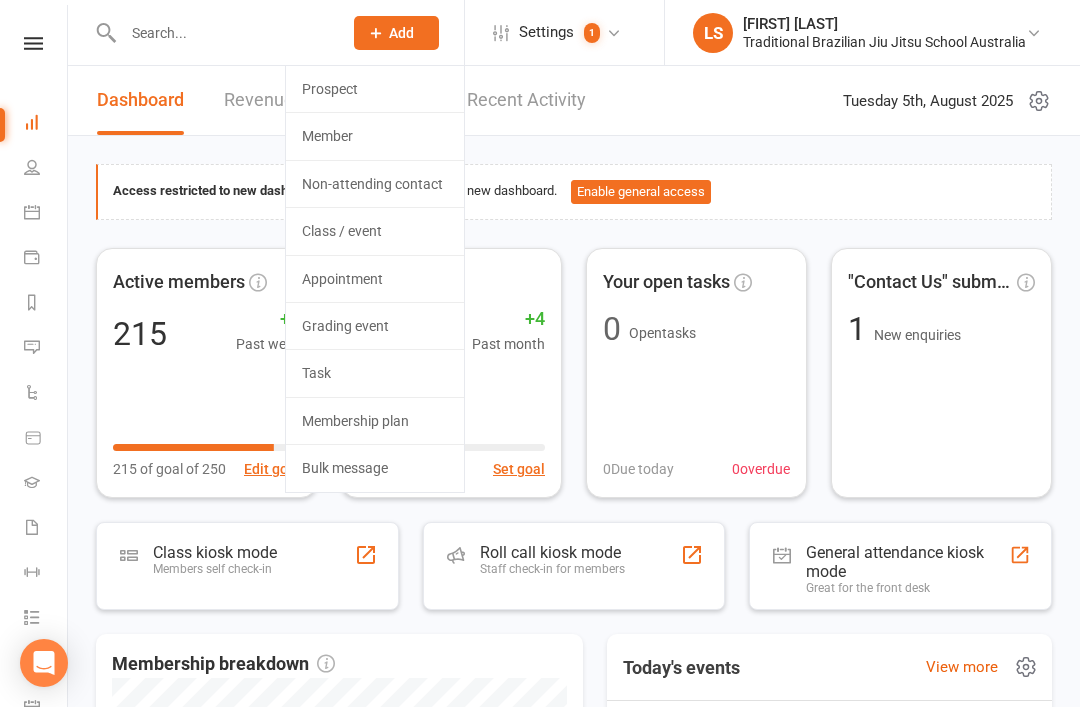 click on "View more" at bounding box center [962, 667] 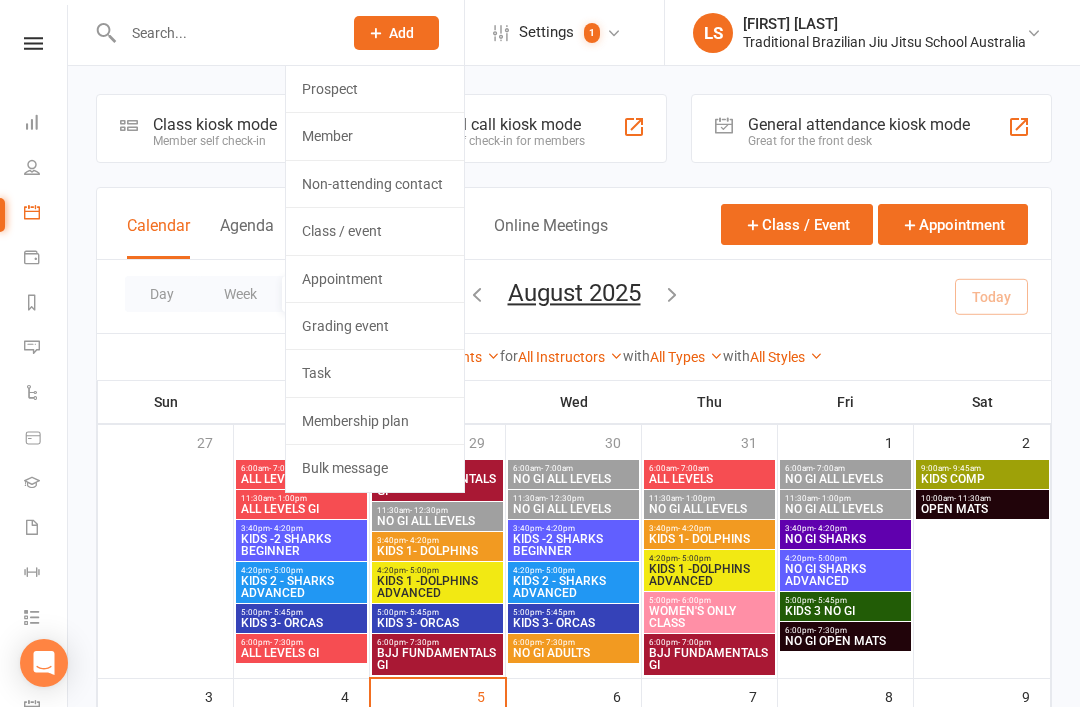 click on "Clubworx Dashboard People Calendar Payments Reports Messages   Automations   Product Sales Gradings   Waivers   5 Workouts   Tasks   1 What's New Check-in Kiosk modes General attendance Roll call Class check-in" at bounding box center (34, 358) 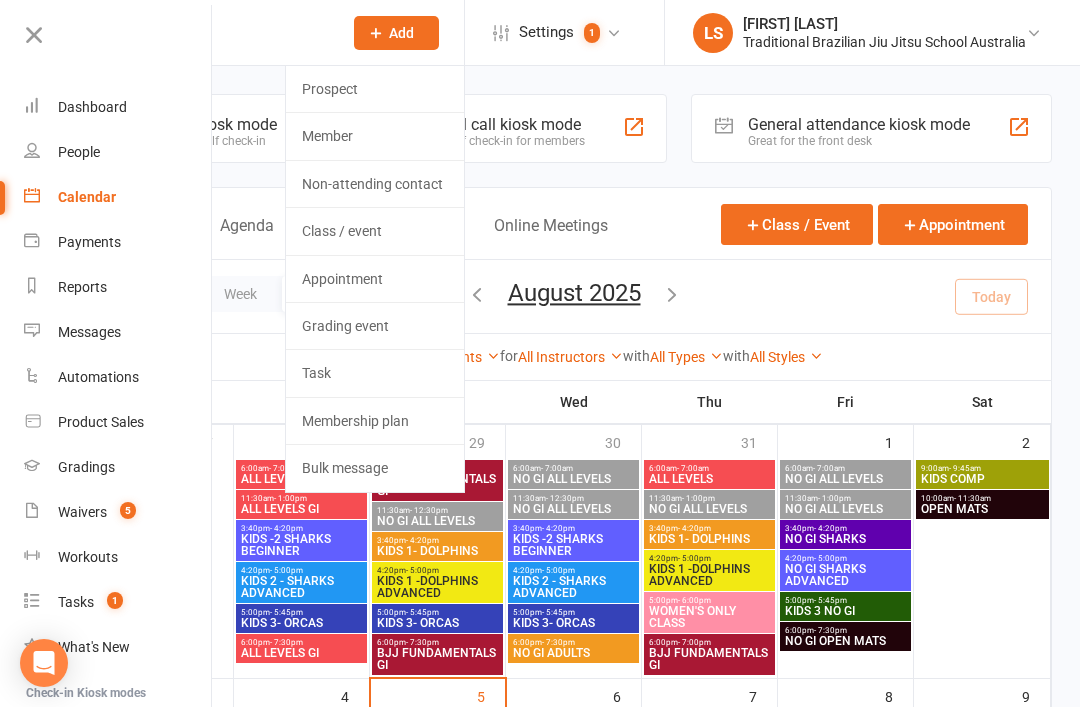 click on "Dashboard" at bounding box center (92, 107) 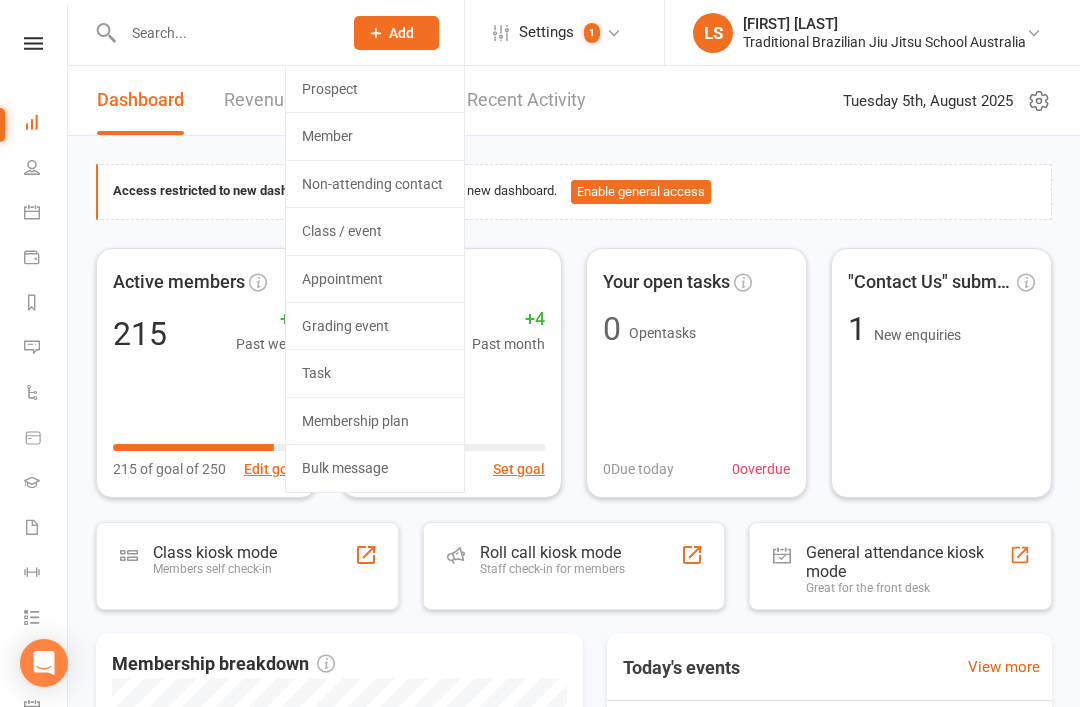 click on "Roll call kiosk mode Staff check-in for members" at bounding box center (552, 569) 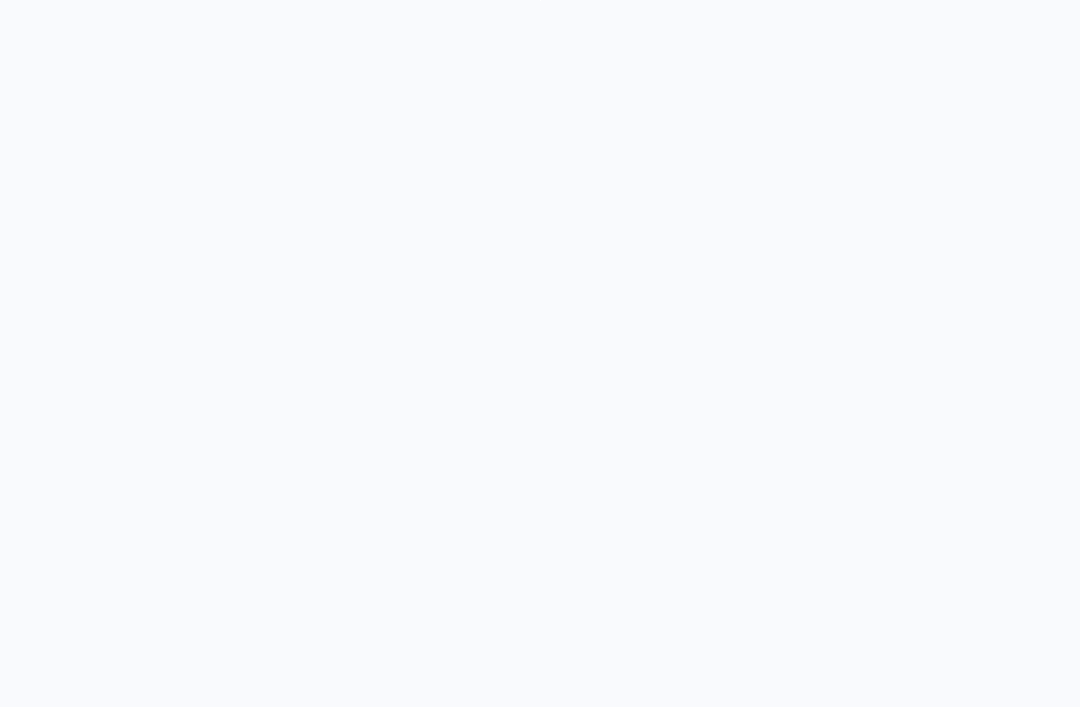 scroll, scrollTop: 0, scrollLeft: 0, axis: both 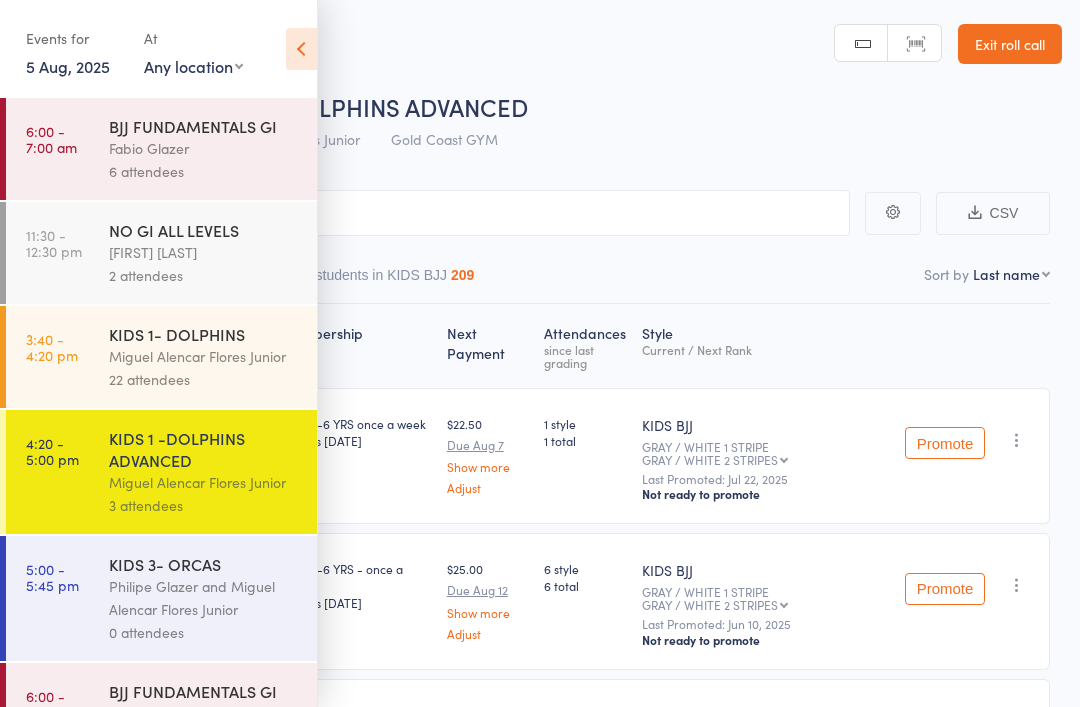 click on "KIDS 1 -DOLPHINS ADVANCED" at bounding box center [204, 449] 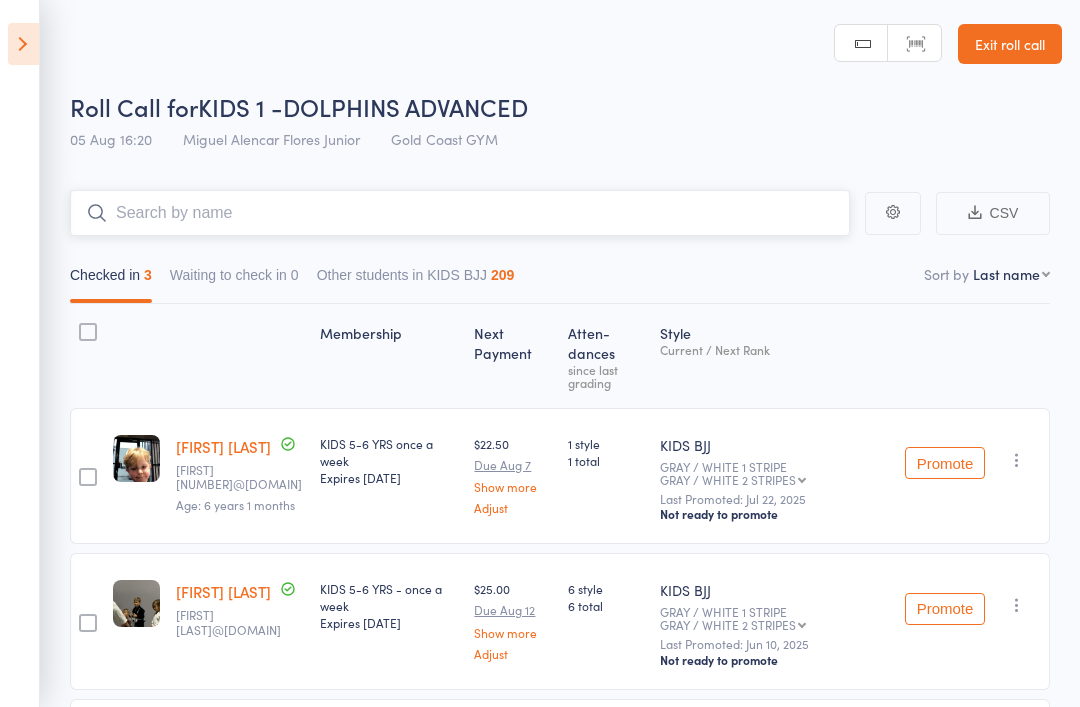 click at bounding box center (460, 213) 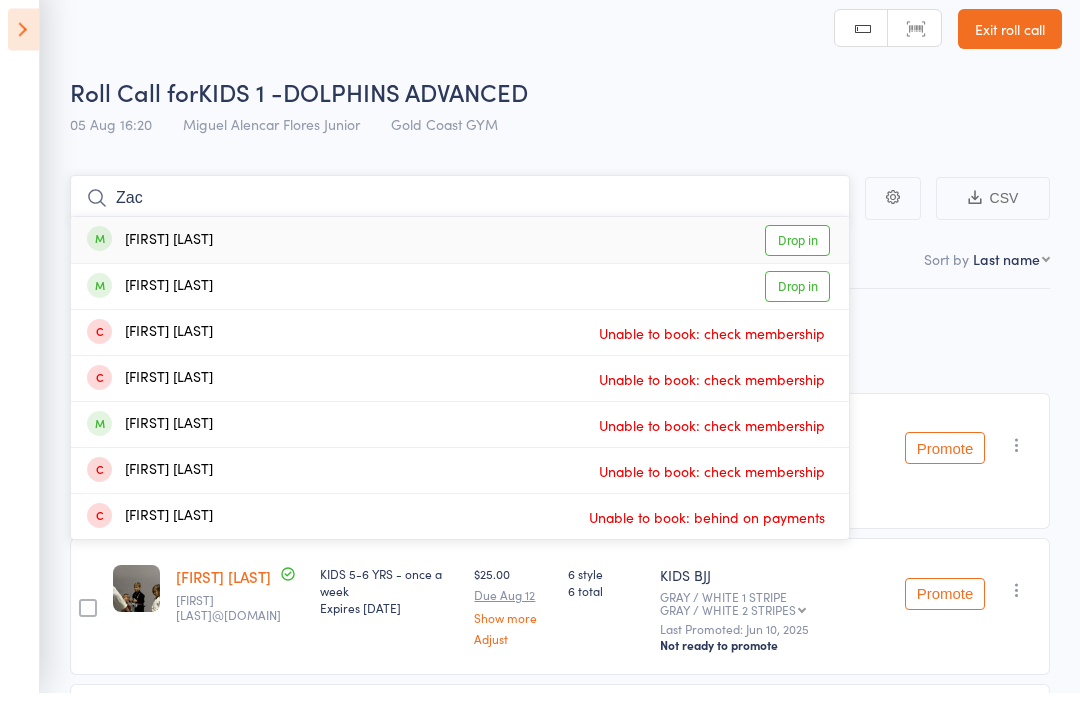 type on "Zac" 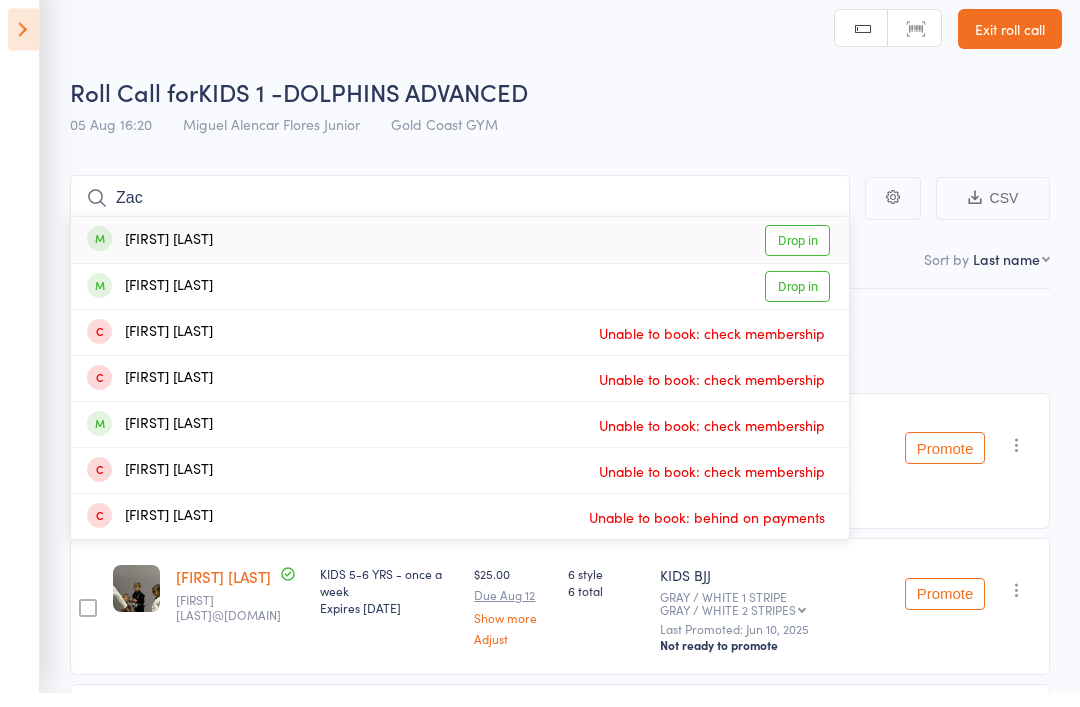 click on "[FIRST] [LAST]" at bounding box center (150, 255) 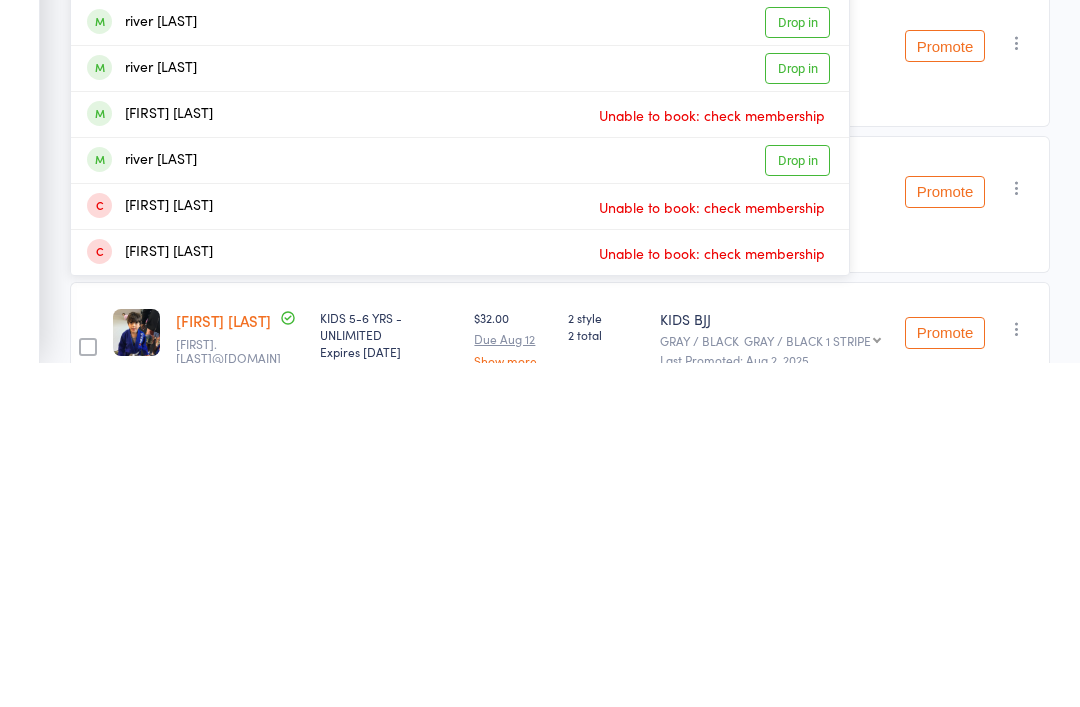 scroll, scrollTop: 78, scrollLeft: 0, axis: vertical 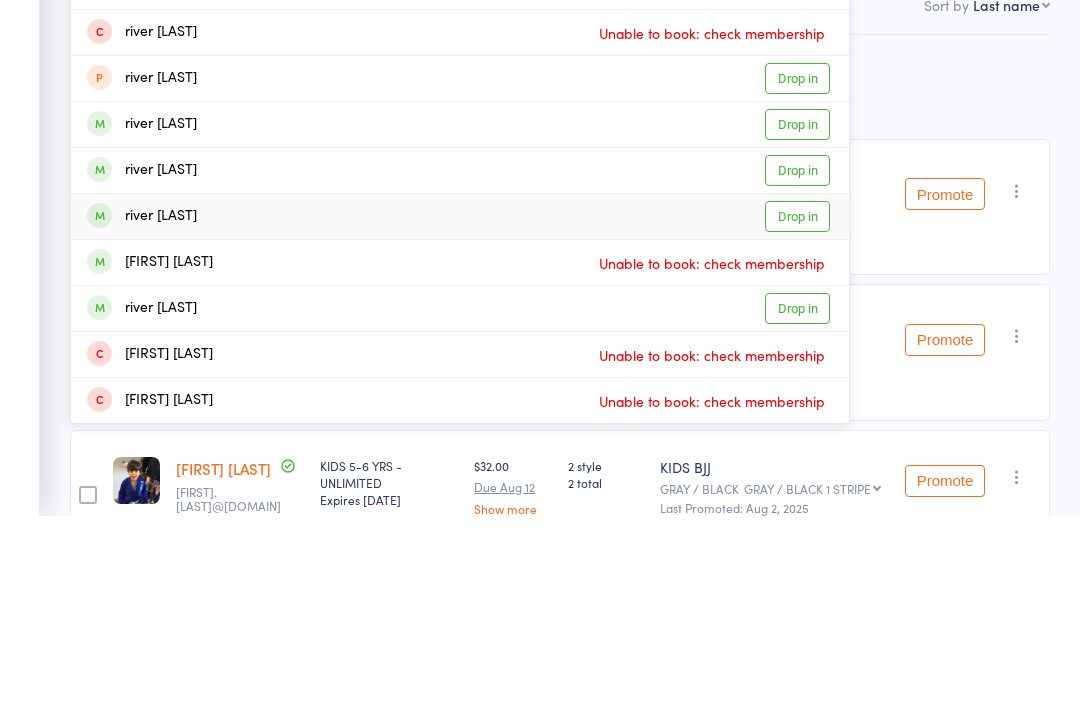 type on "River" 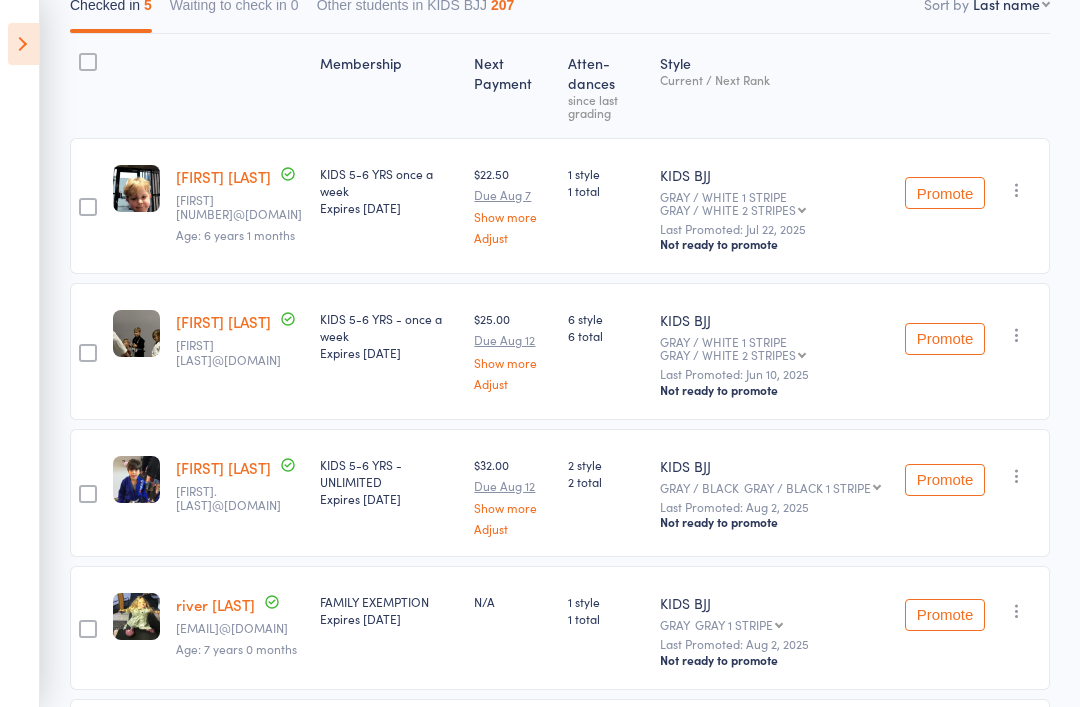 click at bounding box center (1017, 611) 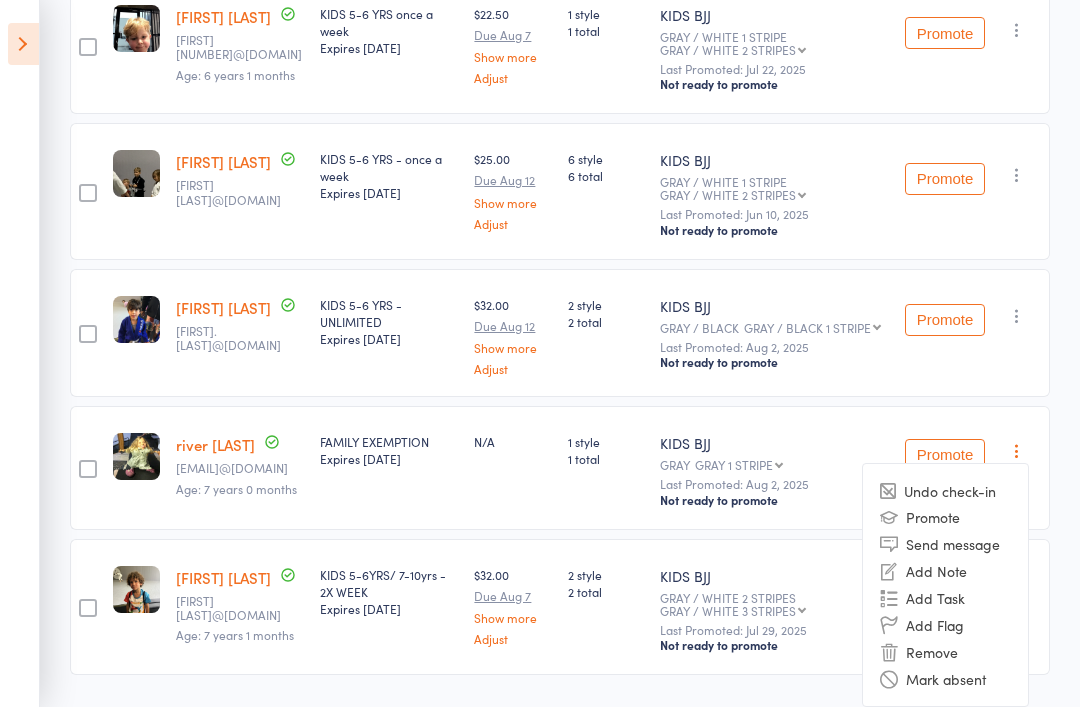 scroll, scrollTop: 433, scrollLeft: 0, axis: vertical 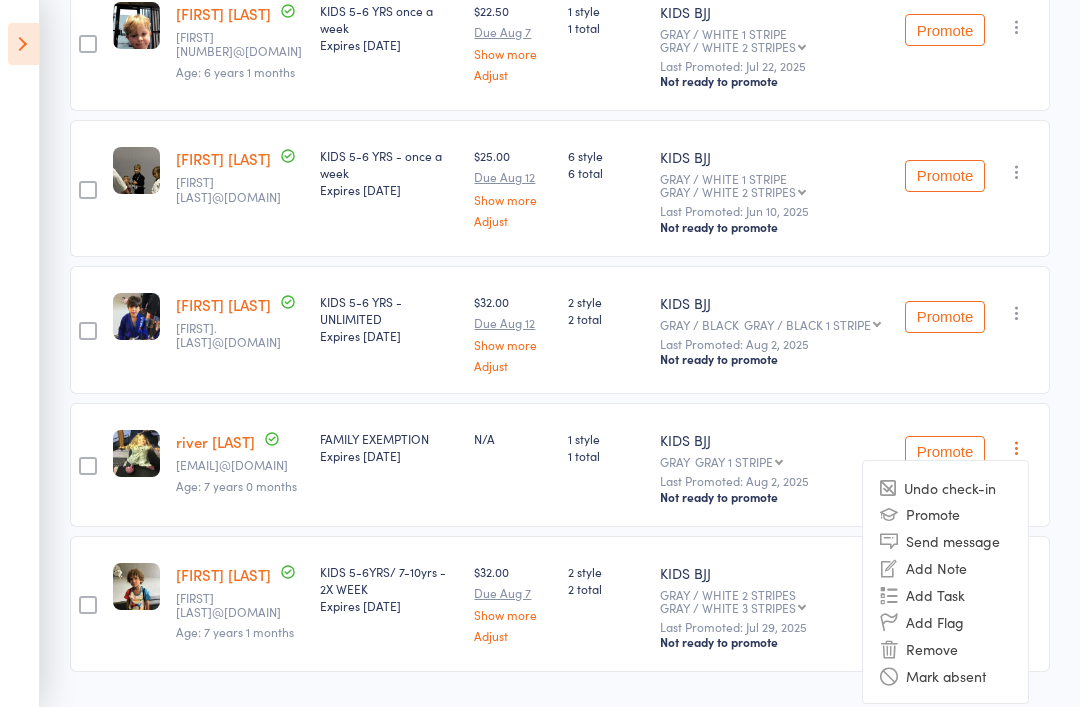 click on "Remove" at bounding box center [945, 648] 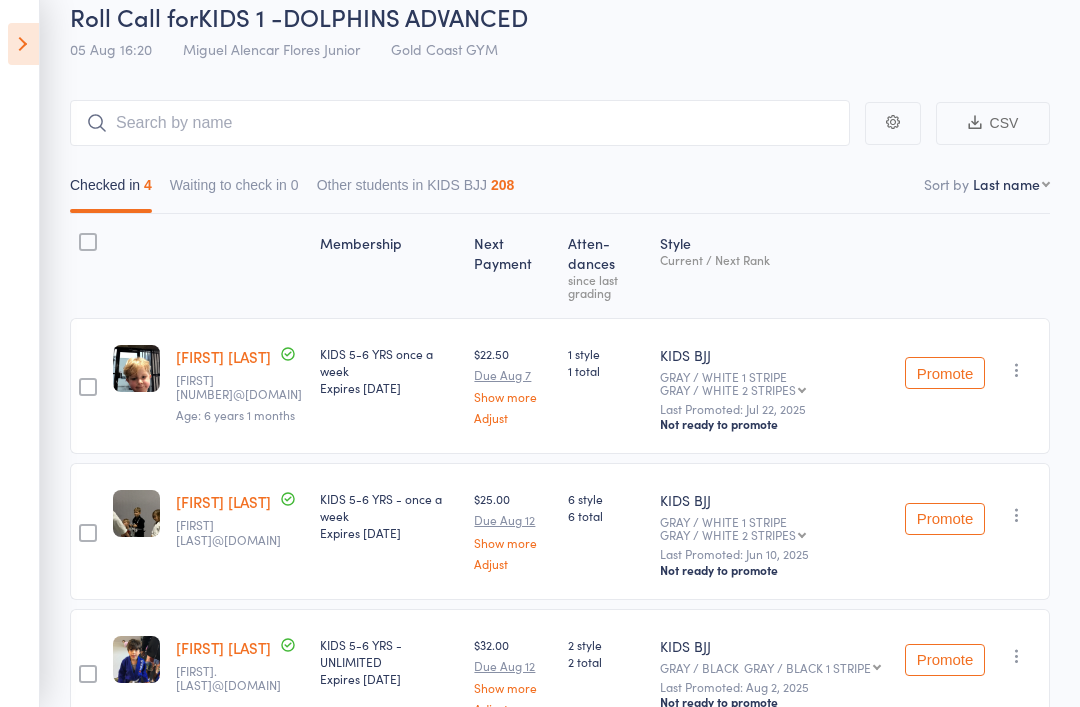 scroll, scrollTop: 0, scrollLeft: 0, axis: both 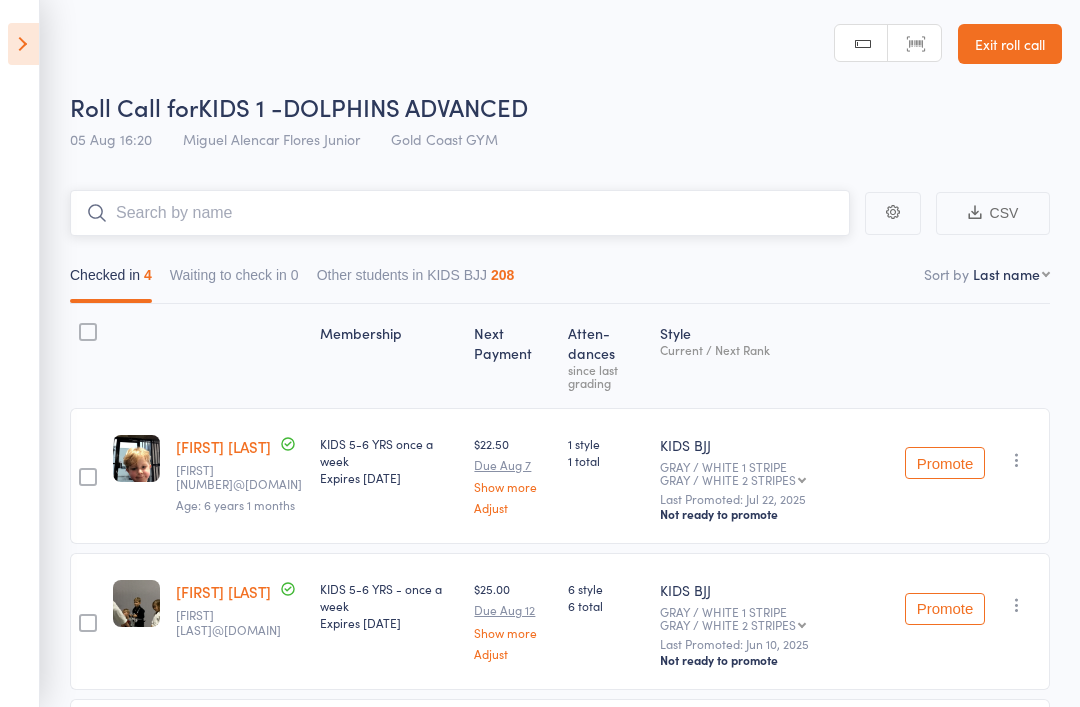 click at bounding box center [460, 213] 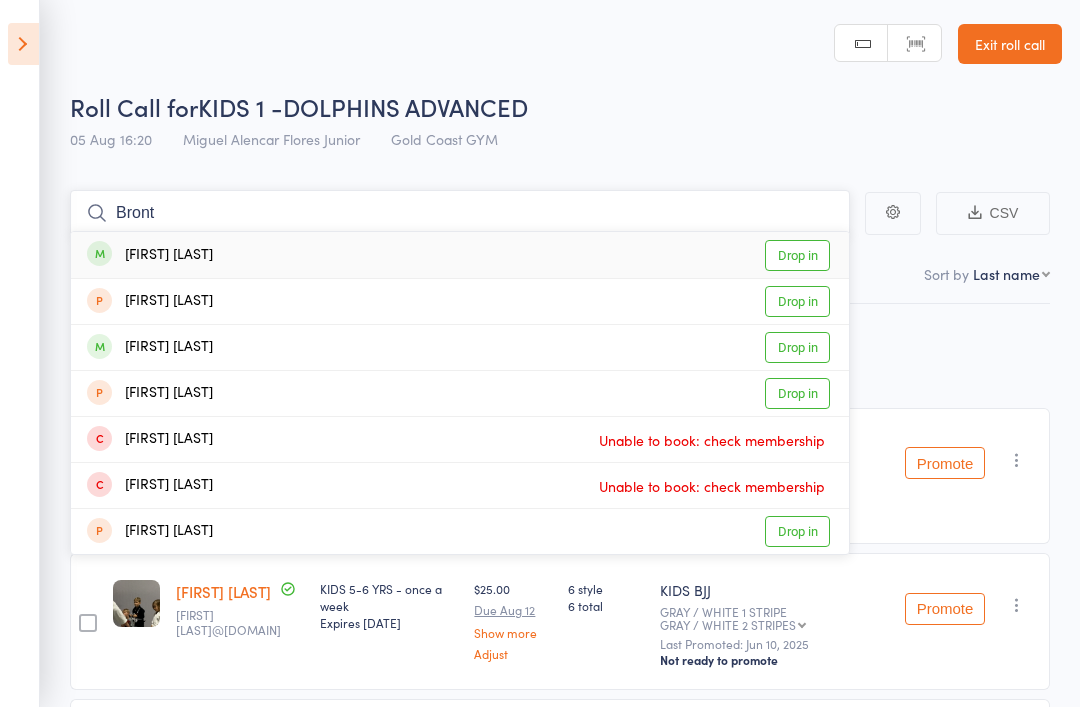 type on "Bront" 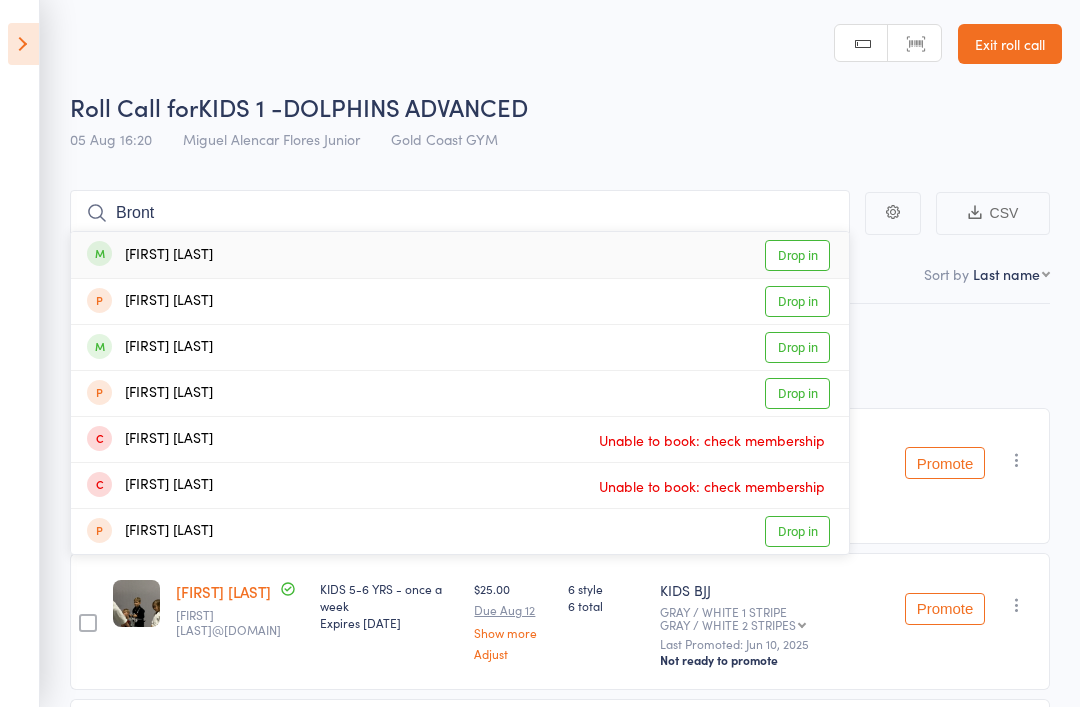 click on "[FIRST] [LAST]" at bounding box center (150, 255) 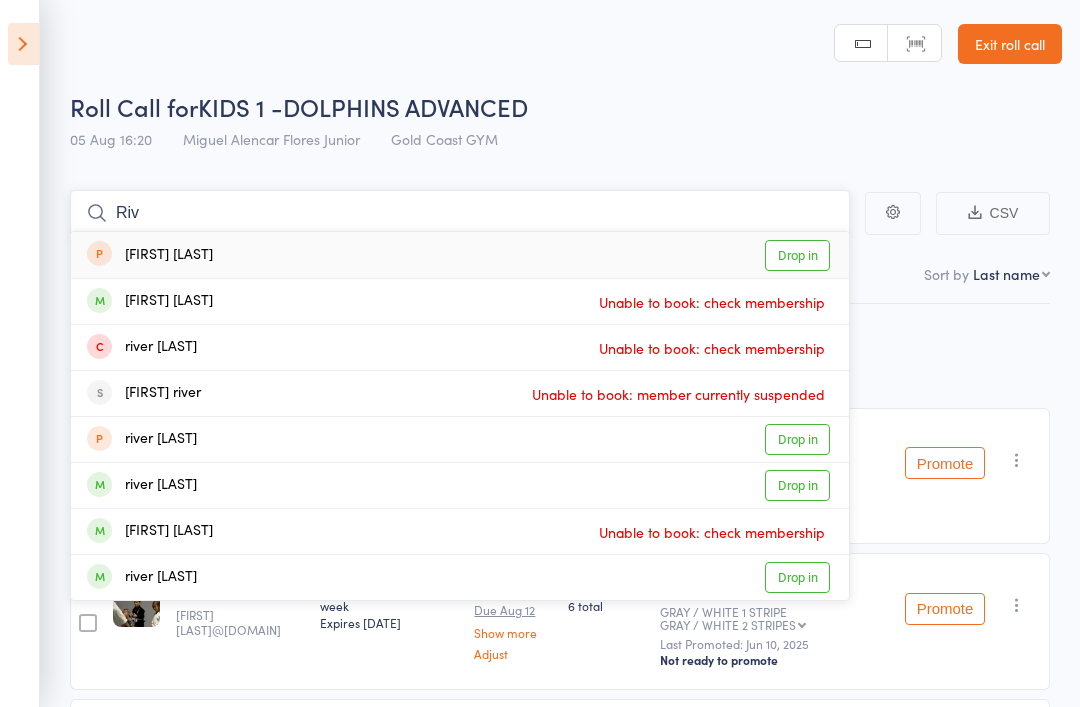 type on "Rivv" 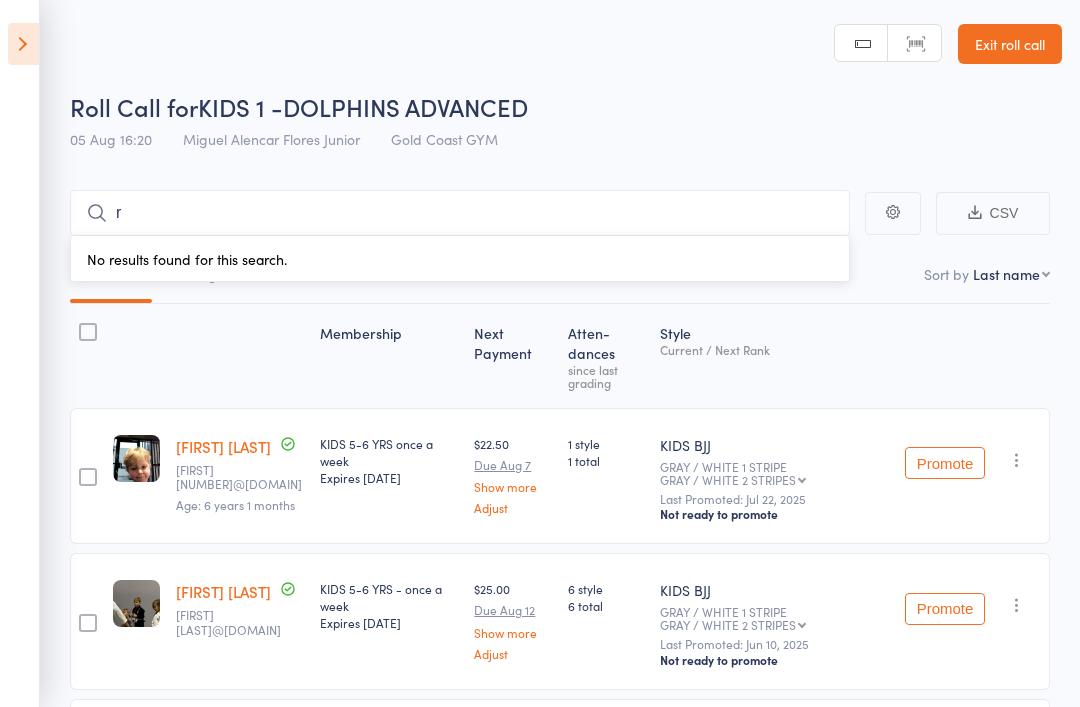 click on "KIDS 1 -DOLPHINS ADVANCED" at bounding box center [363, 106] 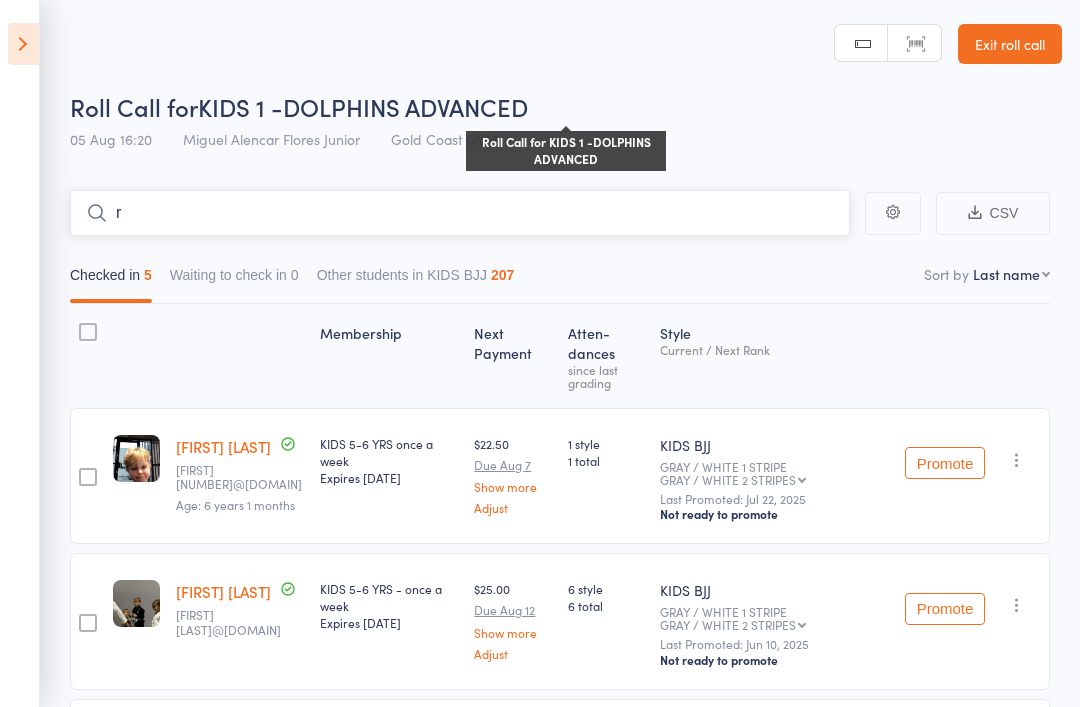 click on "r" at bounding box center (460, 213) 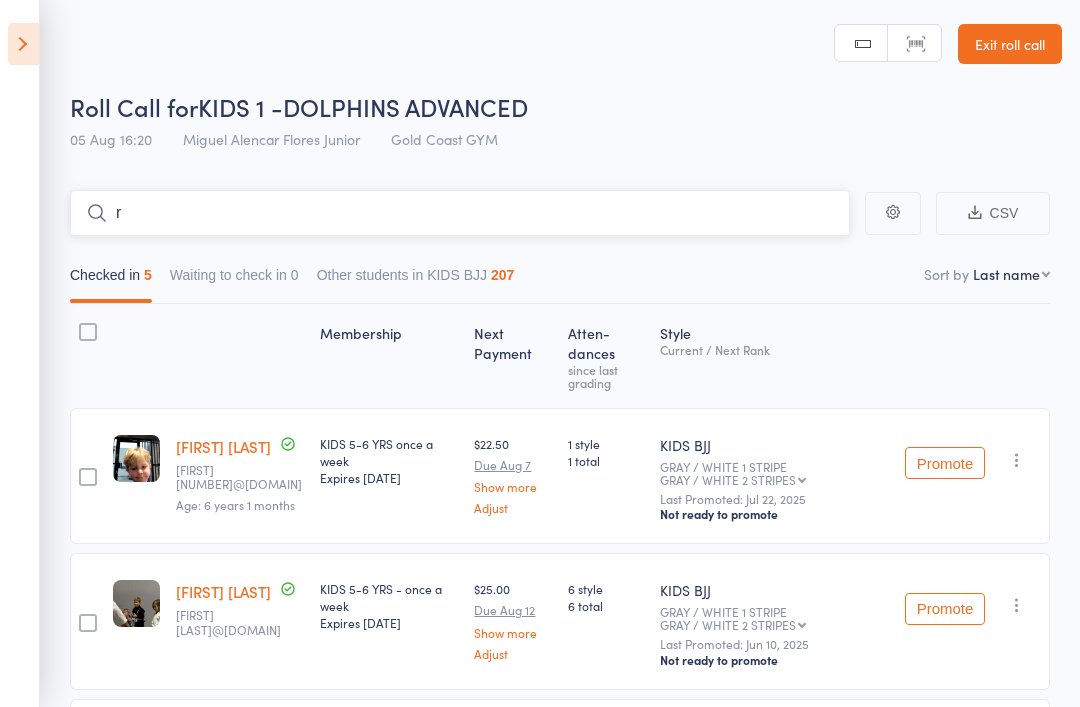 click on "r" at bounding box center [460, 213] 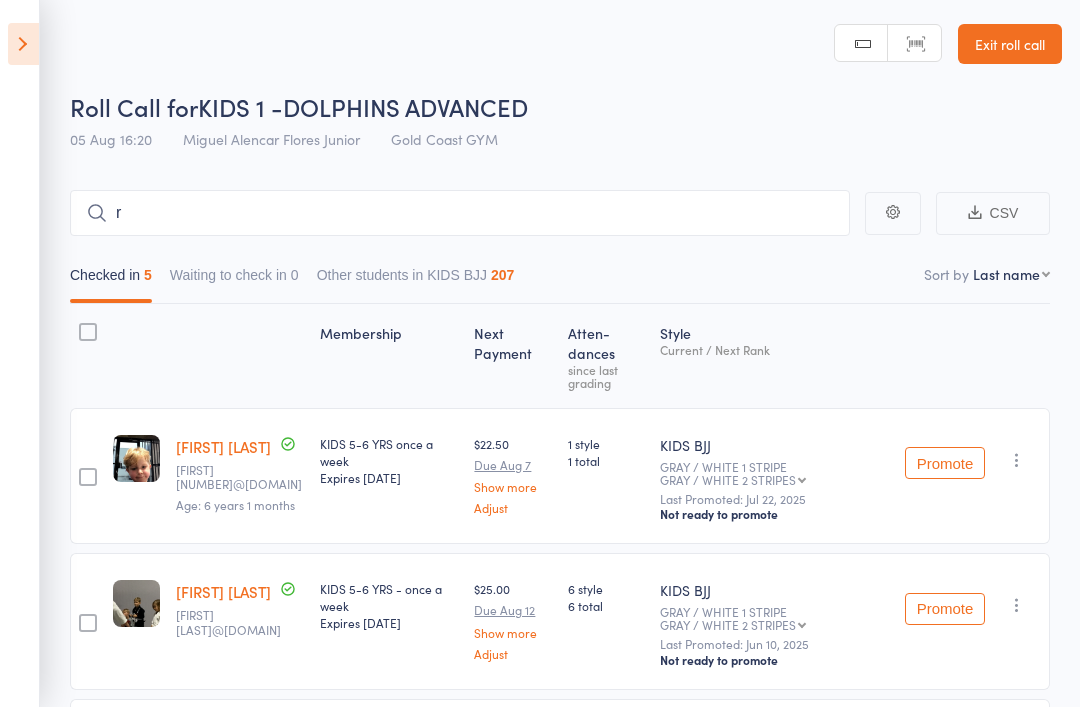click on "archer Burridge    [EMAIL] Age: [AGE] KIDS [AGE_GROUP] once a weekExpires [DATE]  [PRICE] Due [DATE]  Show more Adjust [NUMBER] style [NUMBER] total KIDS BJJ GRAY / WHITE [RANK]  GRAY / WHITE [RANK]  GRAY / WHITE [RANK] GRAY / WHITE [RANK] GRAY / WHITE [RANK] GRAY GRAY [RANK] GRAY [RANK] GRAY [RANK] GRAY [RANK] GRAY / BLACK GRAY / BLACK [RANK] GRAY / BLACK [RANK] GRAY / BLACK [RANK] GRAY / BLACK [RANK] YELLOW / WHITE YELLOW / WHITE [RANK] YELLOW / WHITE [RANK] YELLOW / WHITE [RANK] YELLOW / WHITE [RANK] YELLOW YELLOW [RANK] ORANGE" at bounding box center (540, 679) 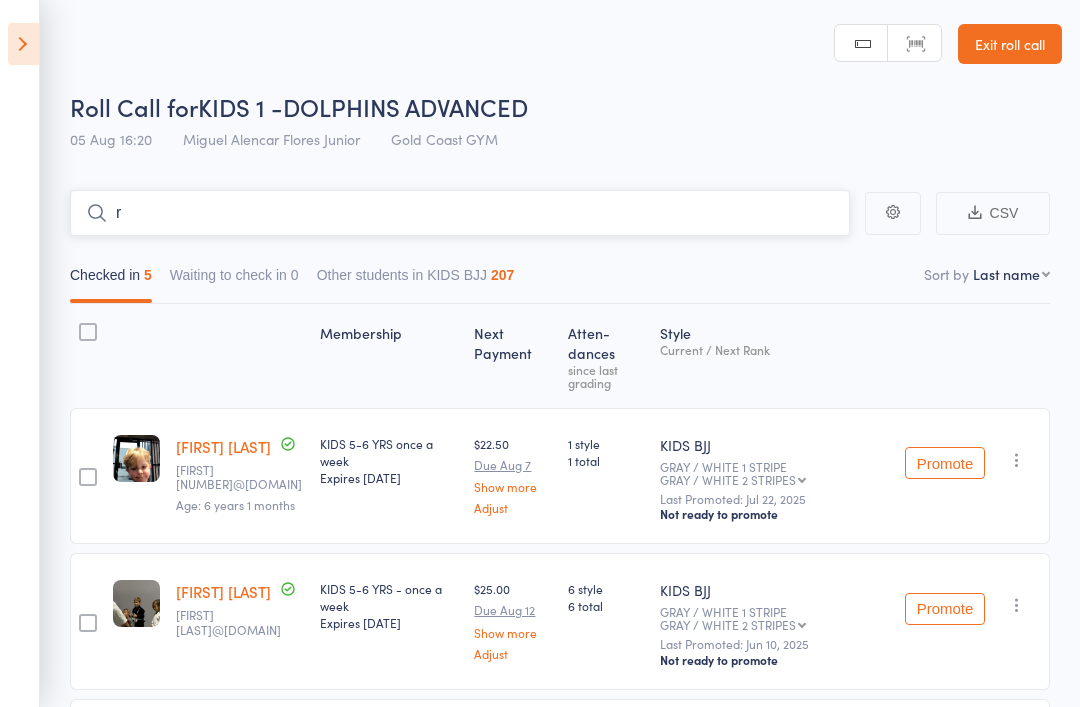 click on "r" at bounding box center [460, 213] 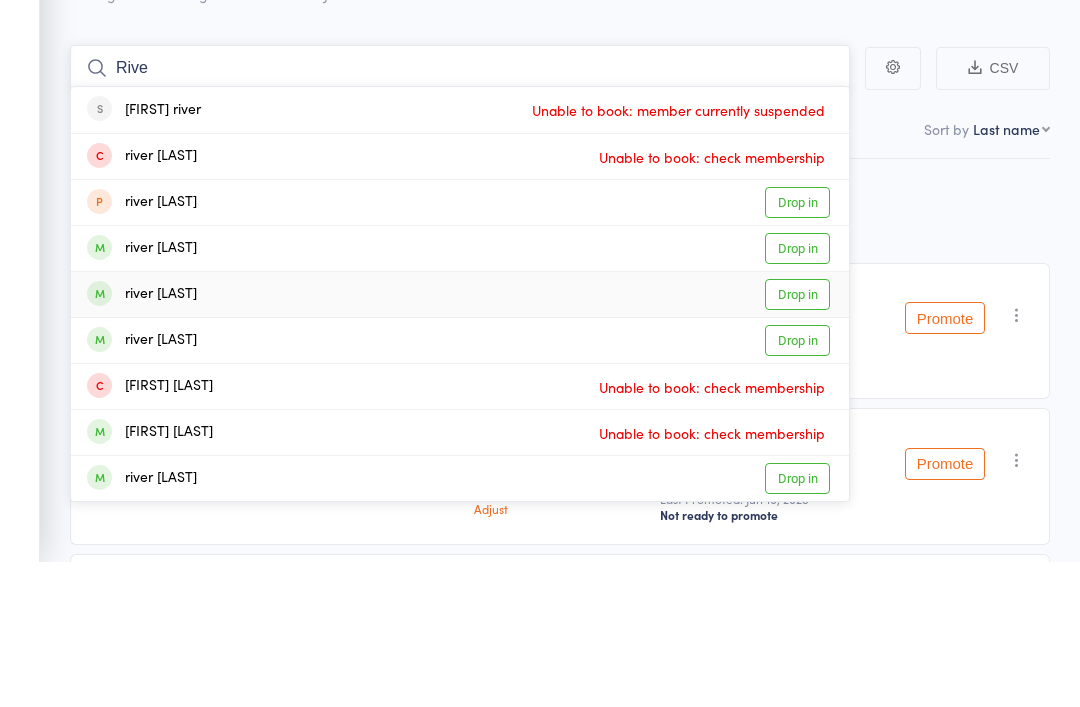 type on "Rive" 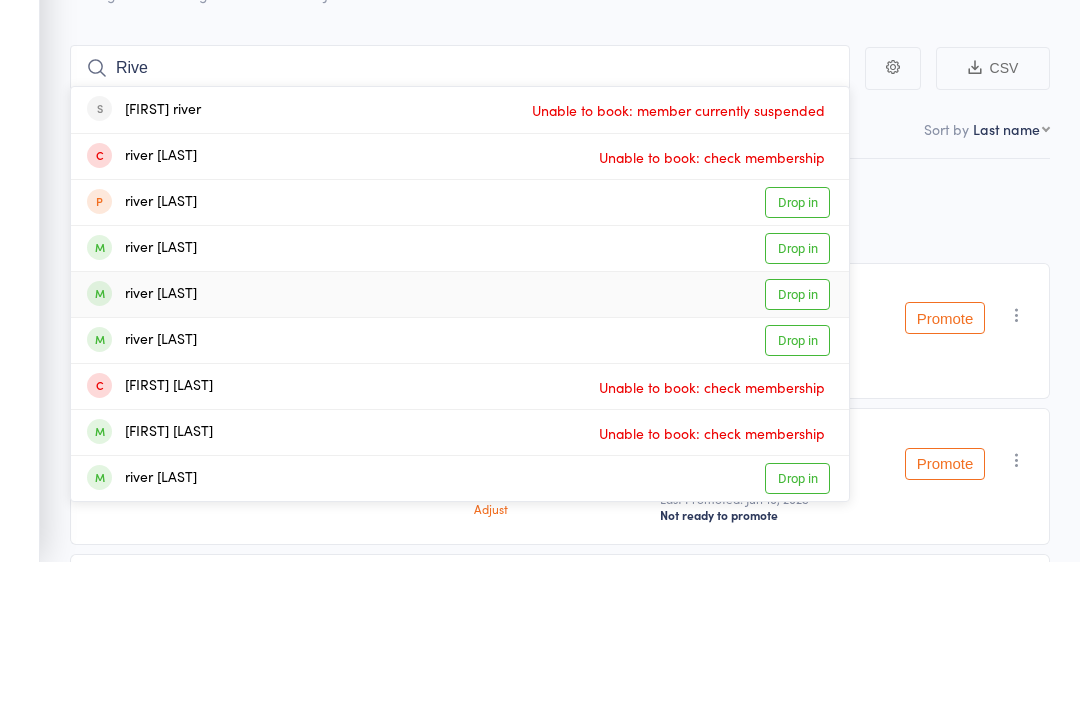 click on "river [LAST] Drop in" at bounding box center [460, 439] 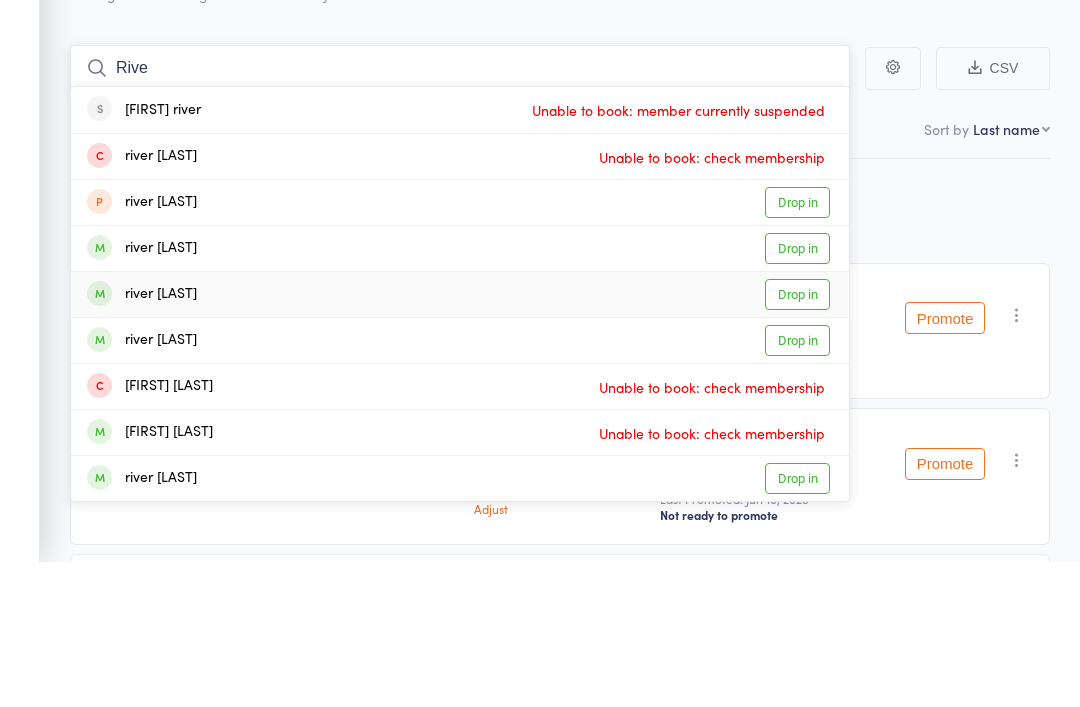 type 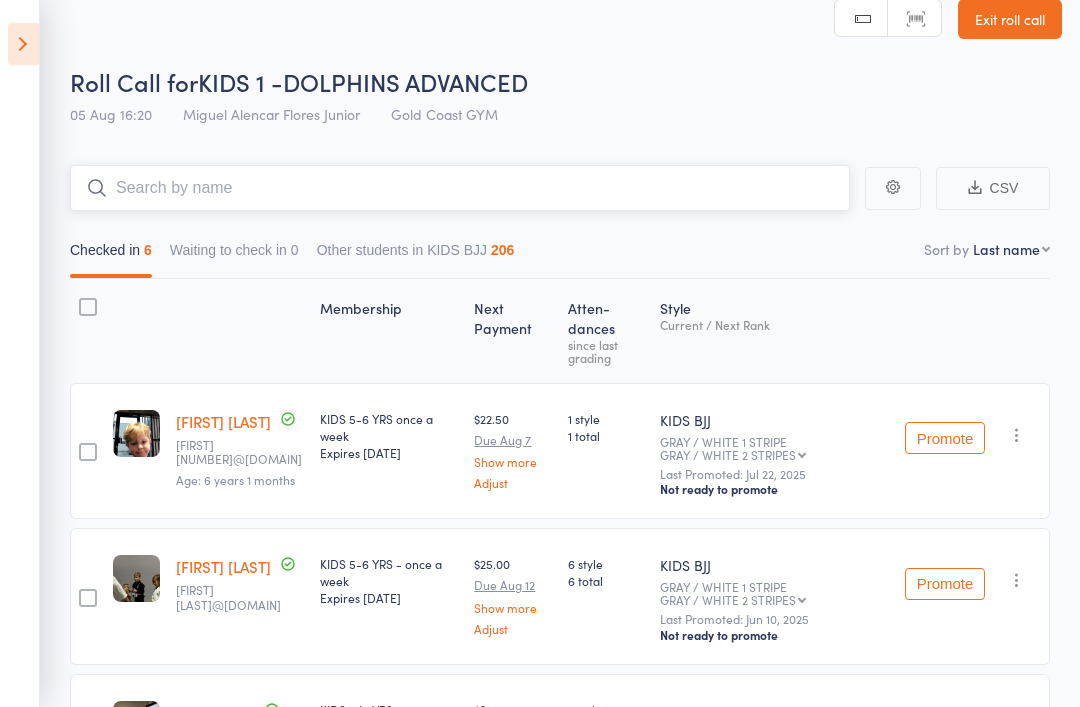scroll, scrollTop: 0, scrollLeft: 0, axis: both 